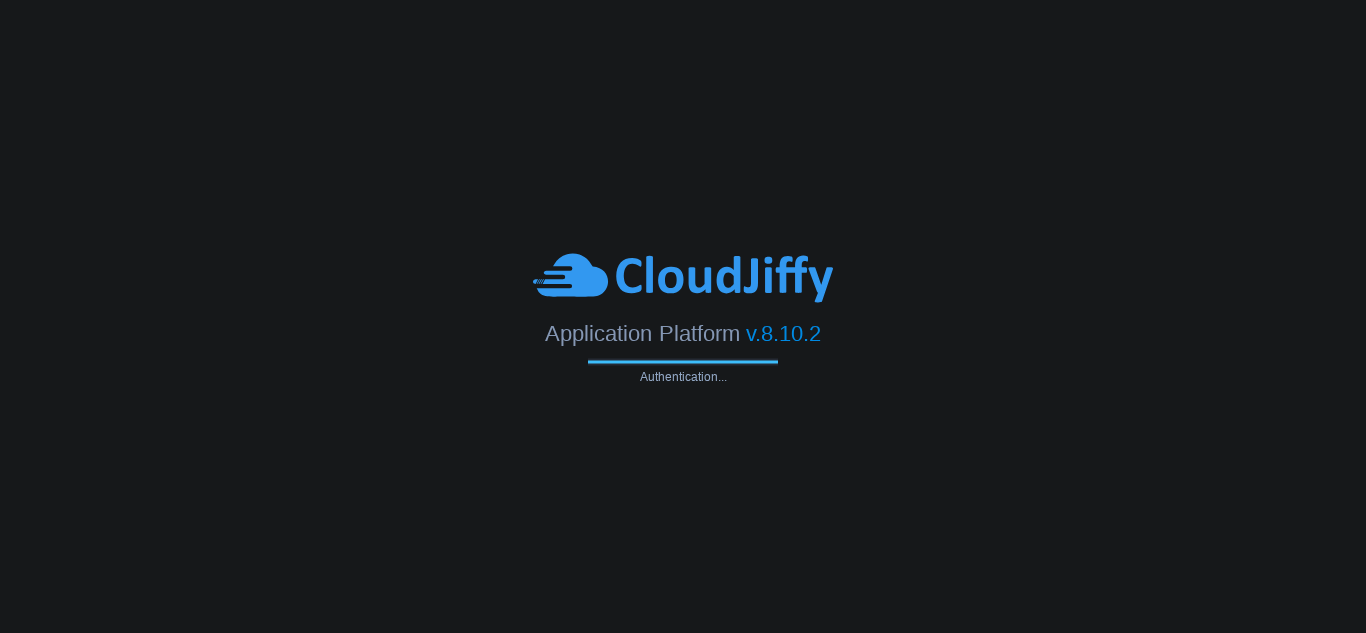 scroll, scrollTop: 0, scrollLeft: 0, axis: both 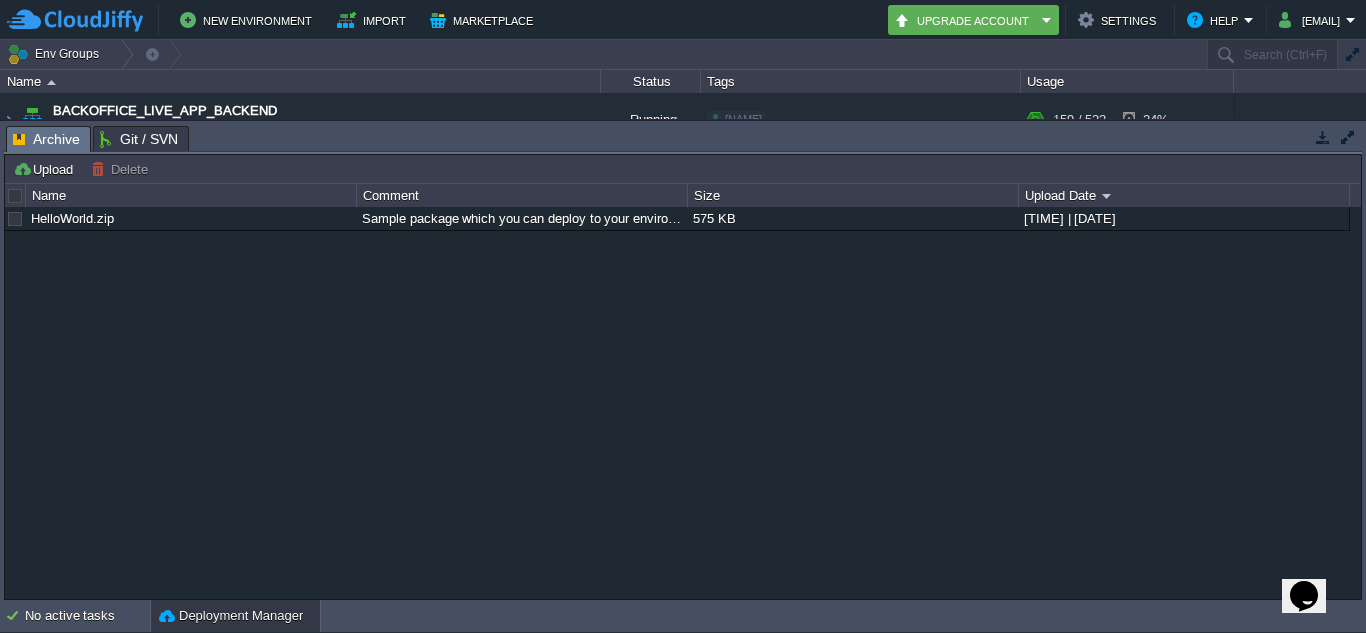 click on "HelloWorld.zip Sample package which you can deploy to your environment. Feel free to delete and upload a package of your own. 575 KB 10:49   |   30 May 2023" at bounding box center [683, 402] 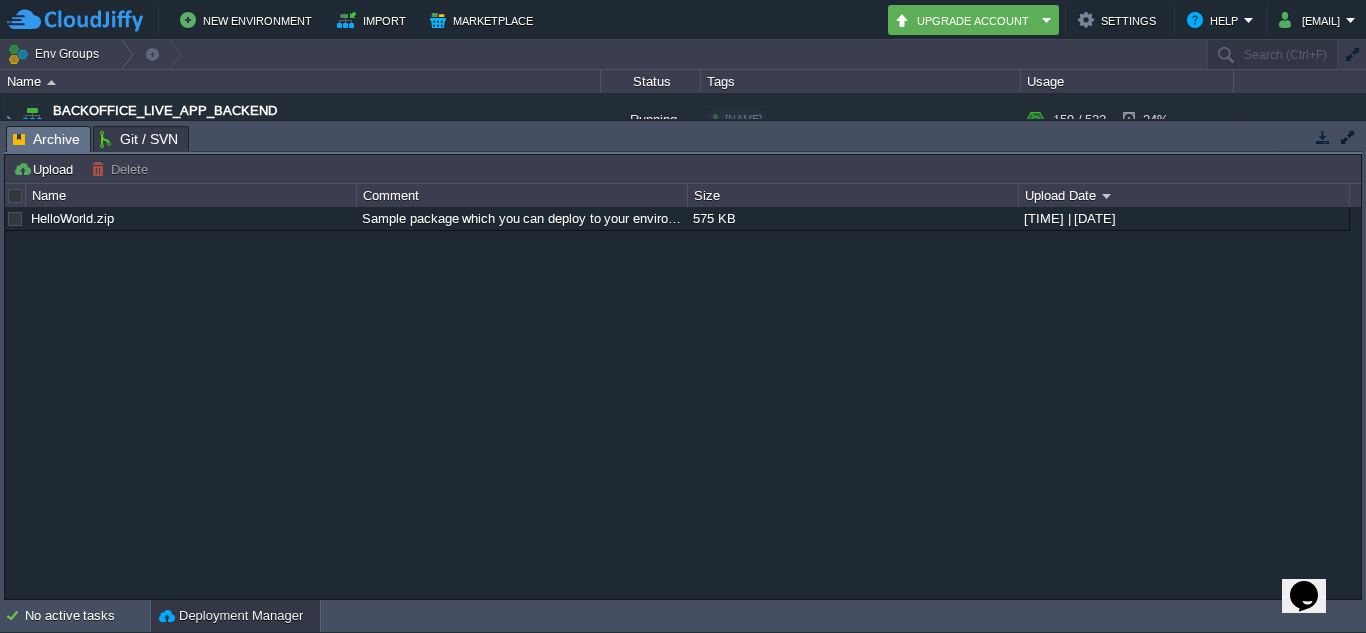 click at bounding box center (1323, 137) 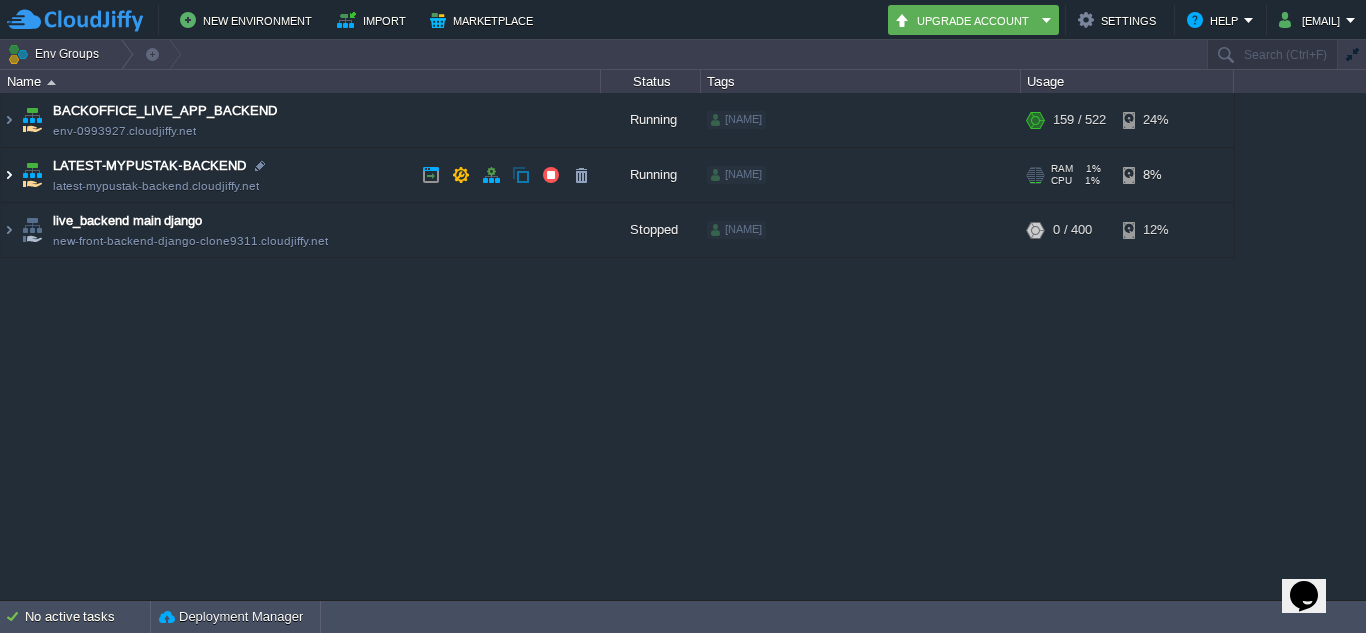 click at bounding box center (9, 175) 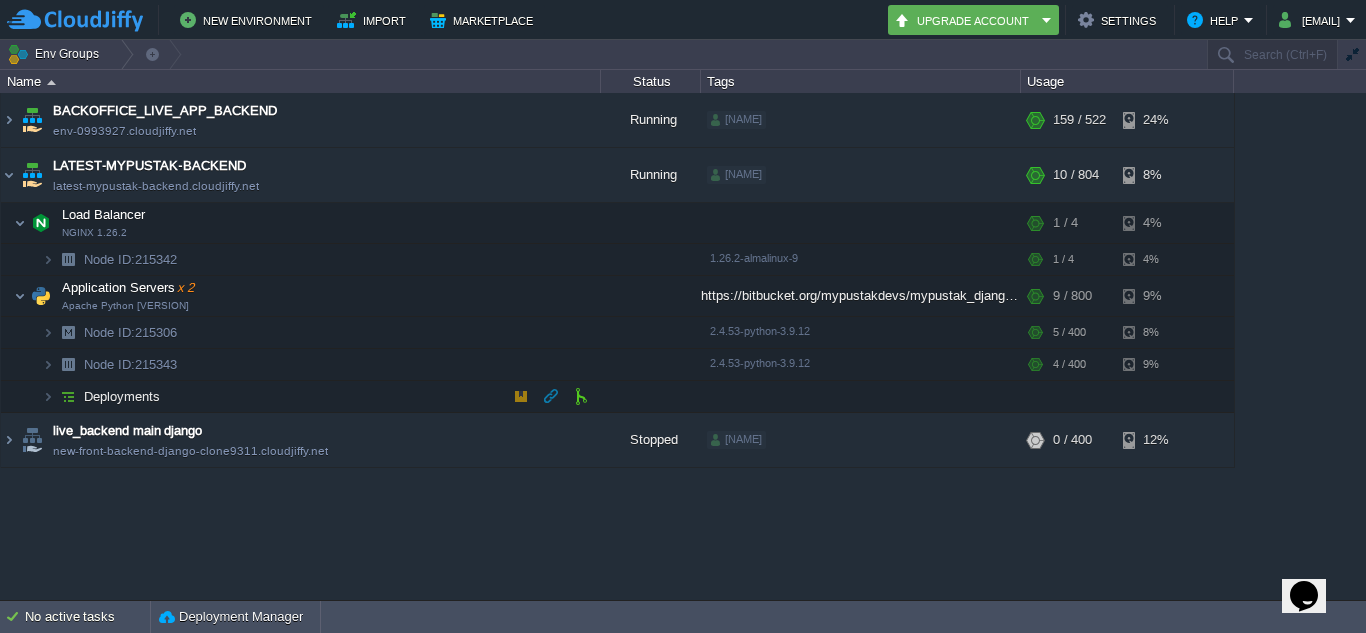 click on "Deployments" at bounding box center (122, 396) 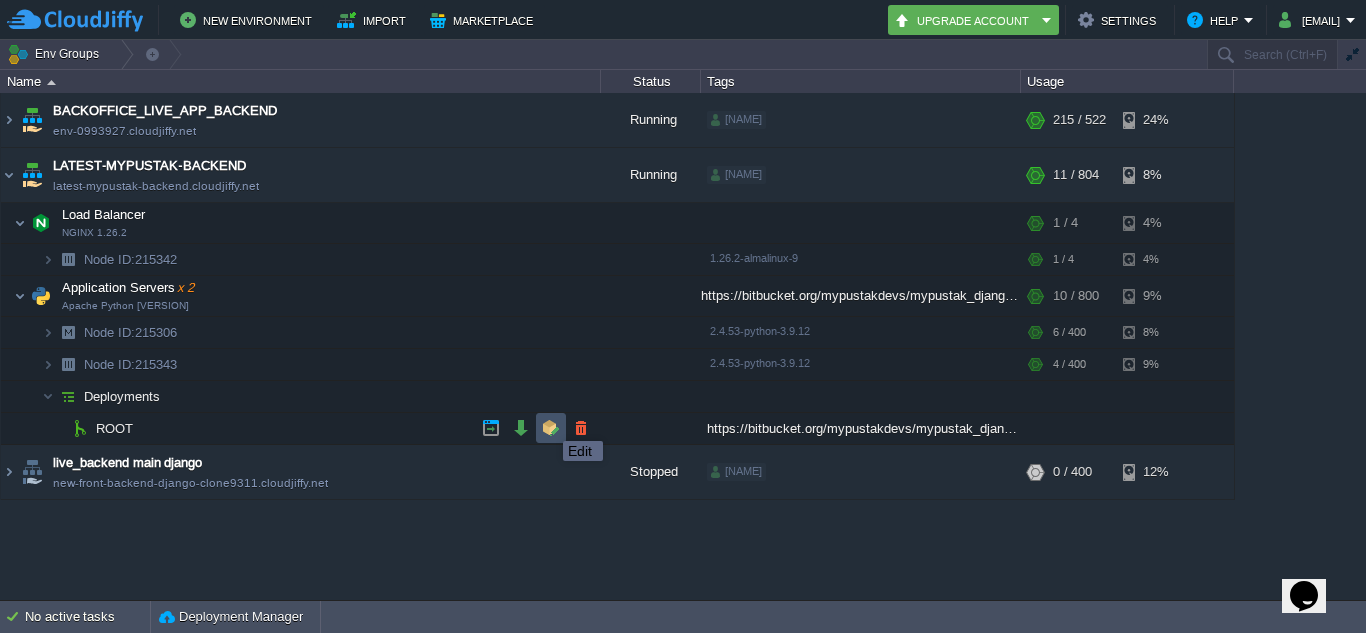 click at bounding box center [551, 428] 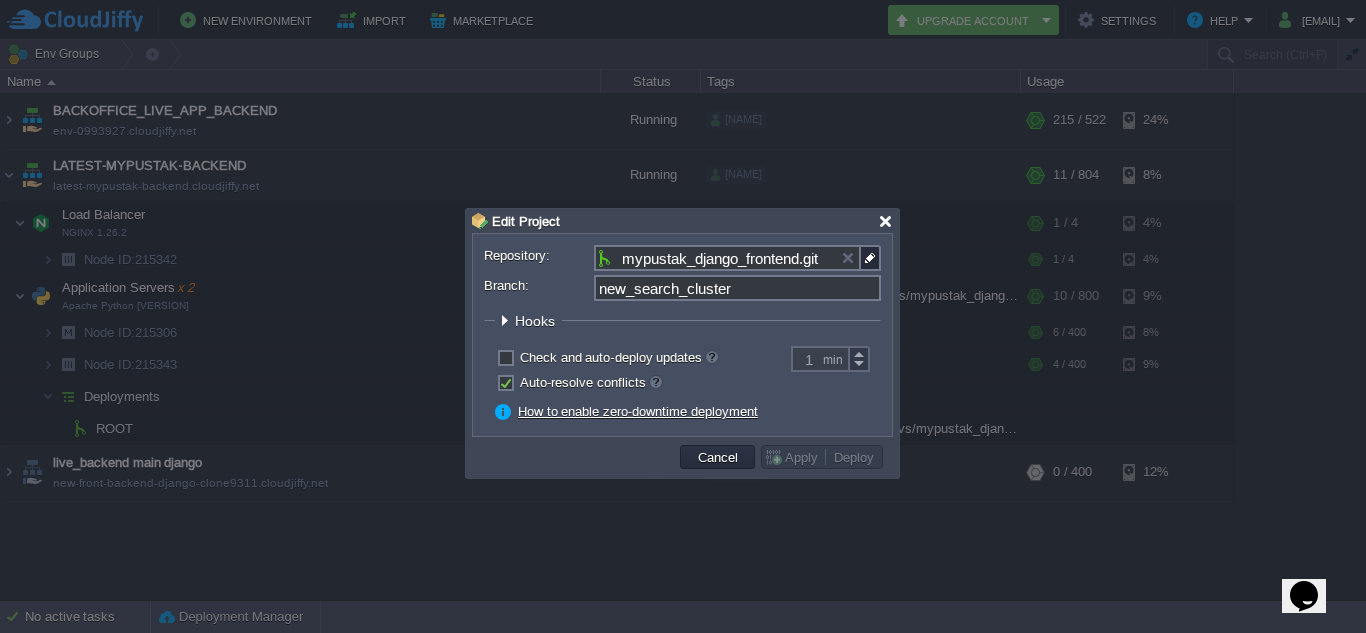 click at bounding box center (885, 221) 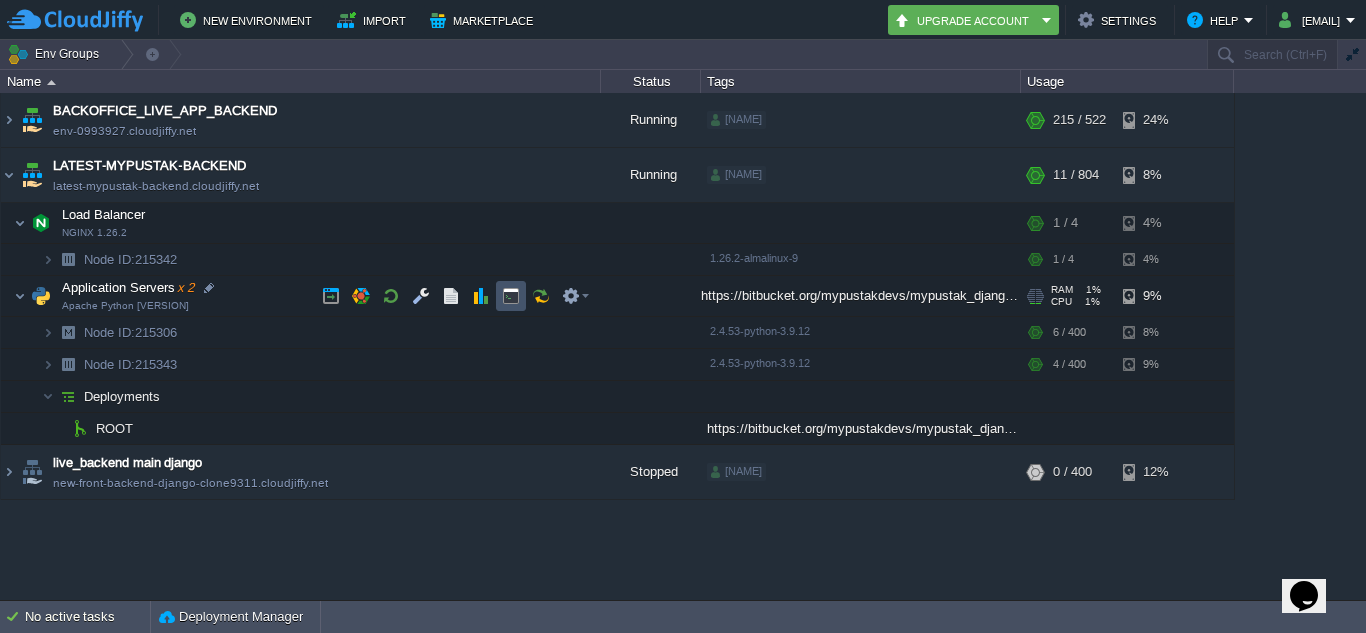 click at bounding box center (511, 296) 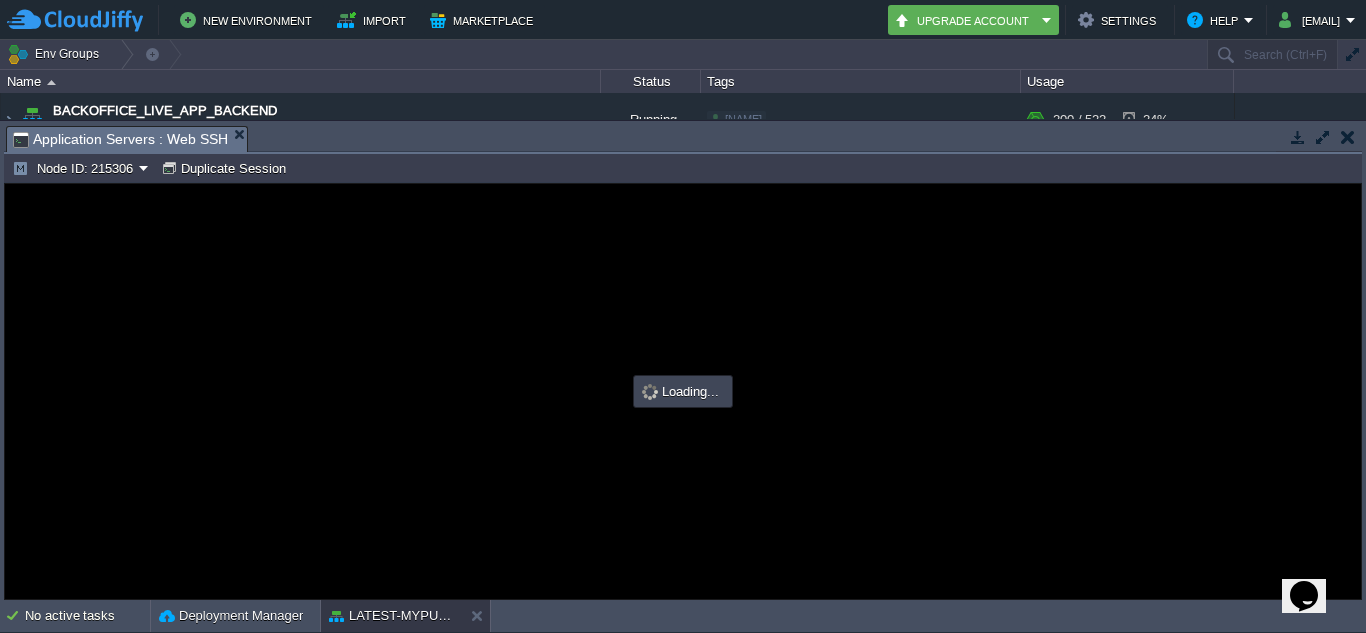 scroll, scrollTop: 0, scrollLeft: 0, axis: both 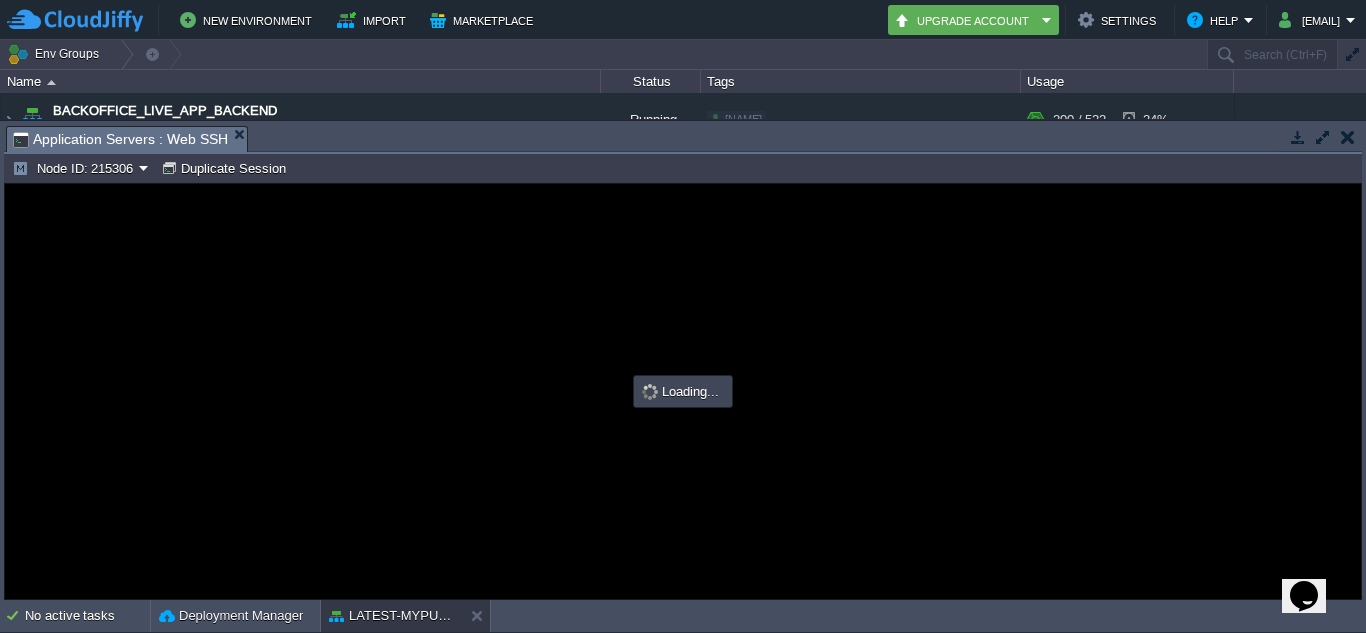type on "#000000" 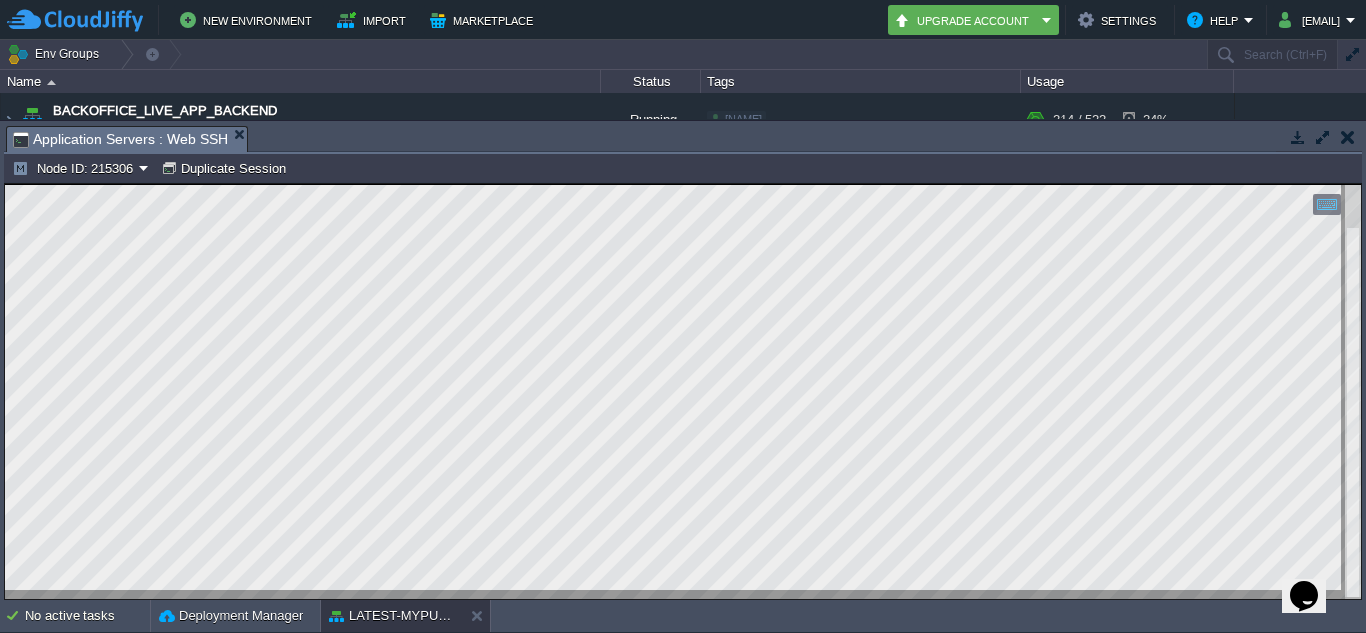 click at bounding box center [1348, 137] 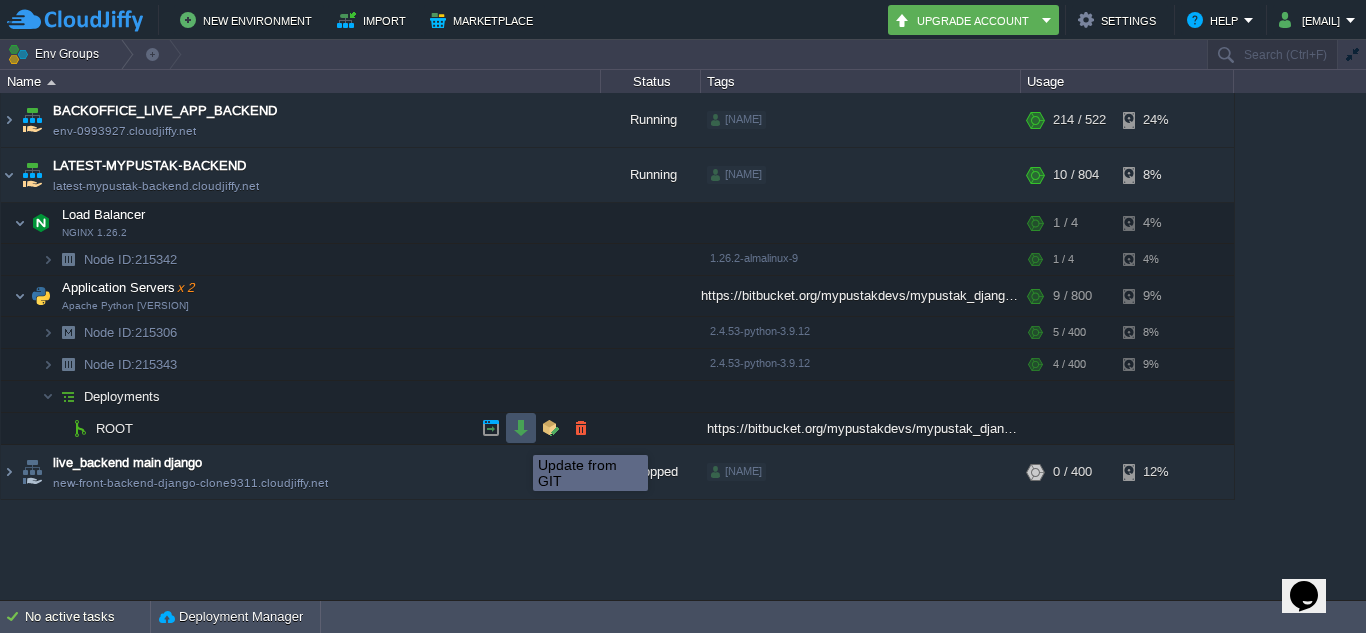 click at bounding box center [521, 428] 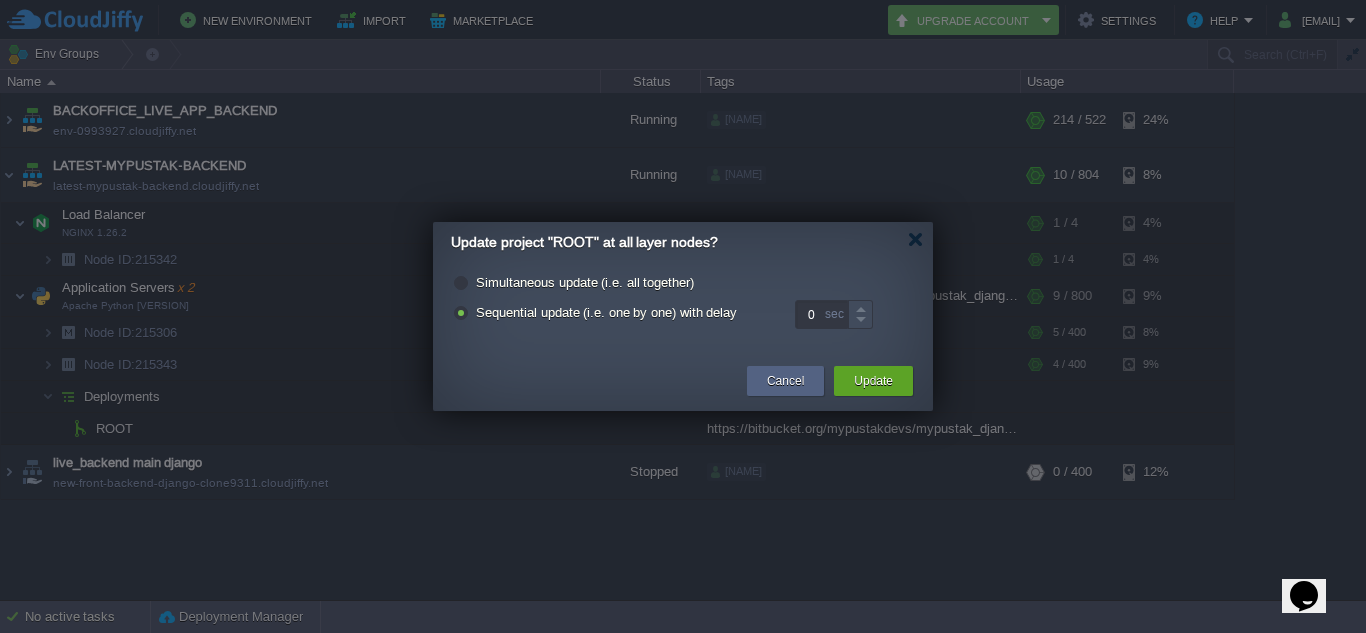 click on "Simultaneous update (i.e. all together)" at bounding box center (585, 282) 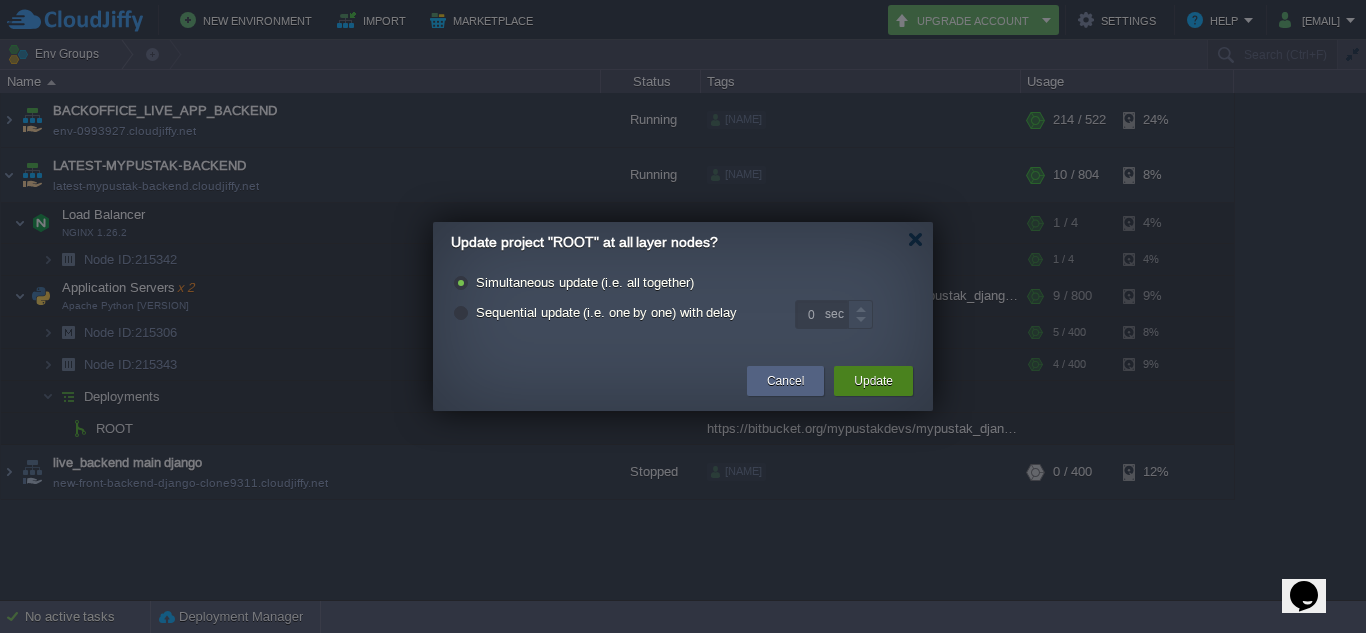 click on "Update" at bounding box center [873, 381] 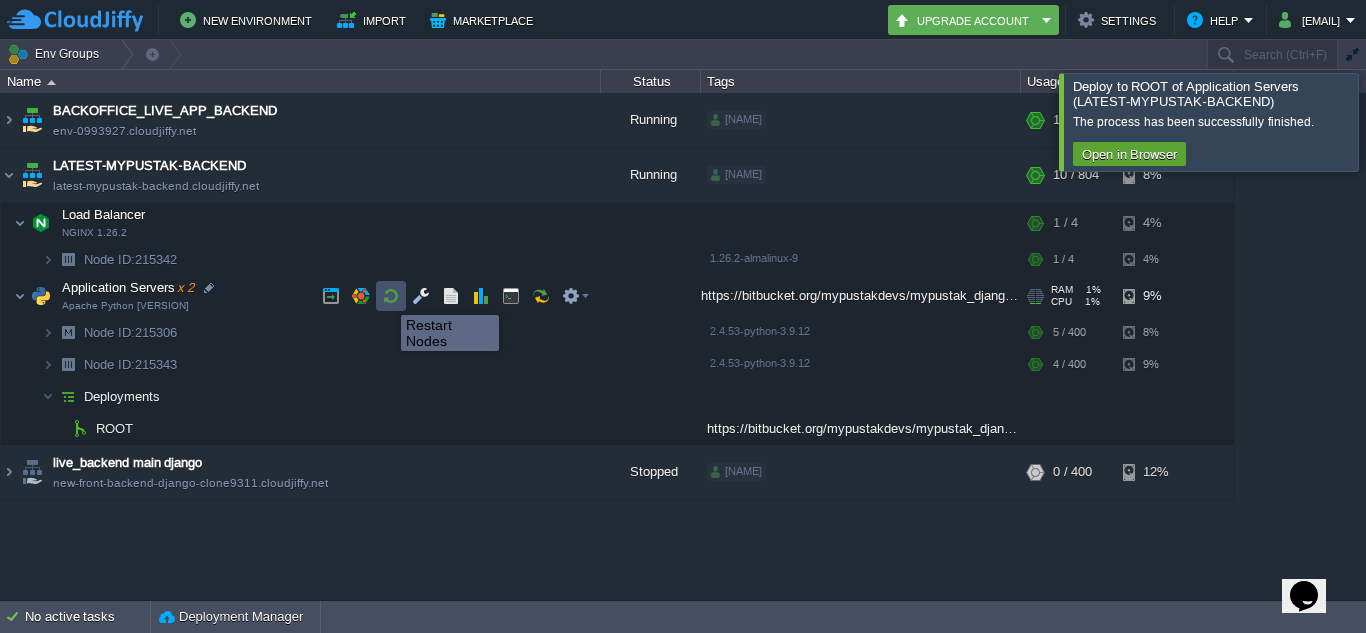 click at bounding box center (391, 296) 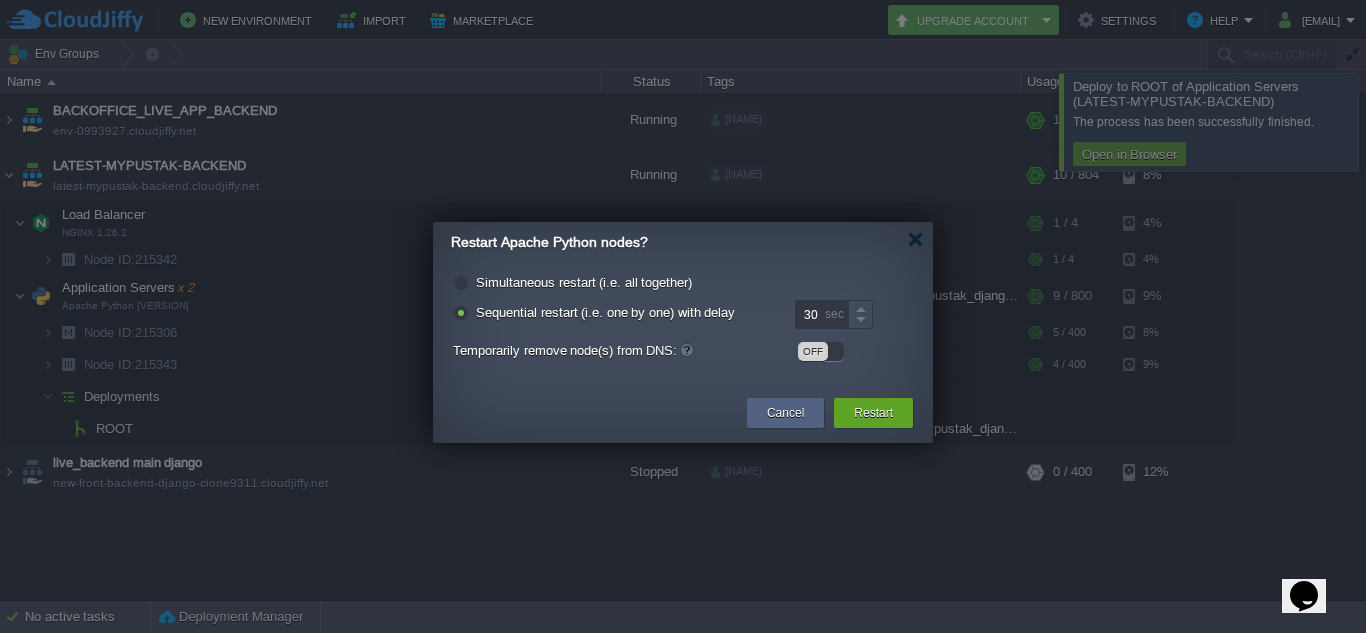 click on "Simultaneous restart (i.e. all together)" at bounding box center (584, 282) 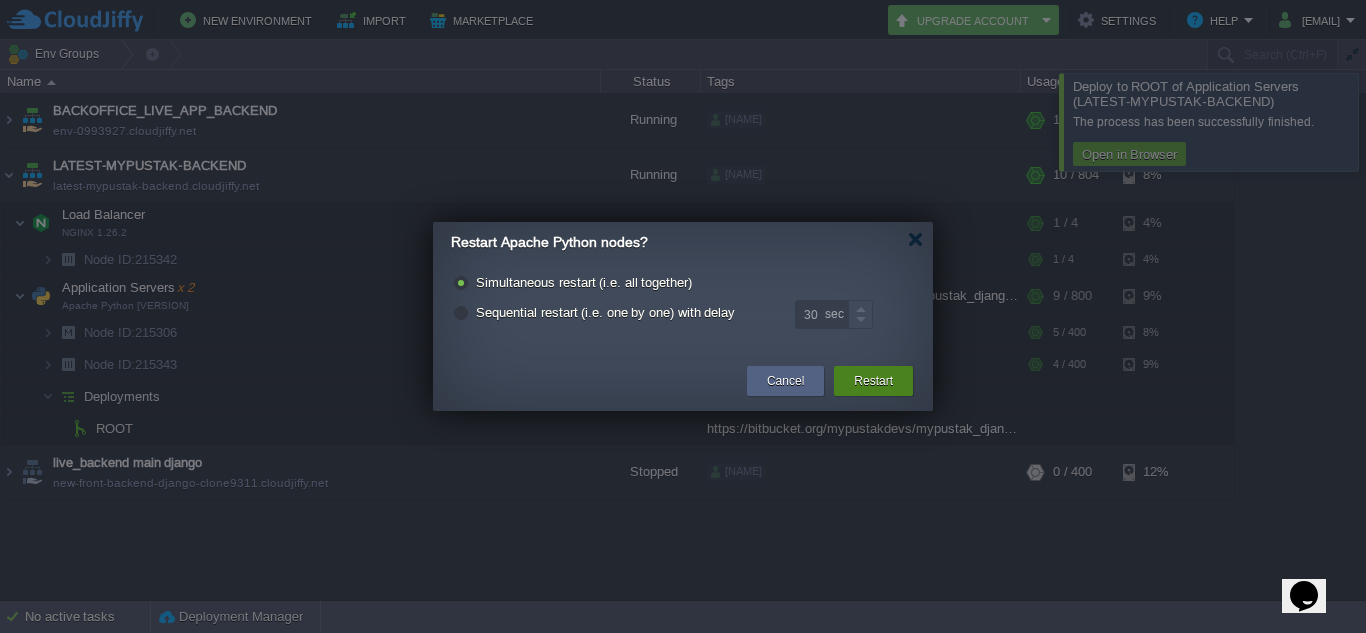 click on "Restart" at bounding box center (873, 381) 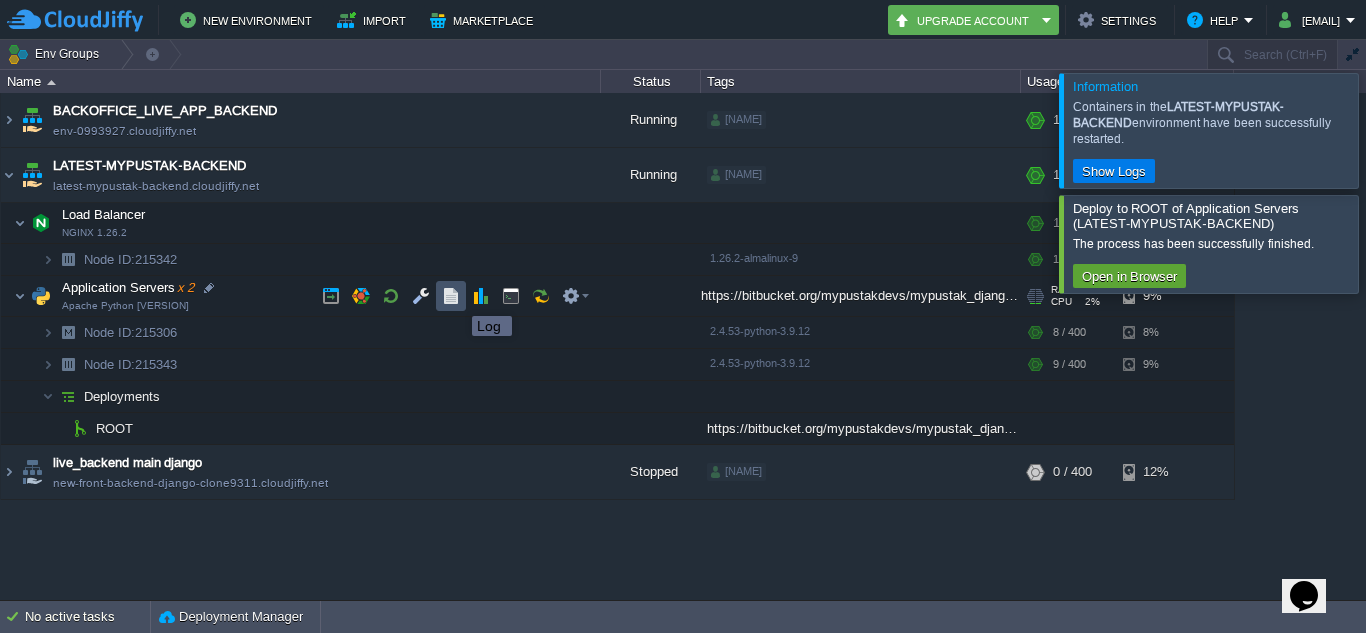 click at bounding box center [451, 296] 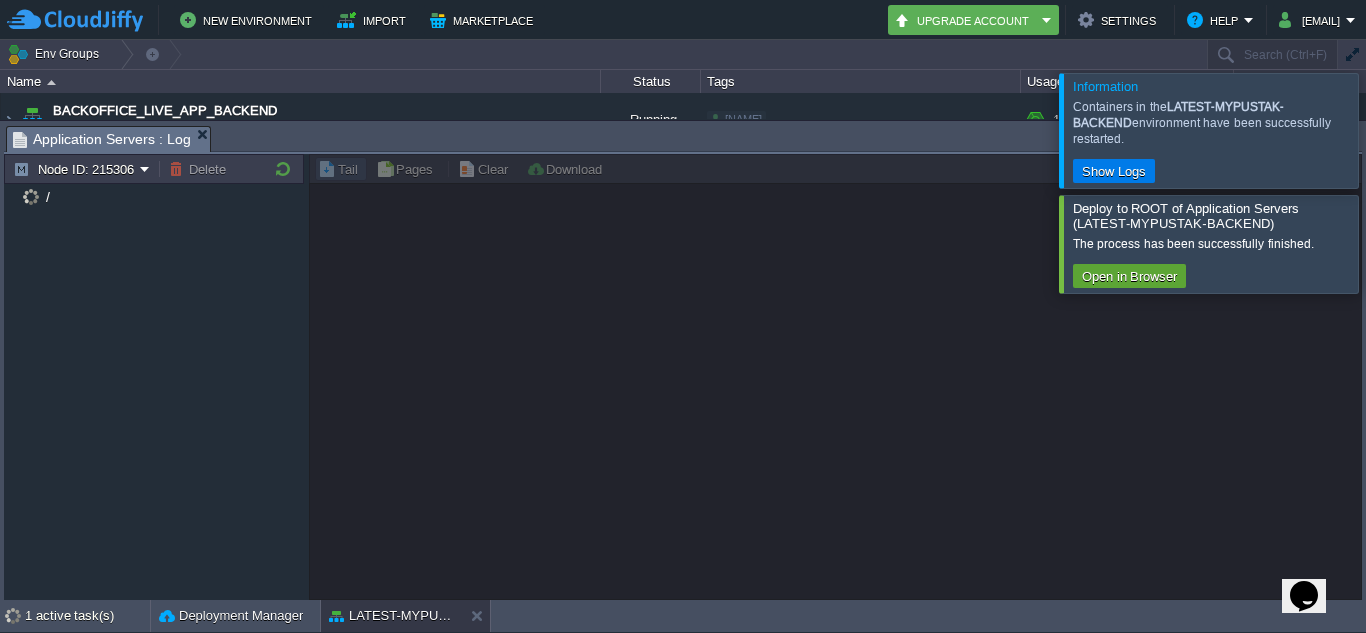 click at bounding box center (1390, 243) 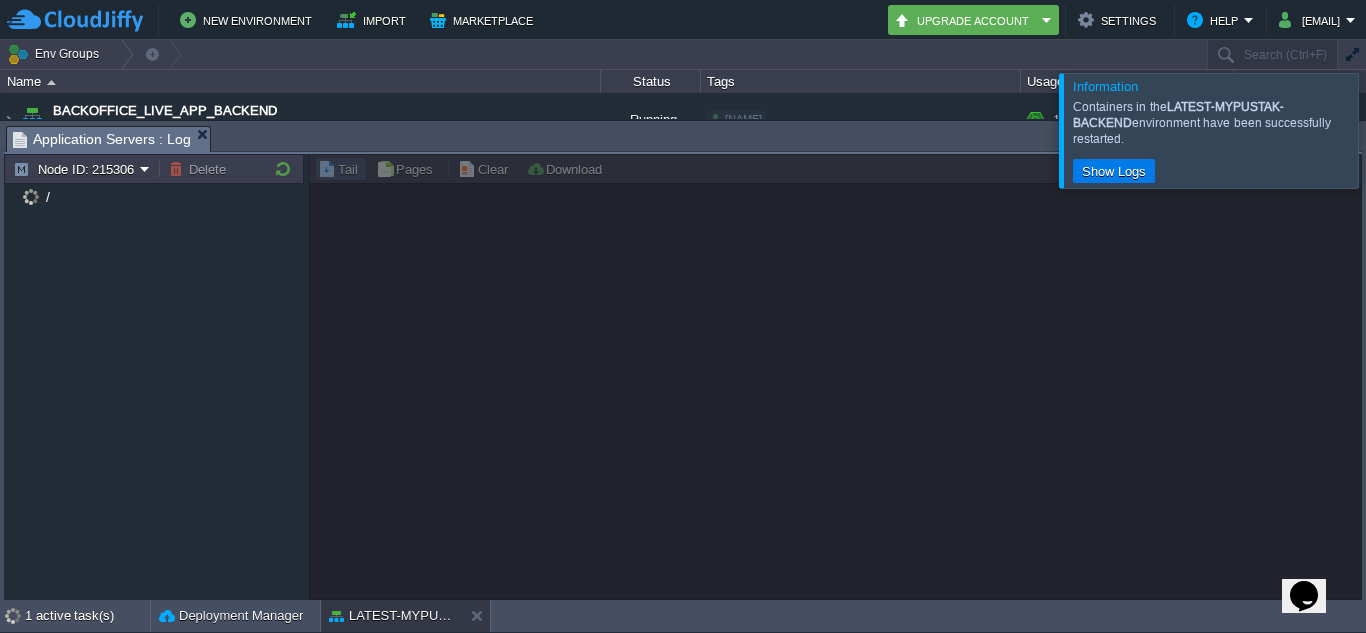click at bounding box center (1390, 130) 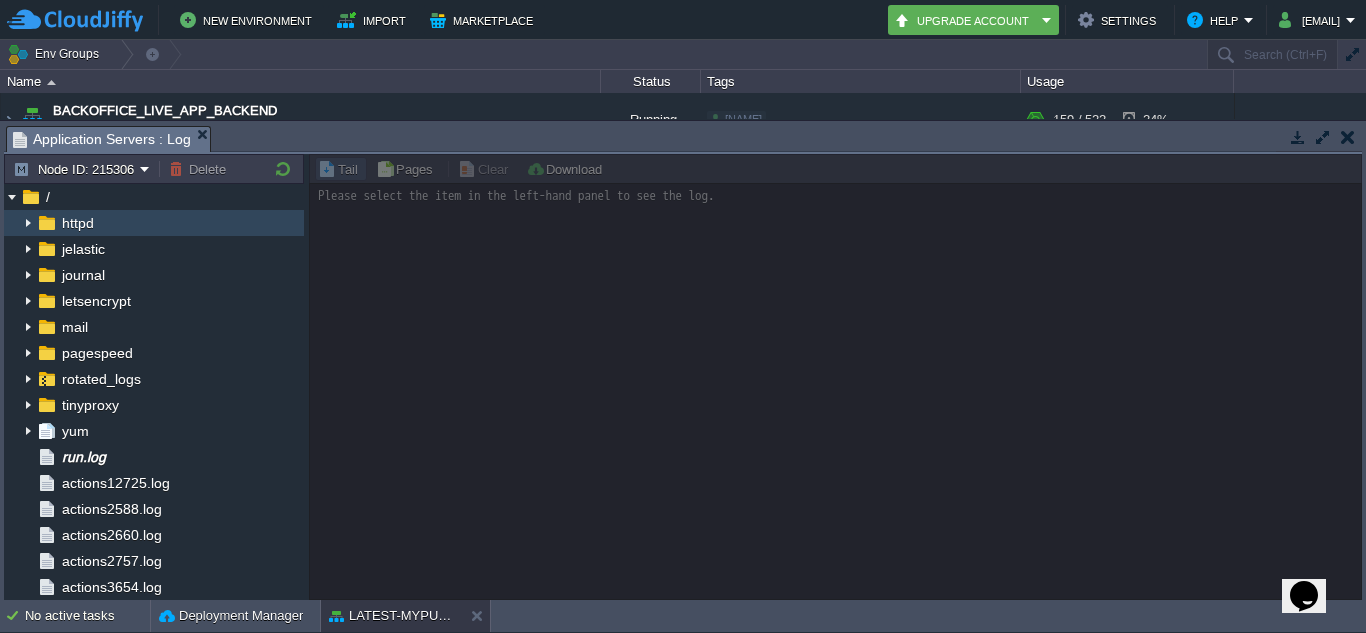 click at bounding box center [28, 223] 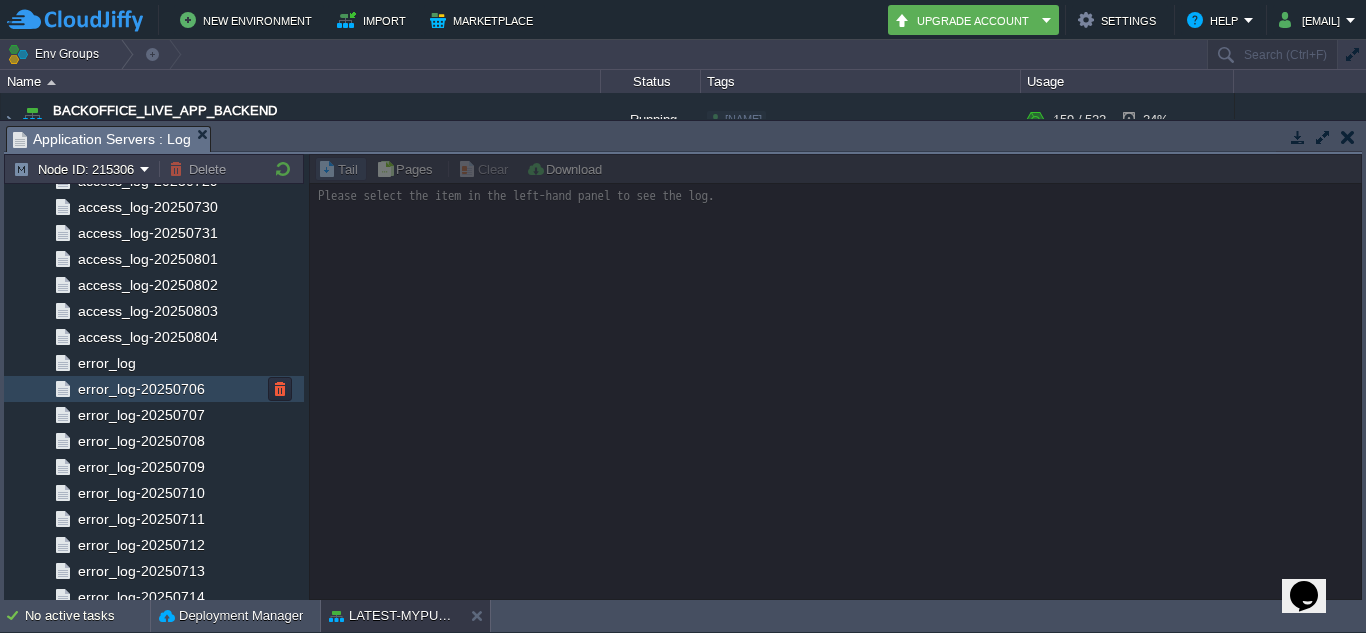 scroll, scrollTop: 905, scrollLeft: 0, axis: vertical 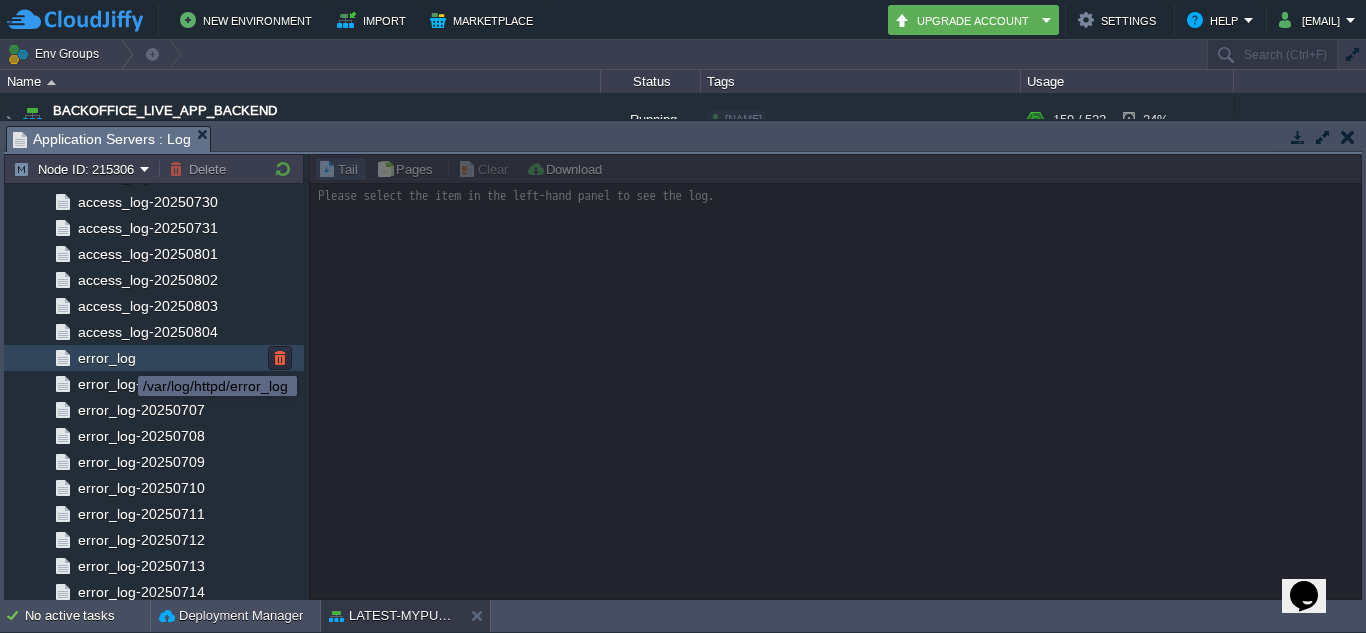 click on "error_log" at bounding box center [106, 358] 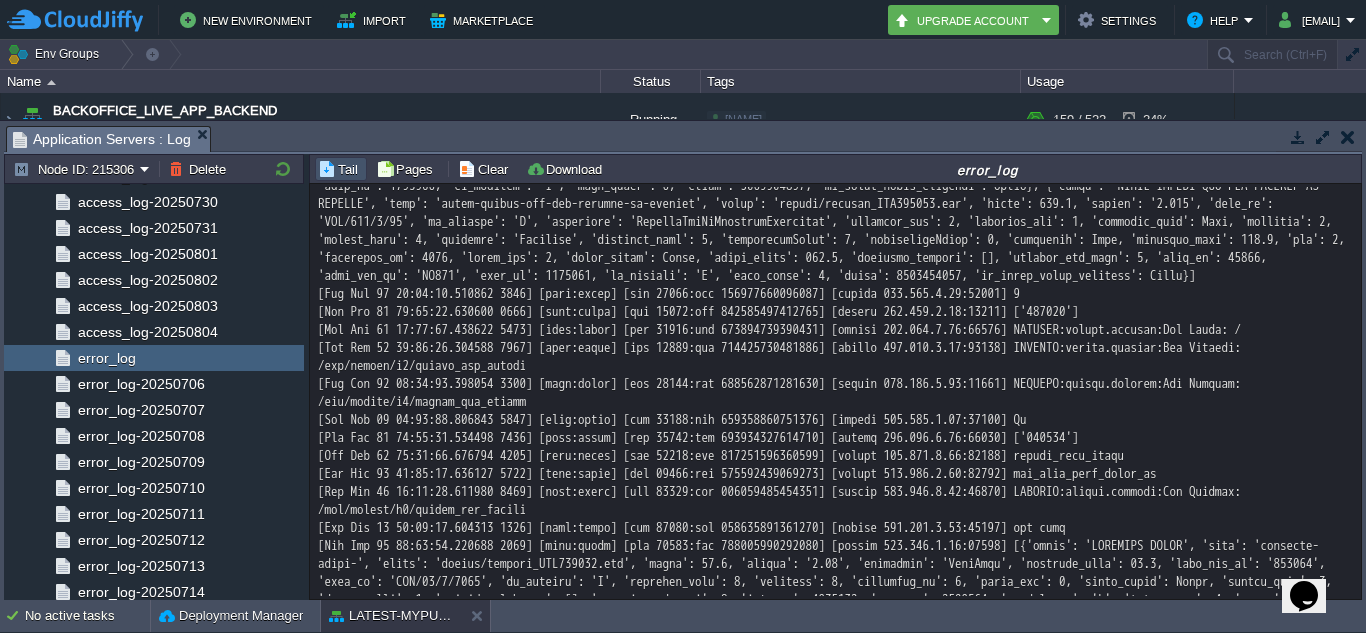 scroll, scrollTop: 27787, scrollLeft: 0, axis: vertical 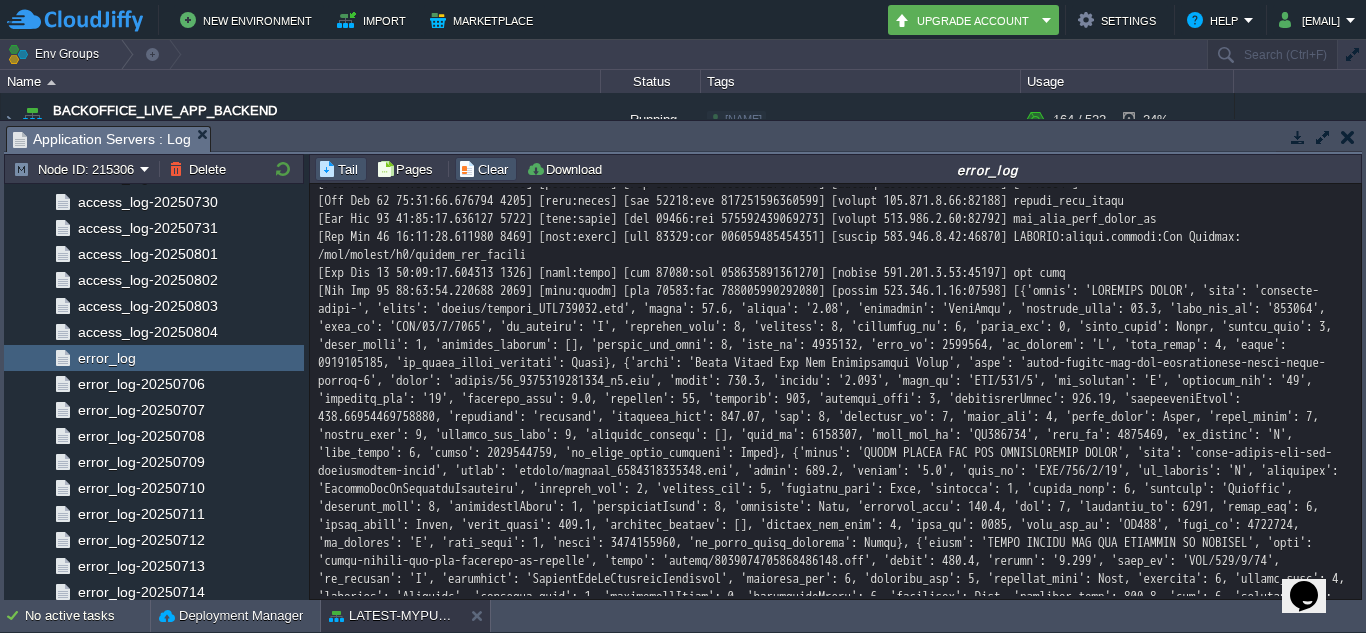 click on "Clear" at bounding box center [486, 169] 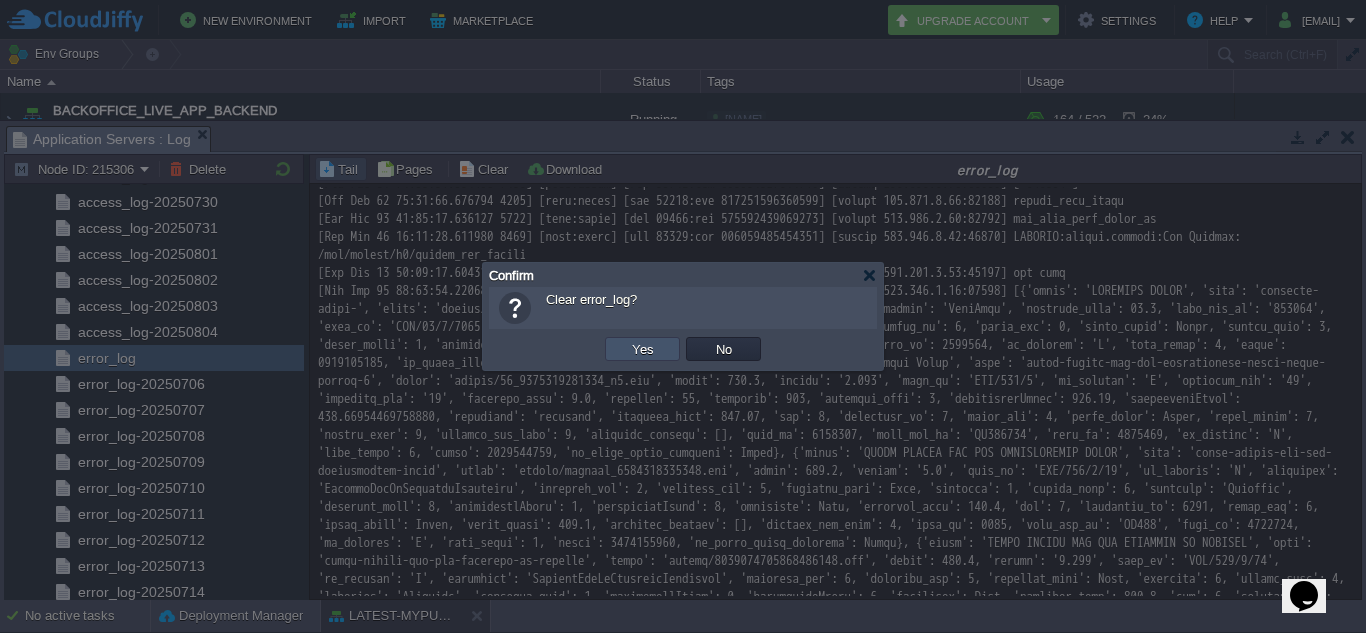 click on "Yes" at bounding box center (643, 349) 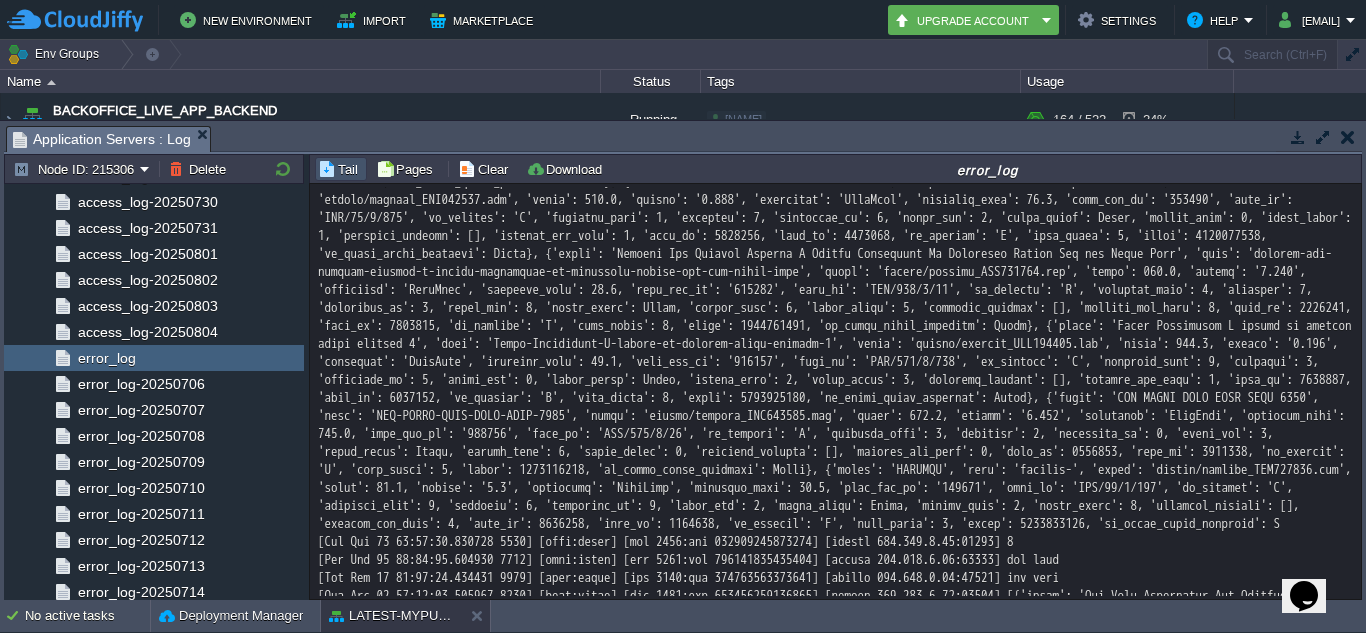 scroll, scrollTop: 1023, scrollLeft: 0, axis: vertical 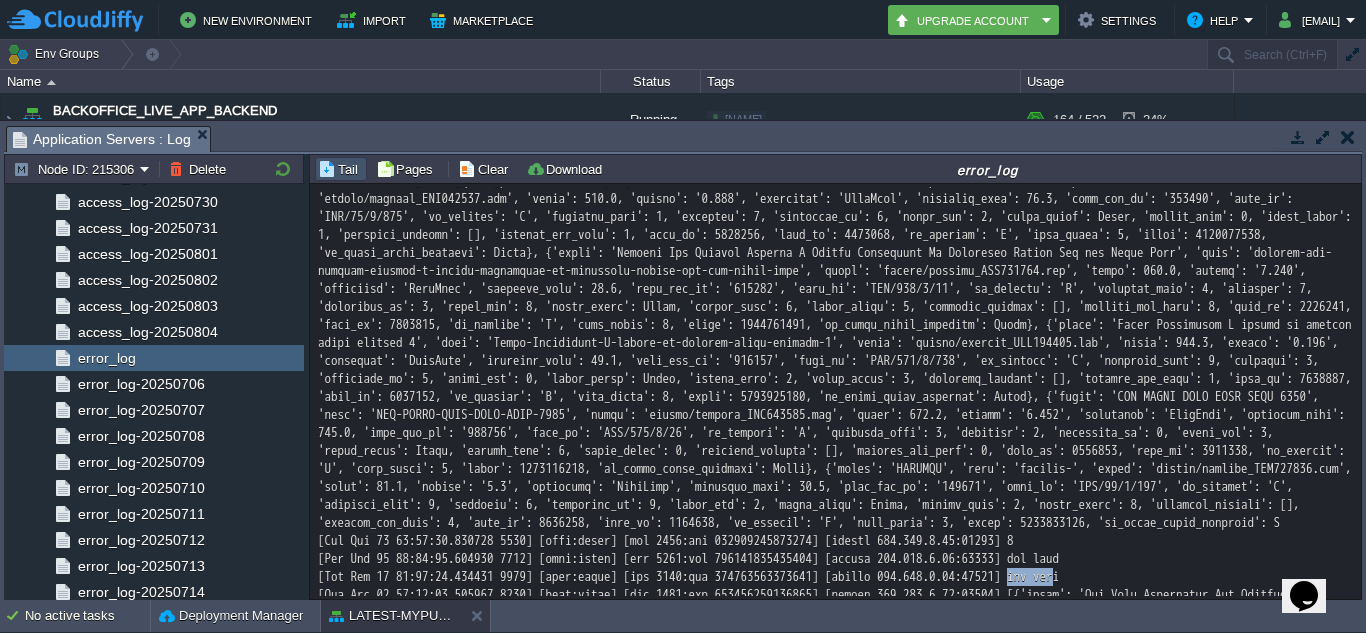 drag, startPoint x: 1127, startPoint y: 448, endPoint x: 1076, endPoint y: 448, distance: 51 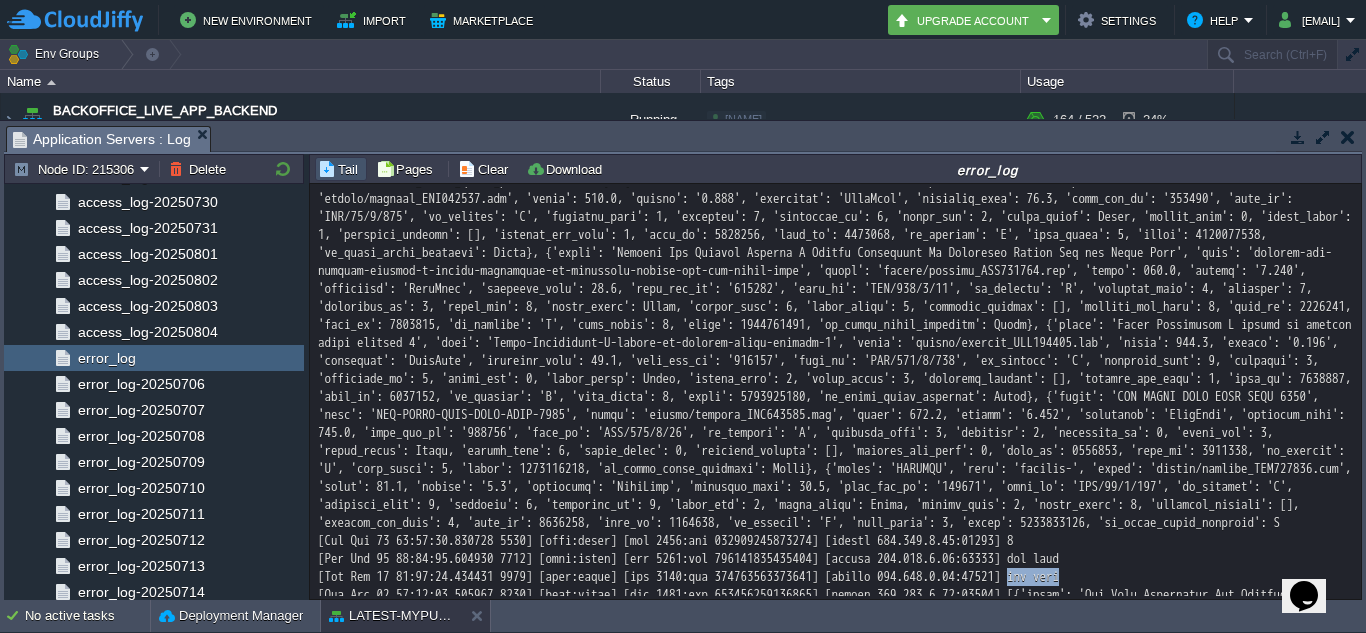 drag, startPoint x: 1136, startPoint y: 446, endPoint x: 1076, endPoint y: 445, distance: 60.00833 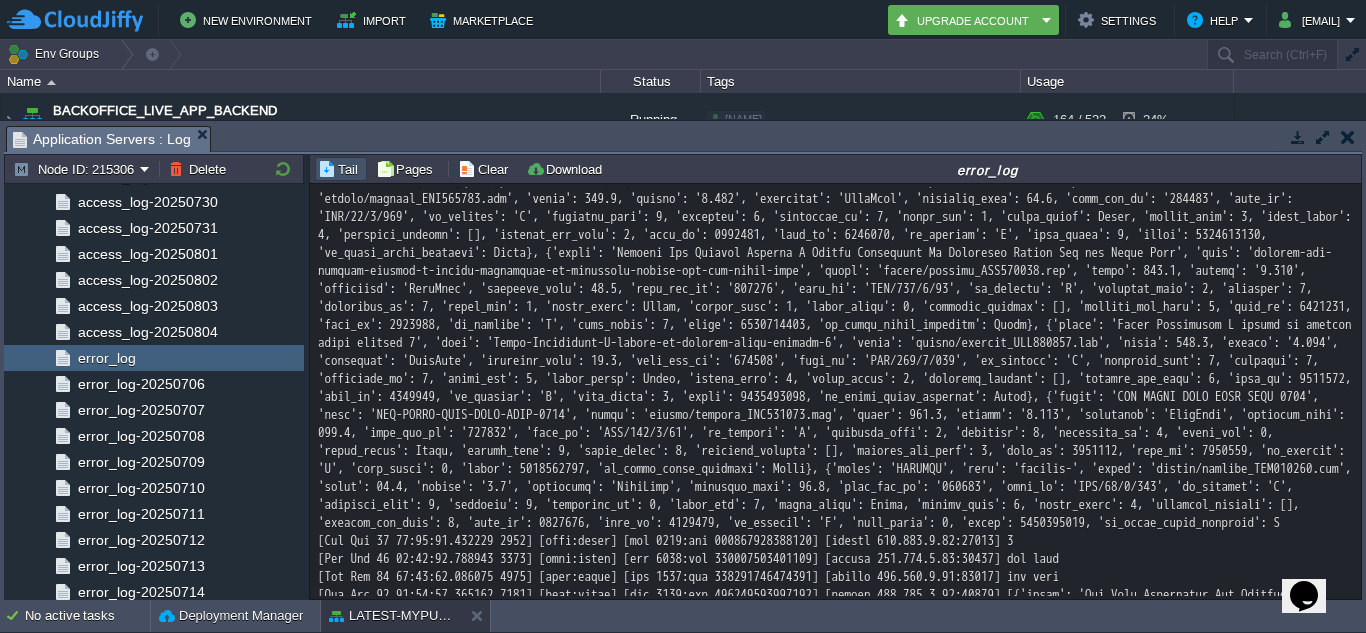 copy on "old book" 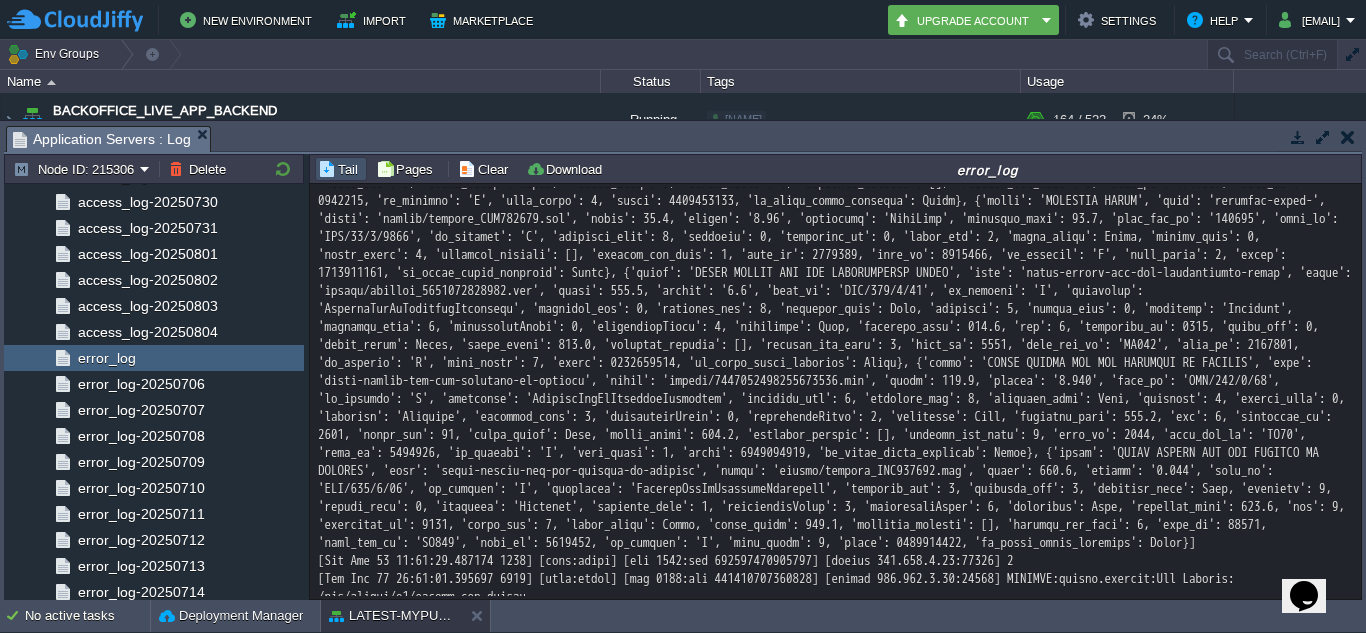 scroll, scrollTop: 1537, scrollLeft: 0, axis: vertical 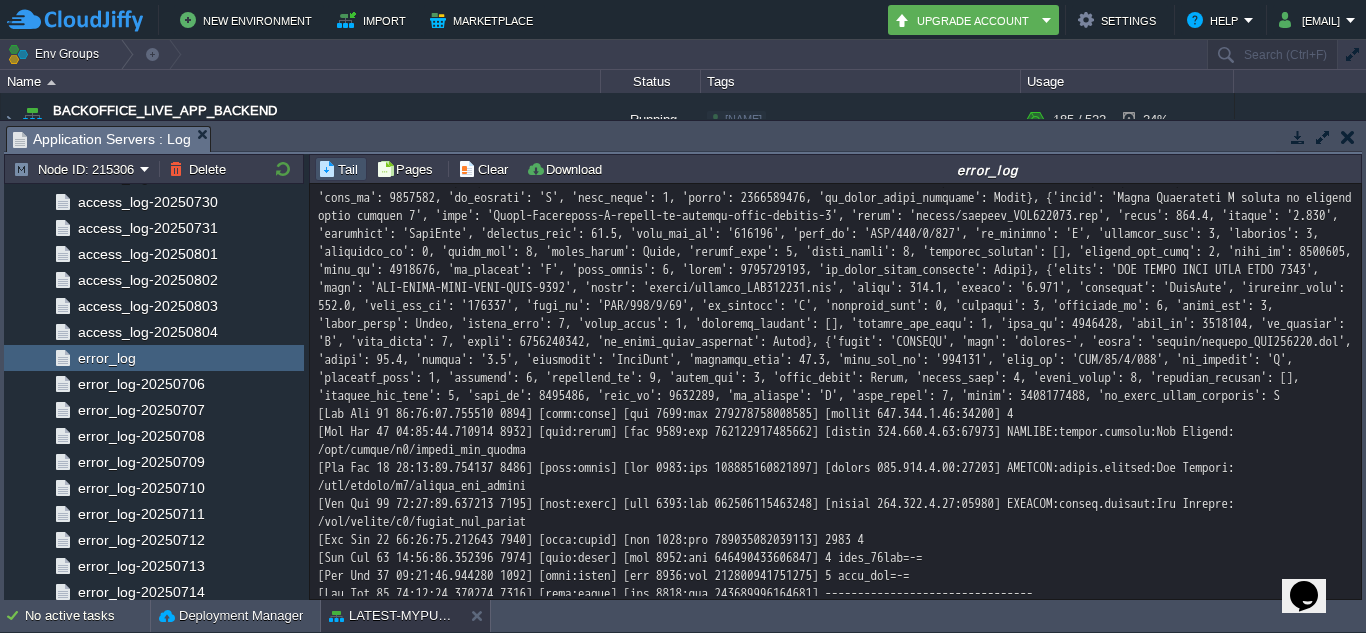 click at bounding box center [835, -6120] 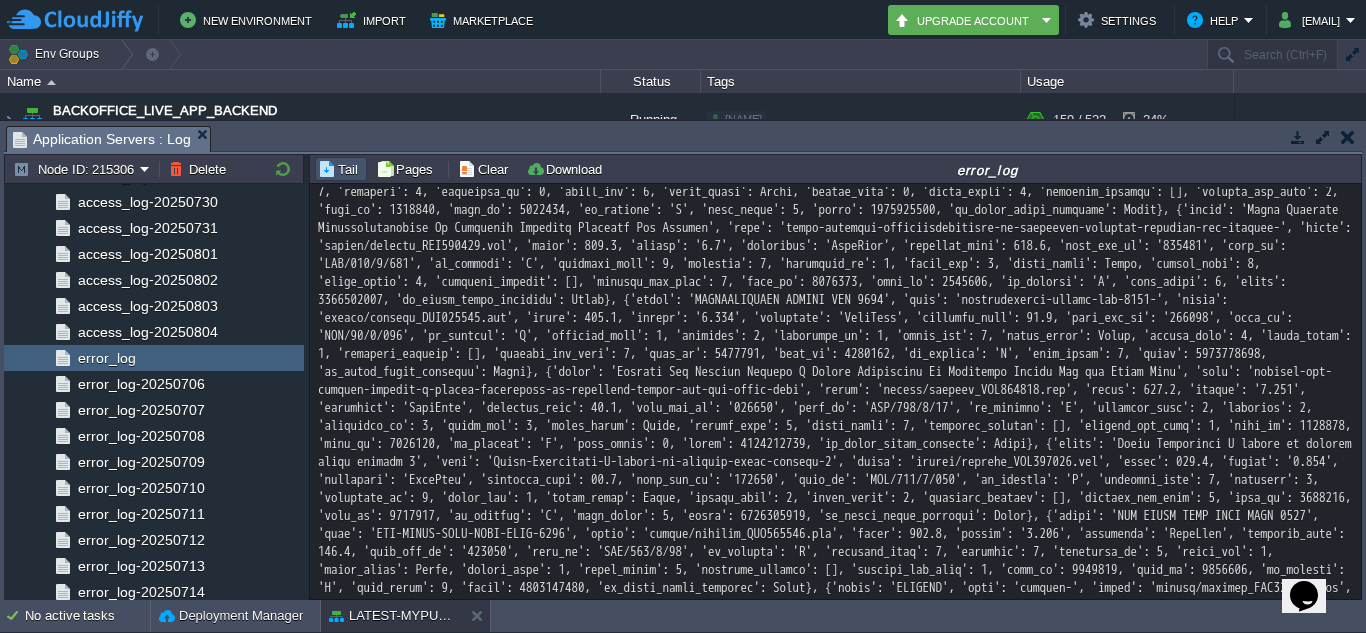 scroll, scrollTop: 13952, scrollLeft: 0, axis: vertical 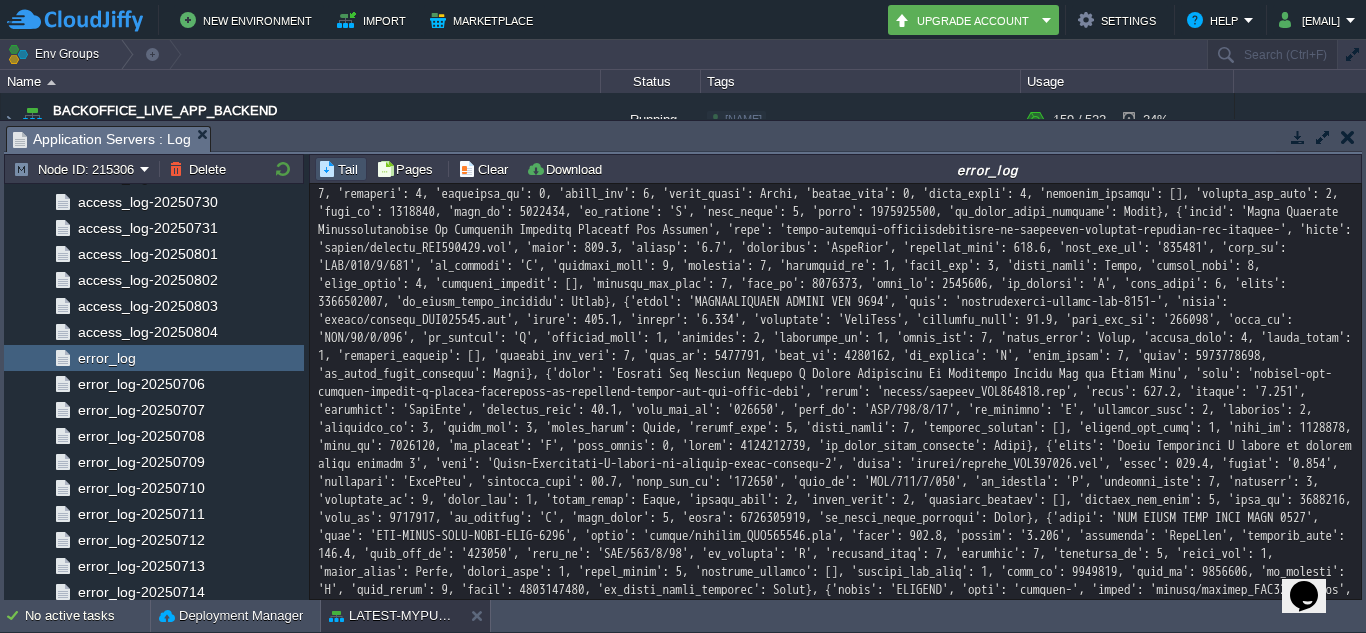 drag, startPoint x: 1135, startPoint y: 326, endPoint x: 1071, endPoint y: 330, distance: 64.12488 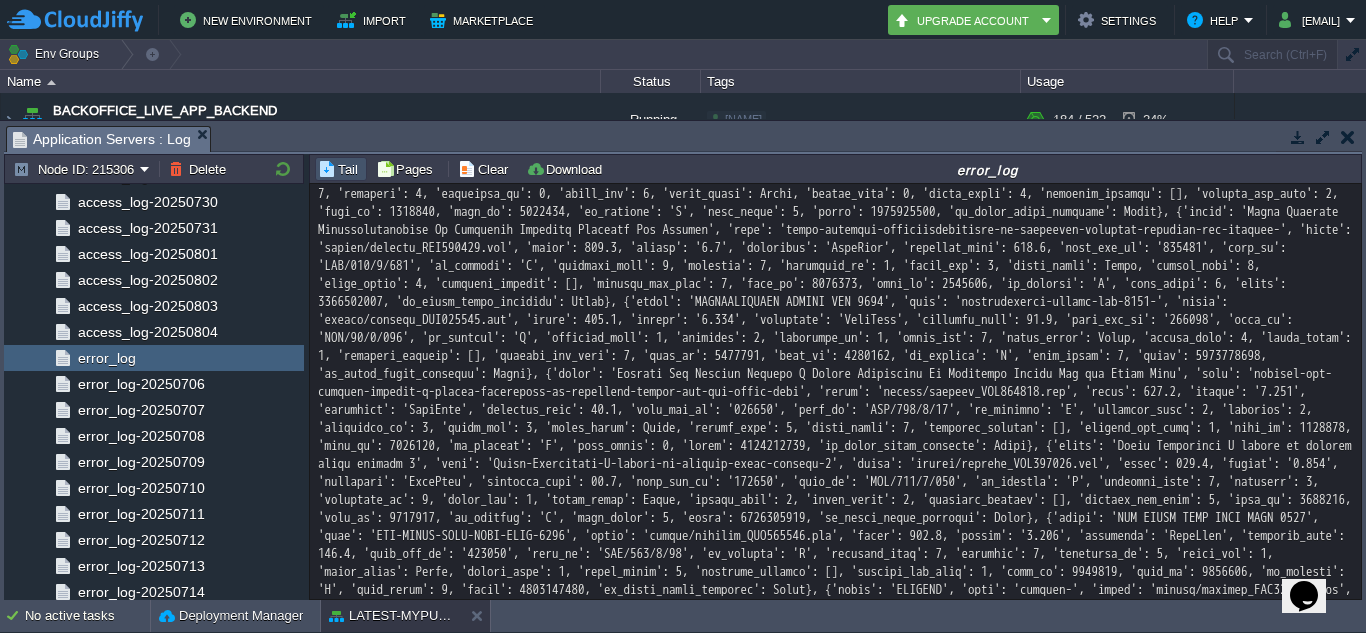 click at bounding box center [1298, 137] 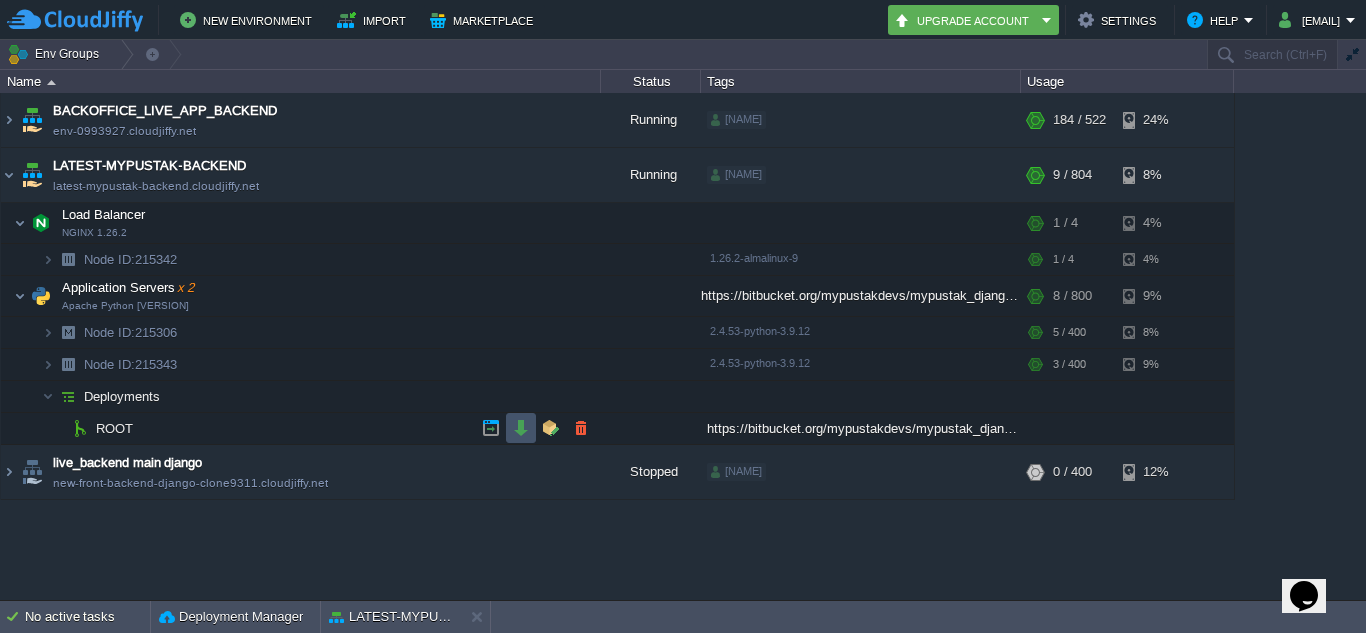 click at bounding box center (521, 428) 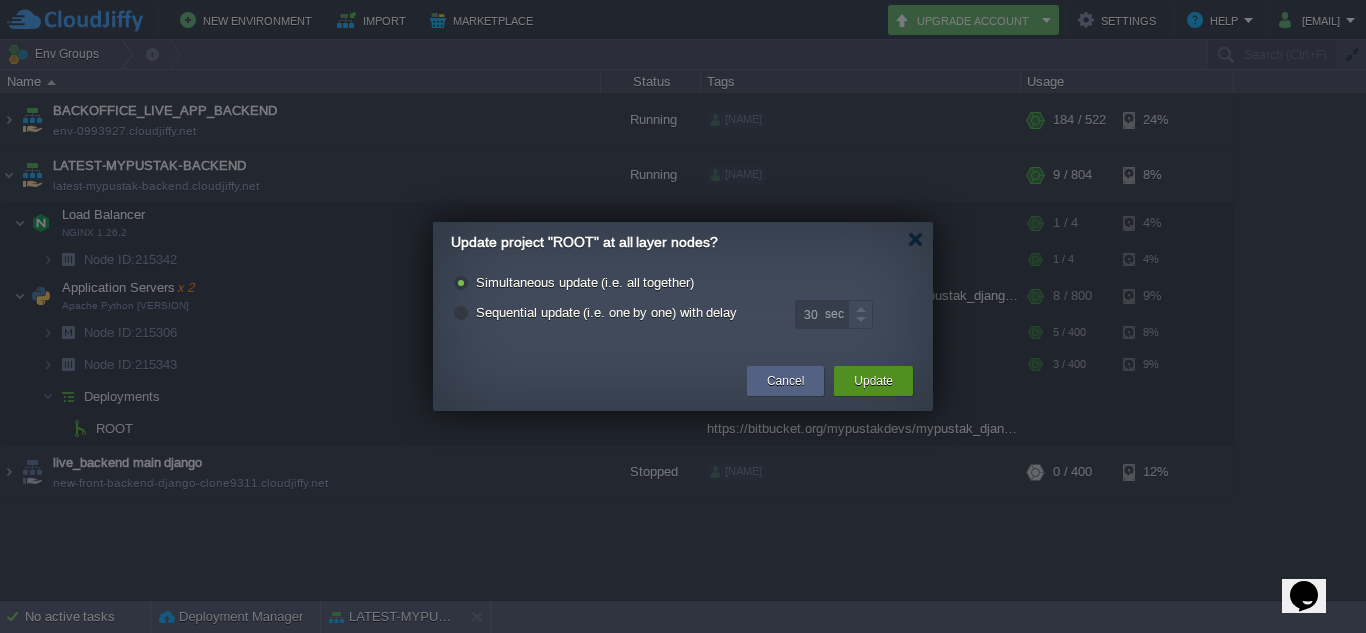 click on "Update" at bounding box center (873, 381) 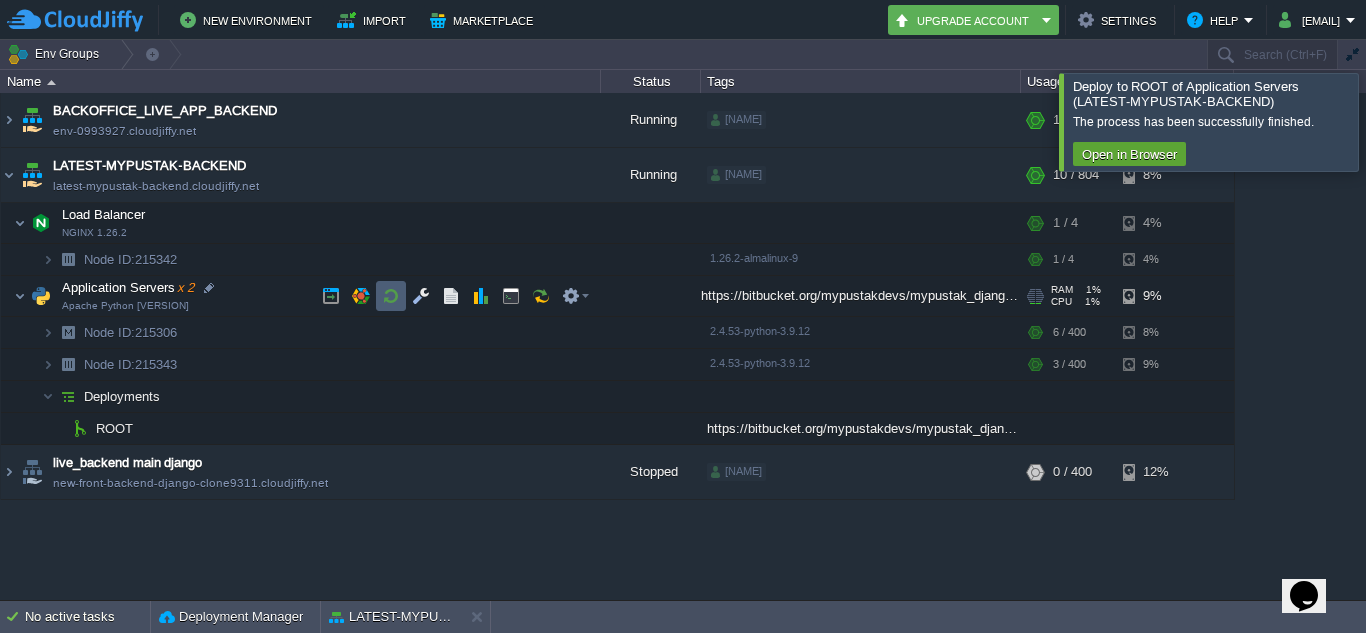 click at bounding box center (391, 296) 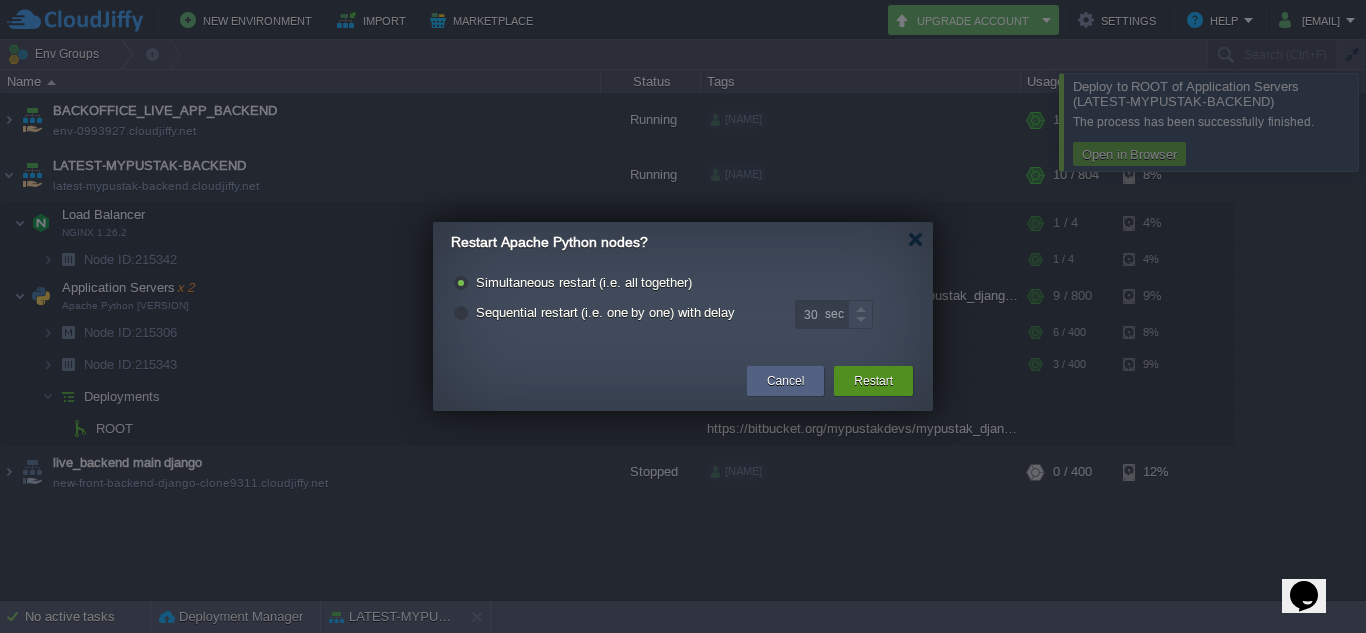click on "Restart" at bounding box center [873, 381] 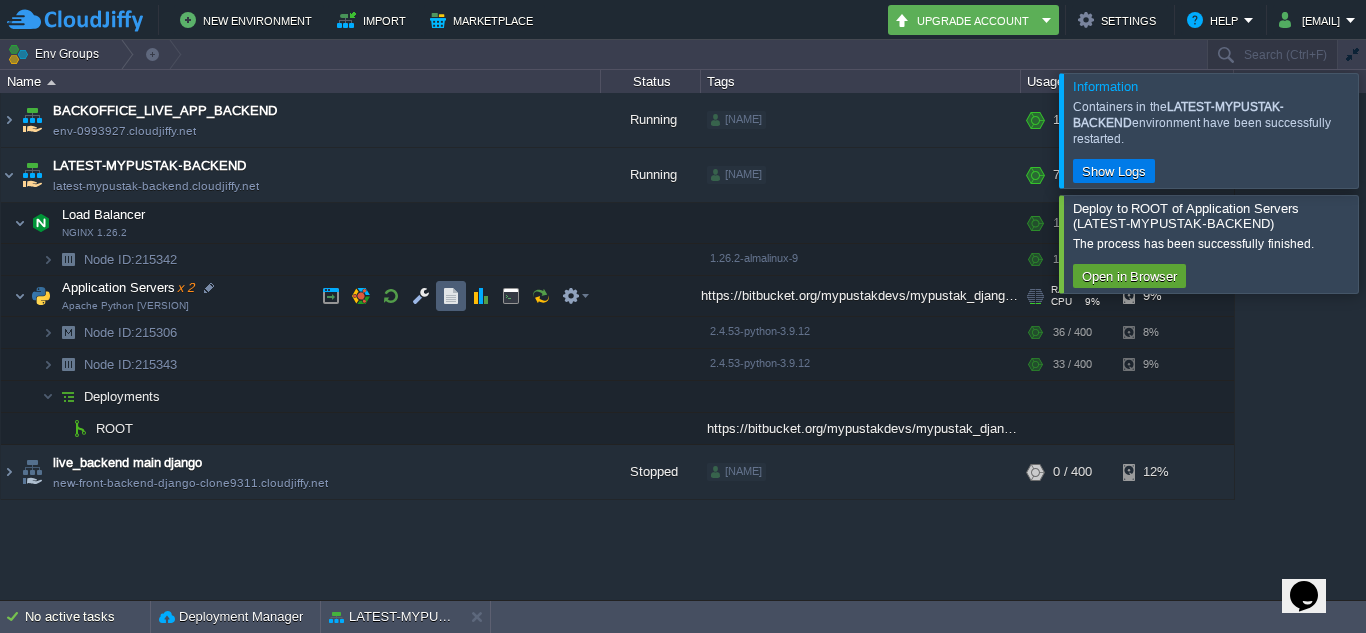click at bounding box center [451, 296] 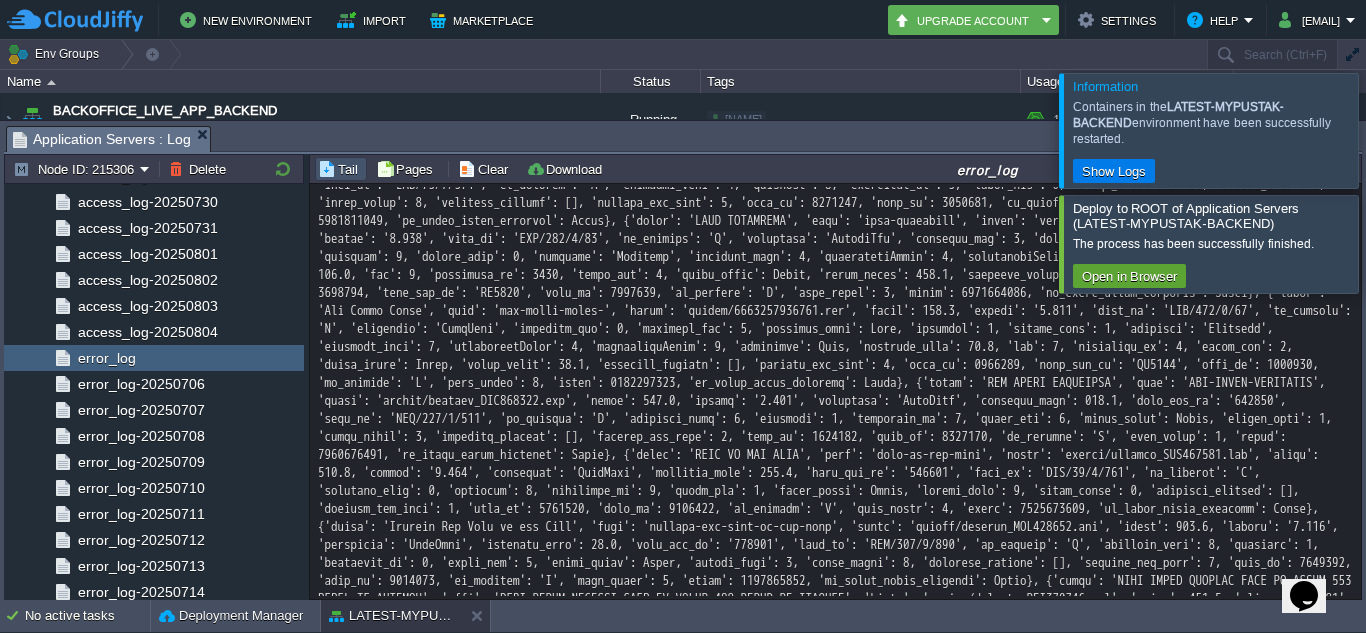 scroll, scrollTop: 16501, scrollLeft: 0, axis: vertical 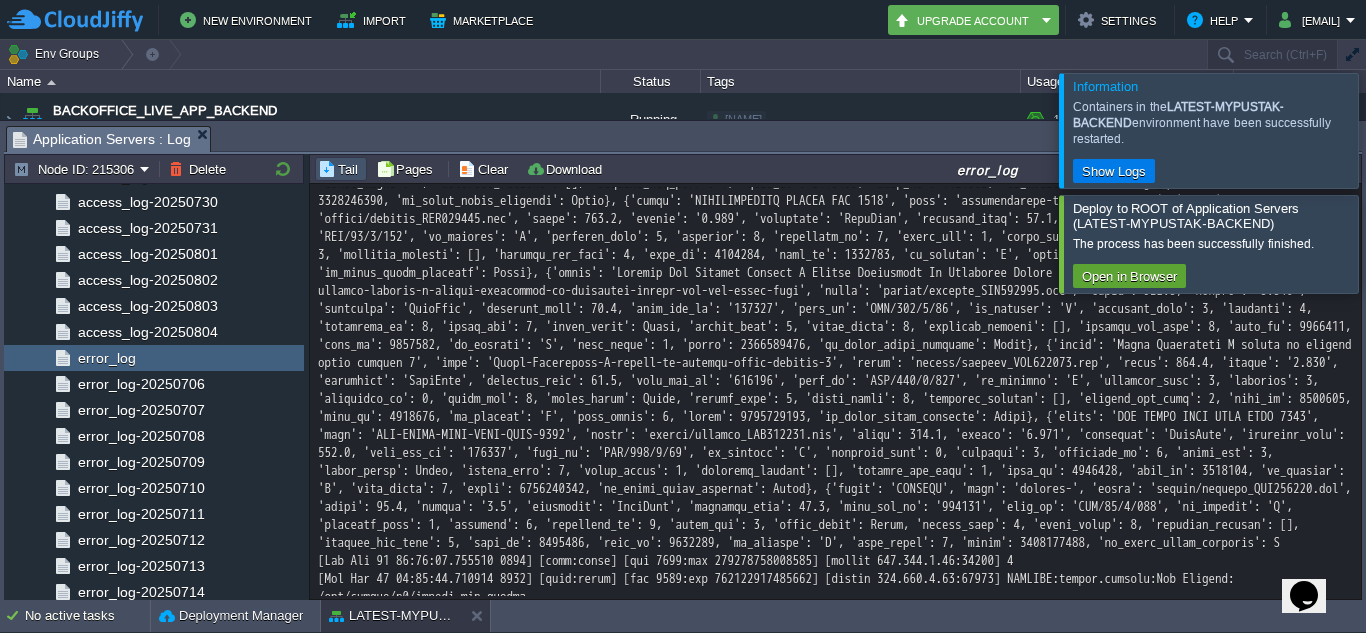 click at bounding box center (1390, 130) 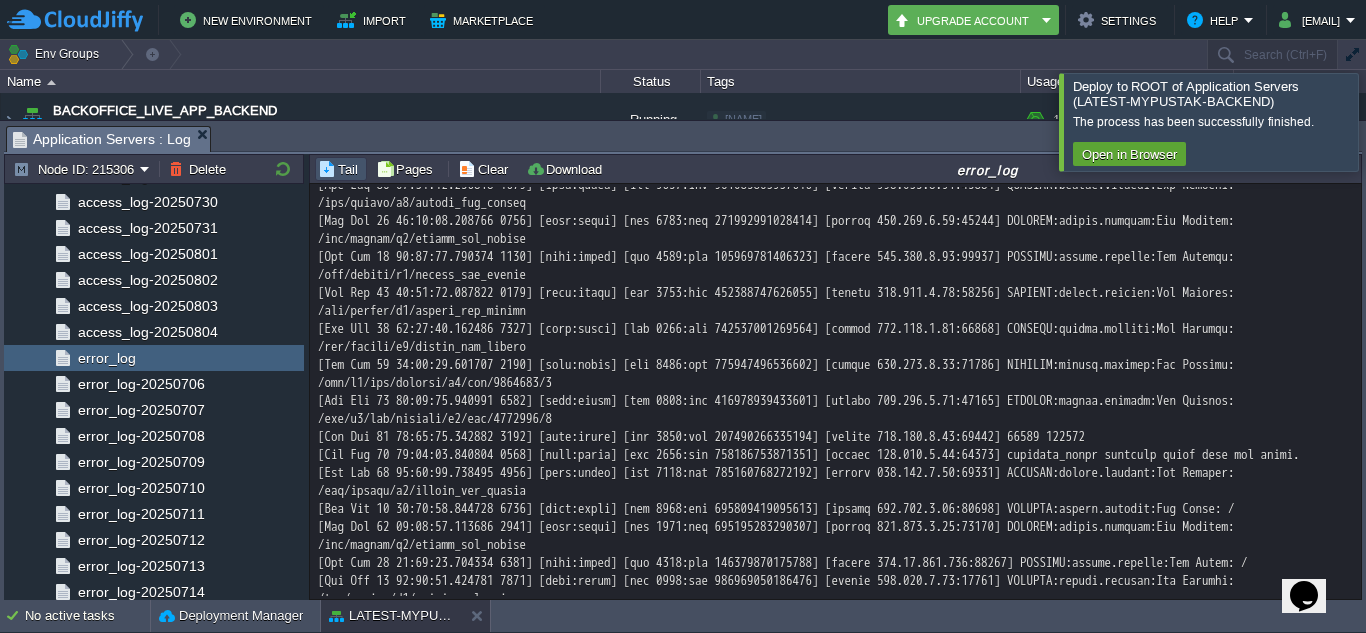 scroll, scrollTop: 22085, scrollLeft: 0, axis: vertical 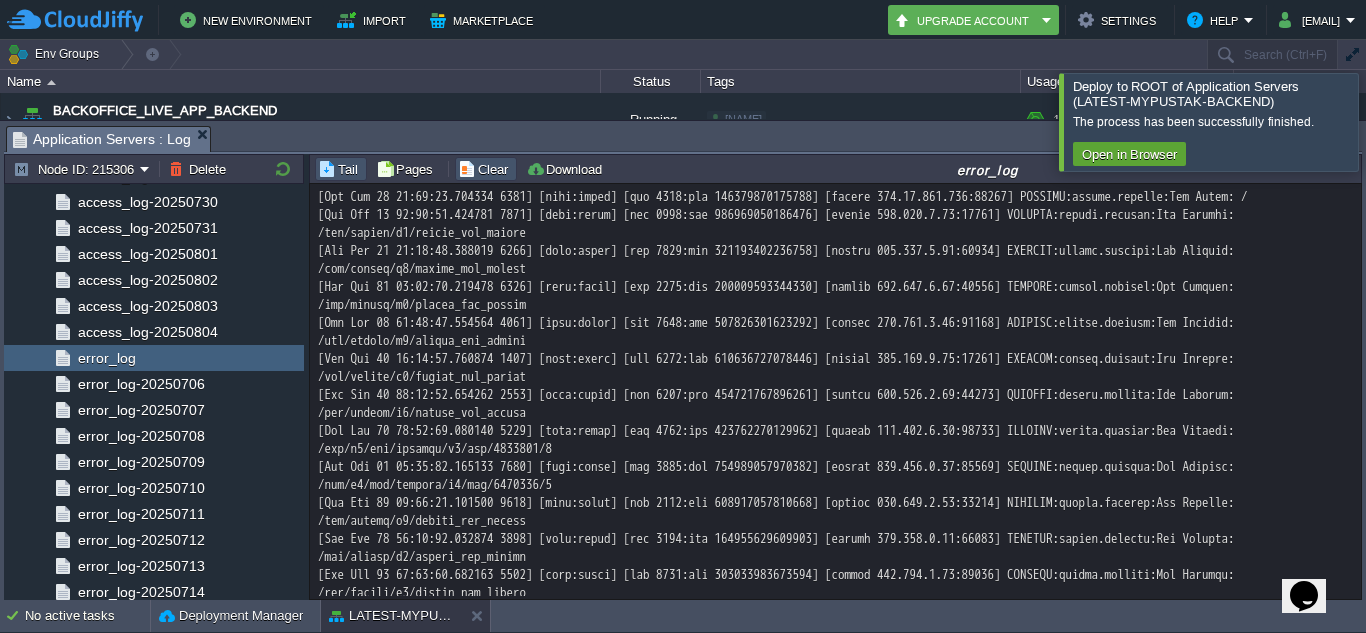click on "Clear" at bounding box center [486, 169] 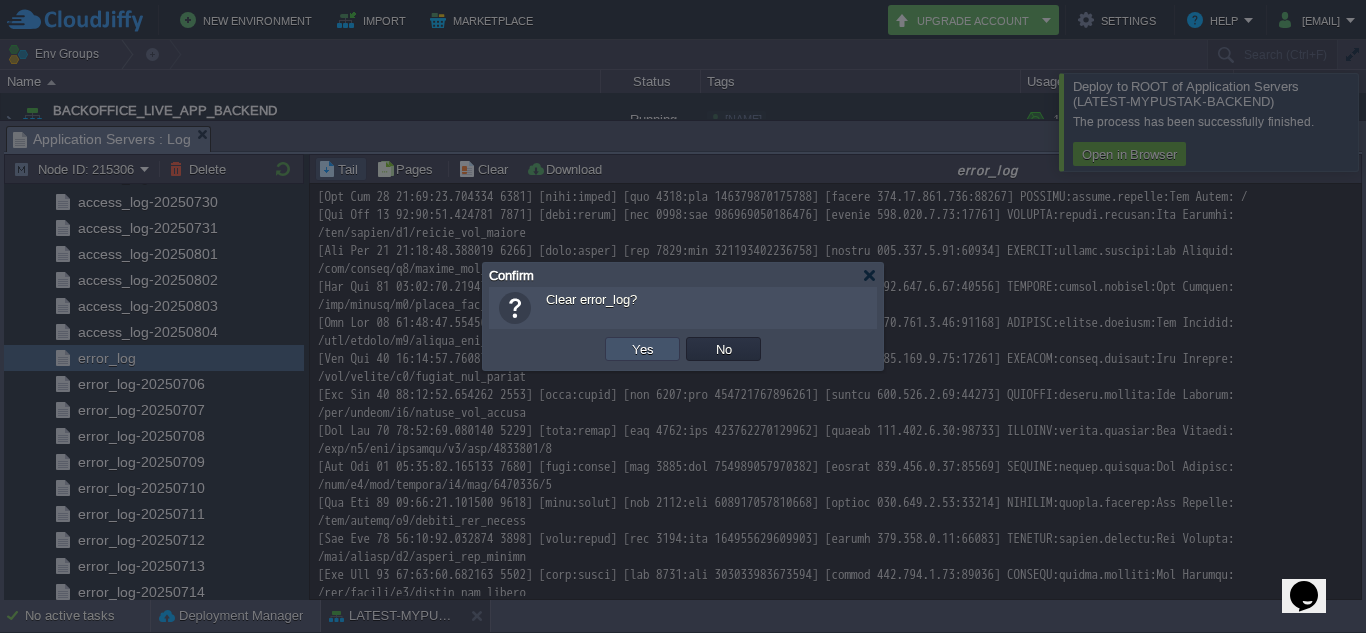 click on "Yes" at bounding box center [643, 349] 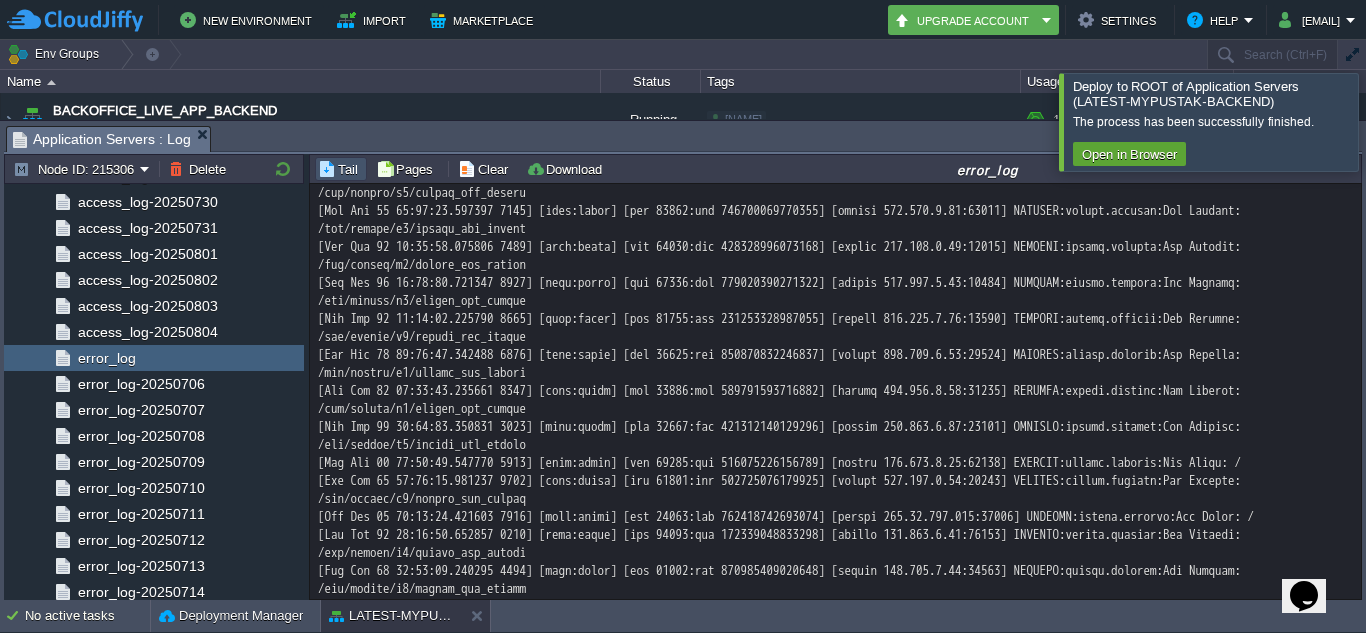 scroll, scrollTop: 1351, scrollLeft: 0, axis: vertical 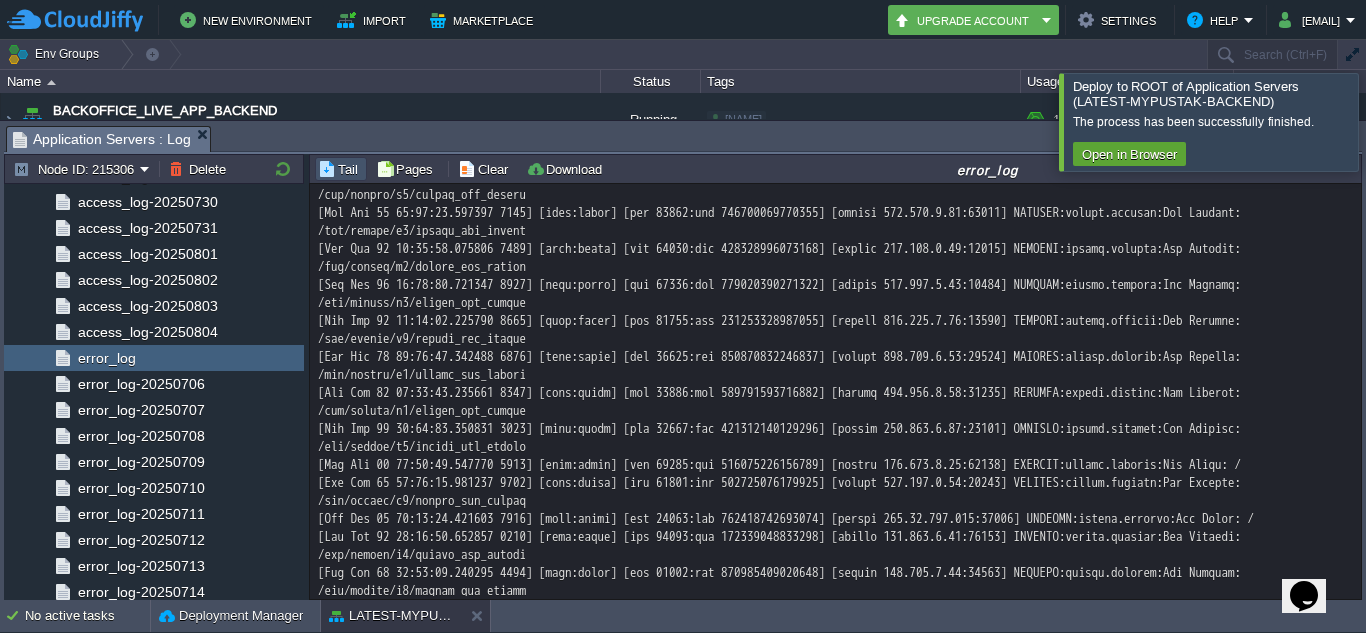 click at bounding box center [835, -21] 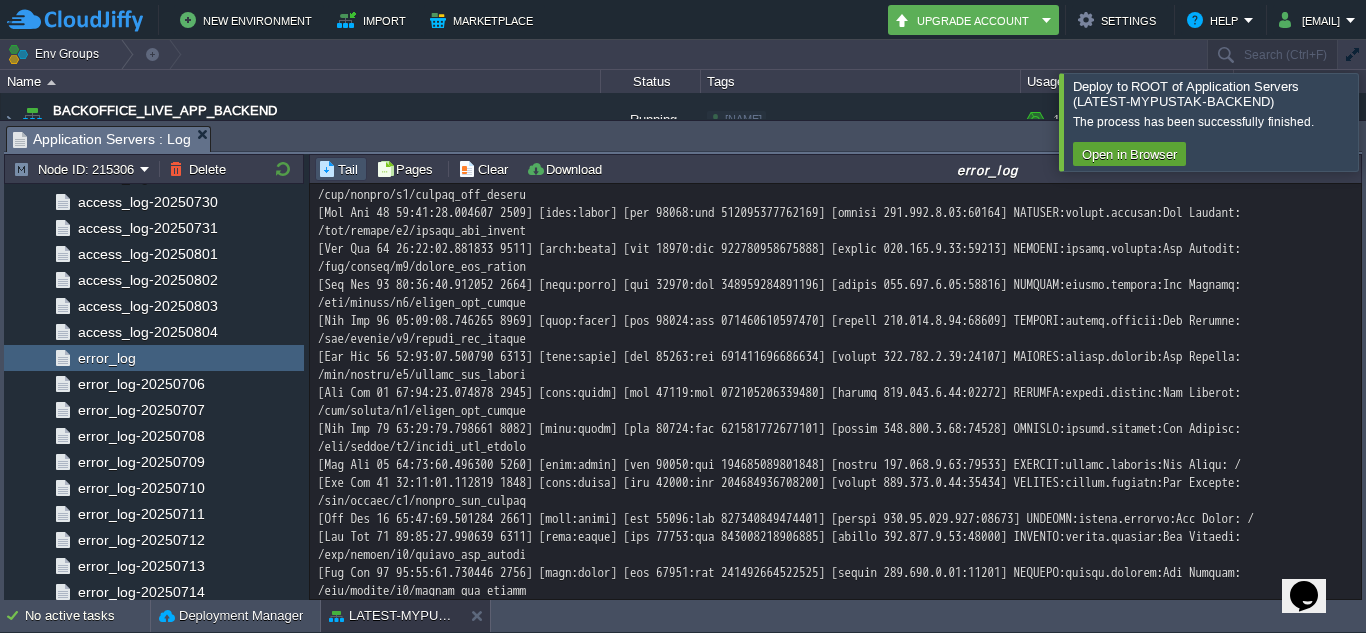 click at bounding box center [835, 69] 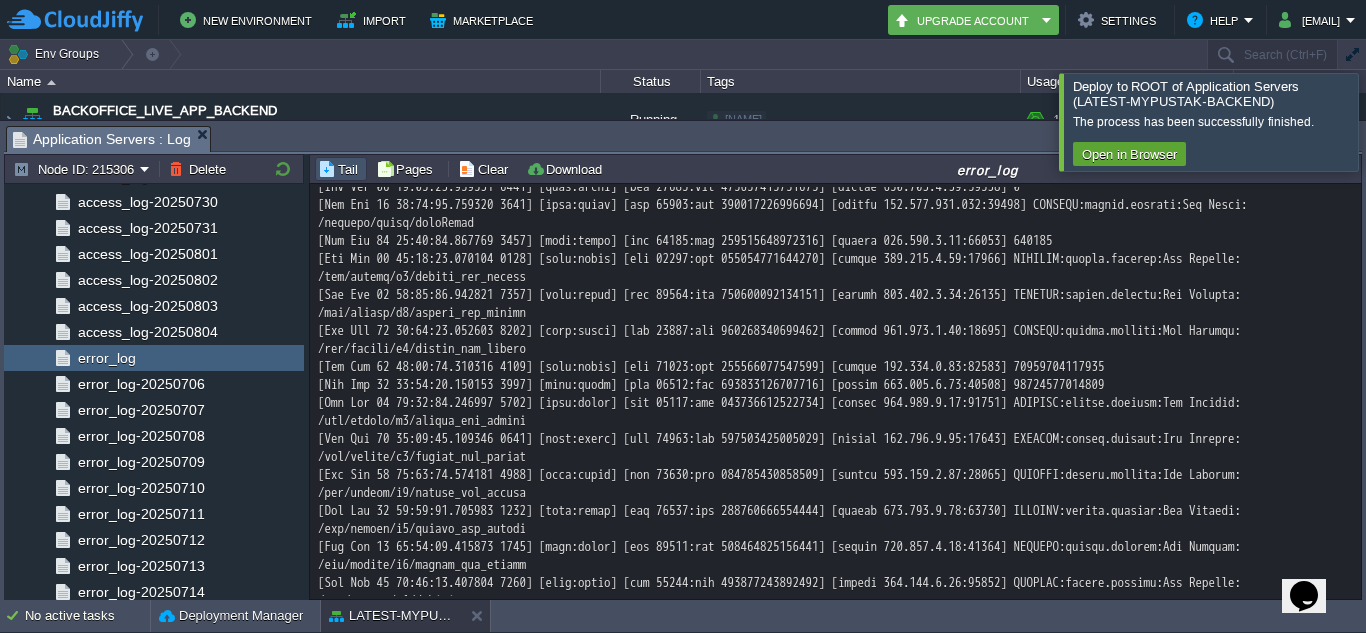 scroll, scrollTop: 4006, scrollLeft: 0, axis: vertical 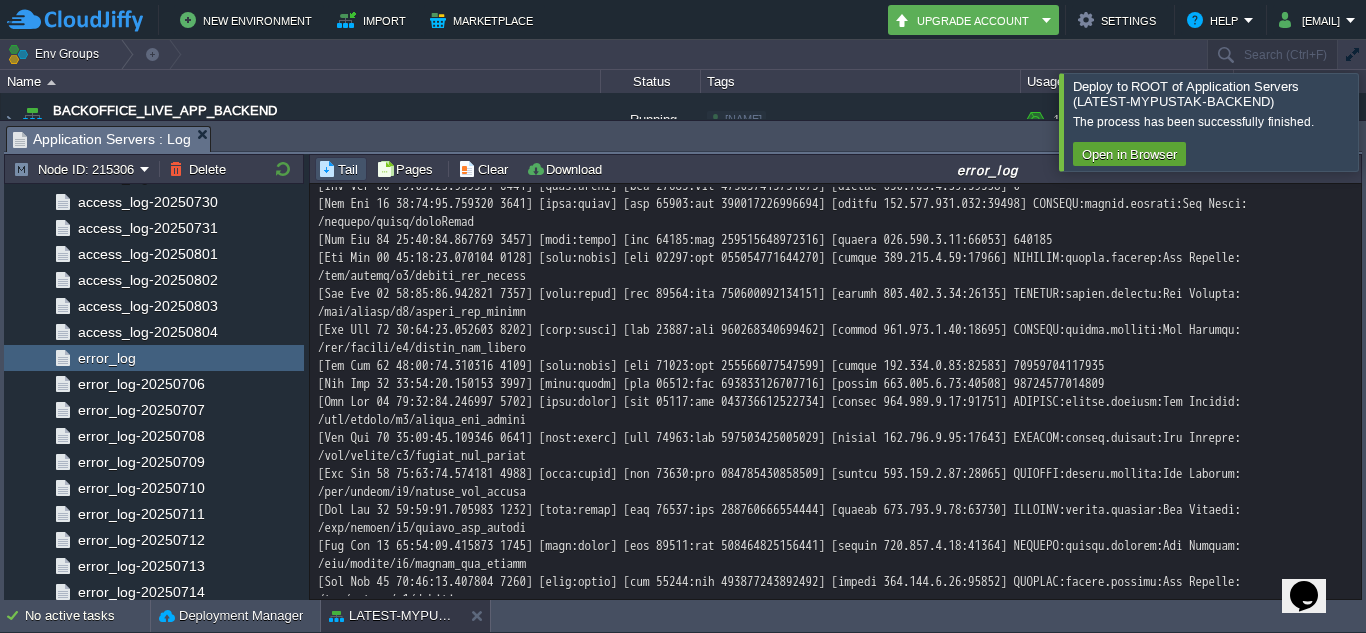 click at bounding box center [835, -615] 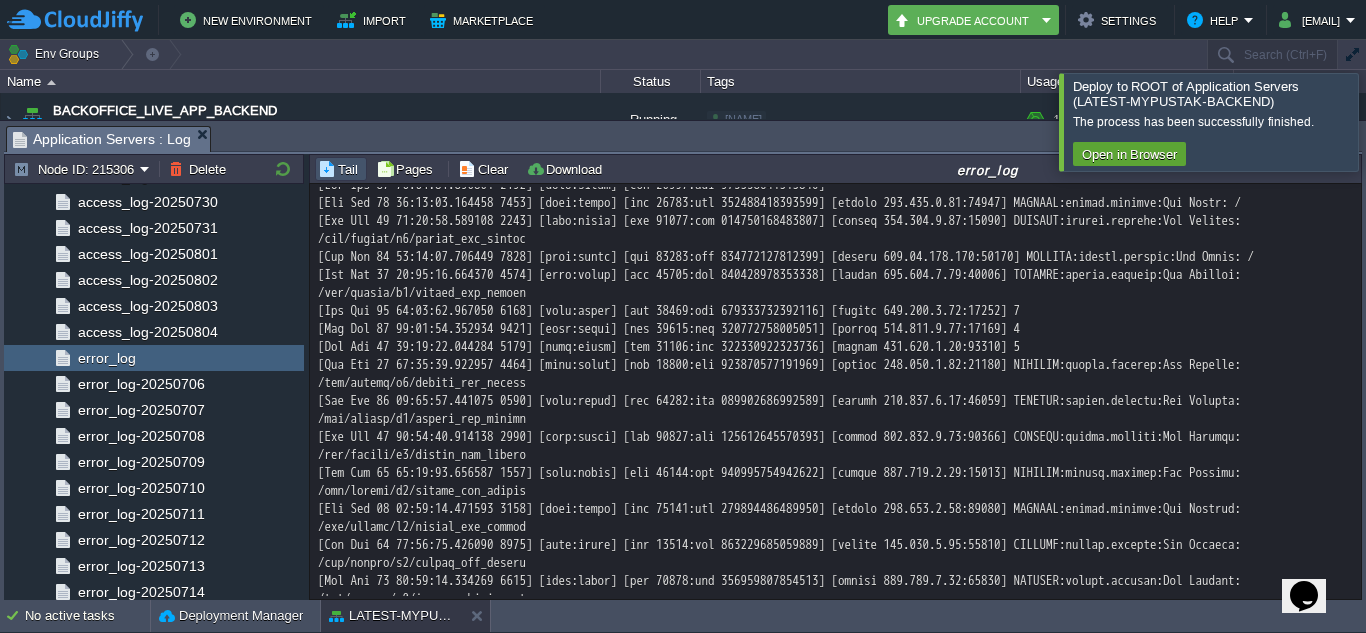 scroll, scrollTop: 5077, scrollLeft: 0, axis: vertical 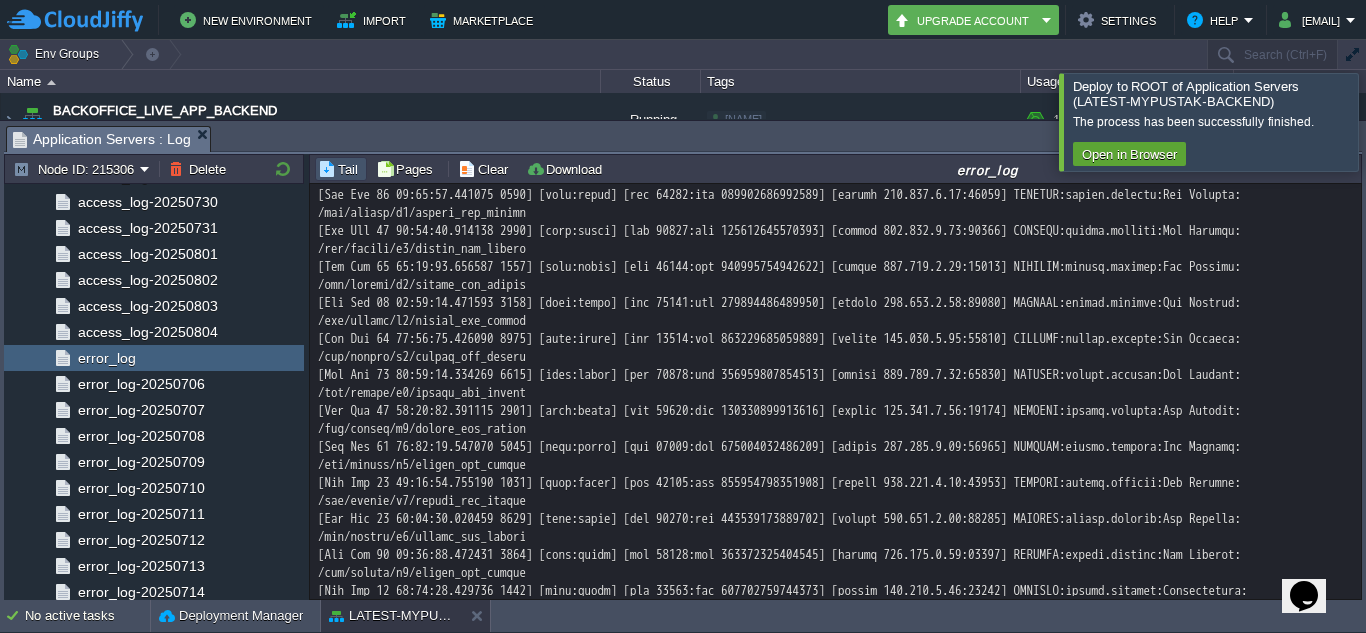 click at bounding box center [835, -1686] 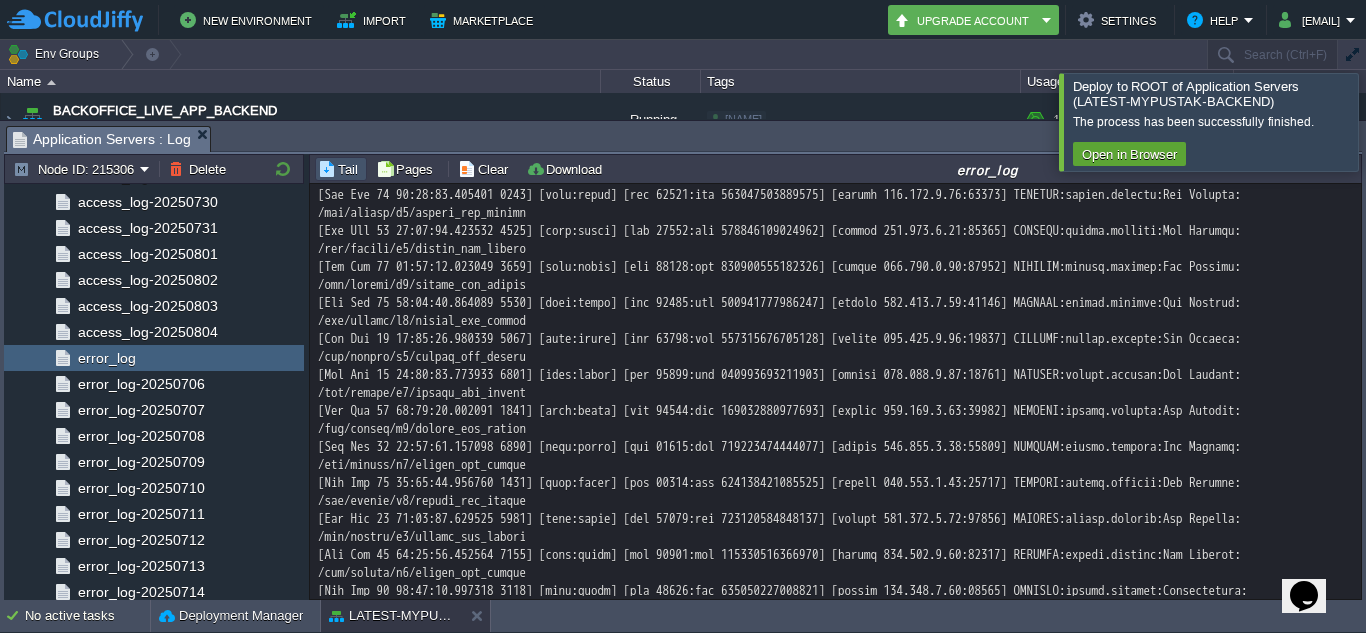 scroll, scrollTop: 5872, scrollLeft: 0, axis: vertical 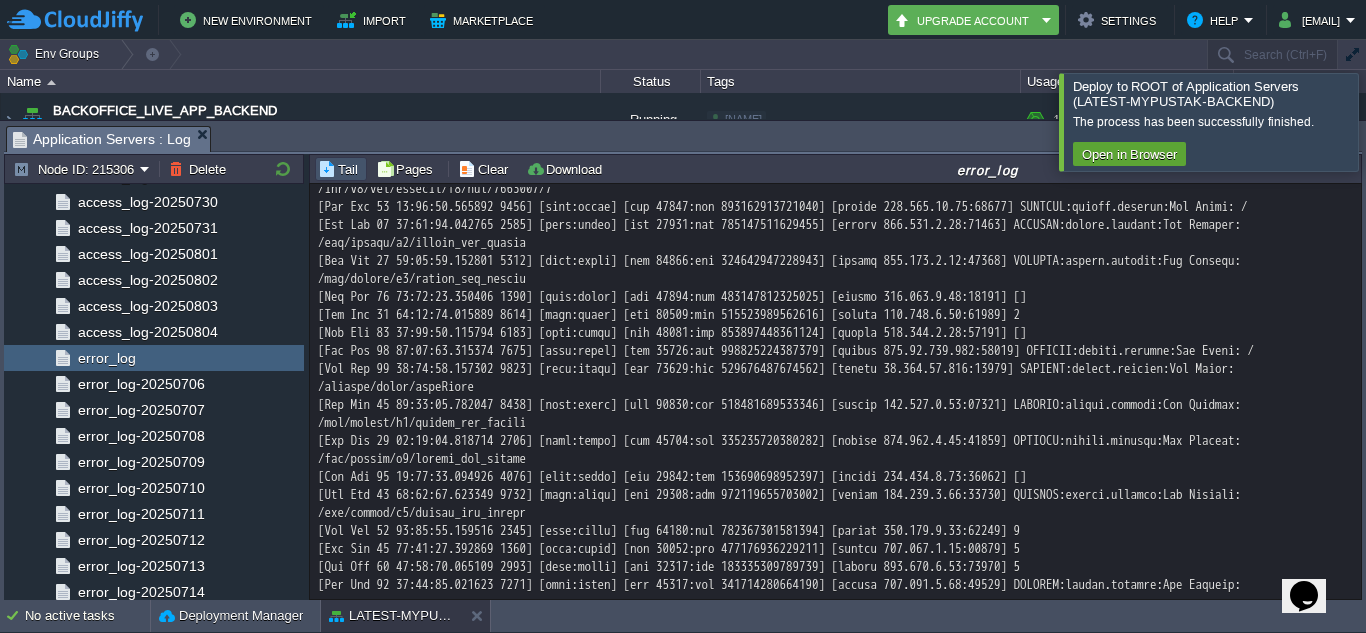 click at bounding box center (1390, 121) 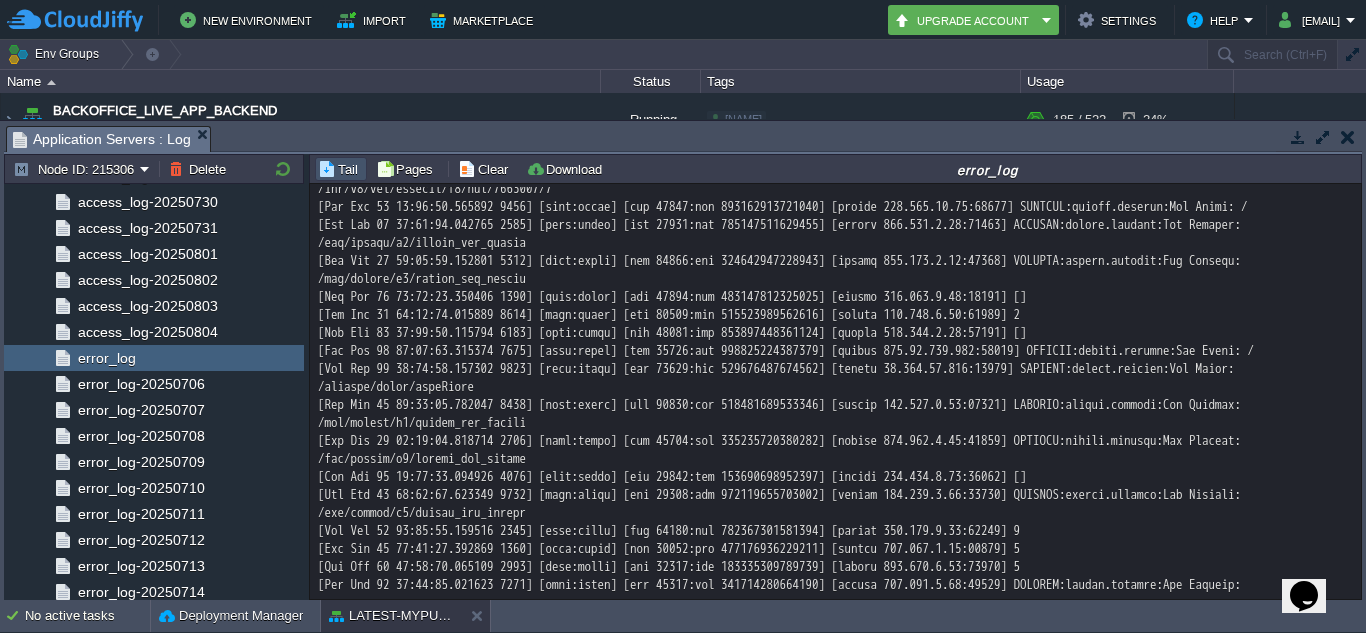 click at bounding box center [1348, 137] 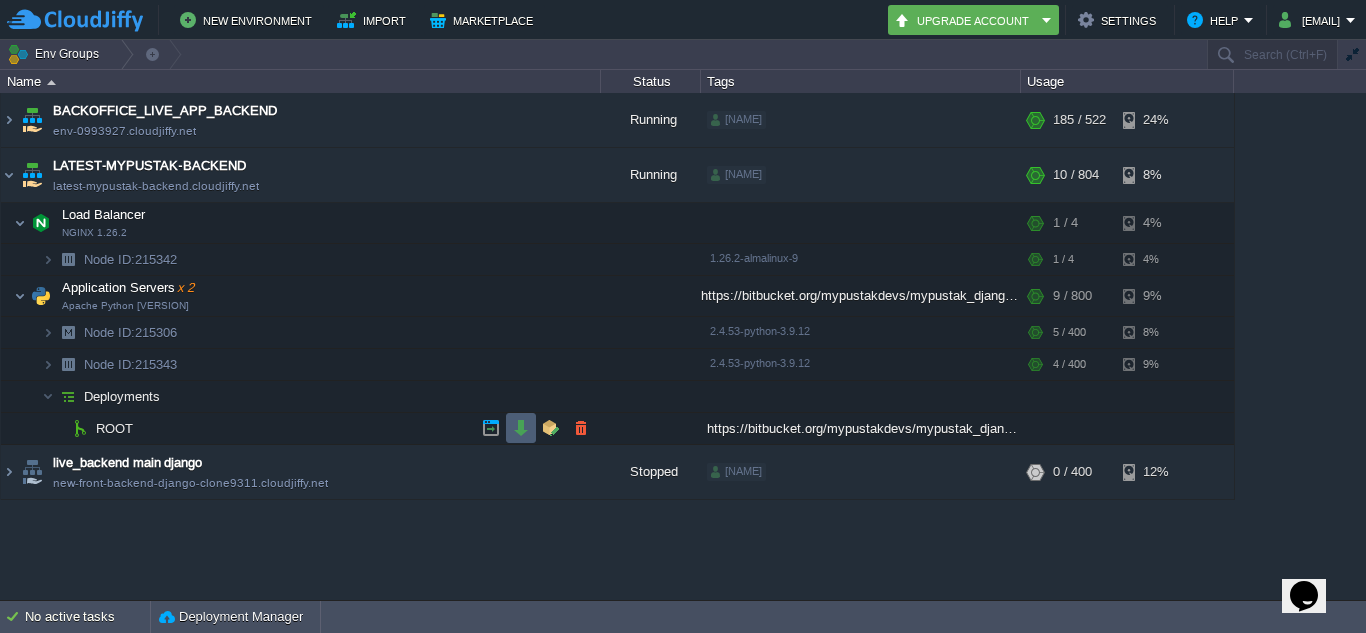 click at bounding box center (521, 428) 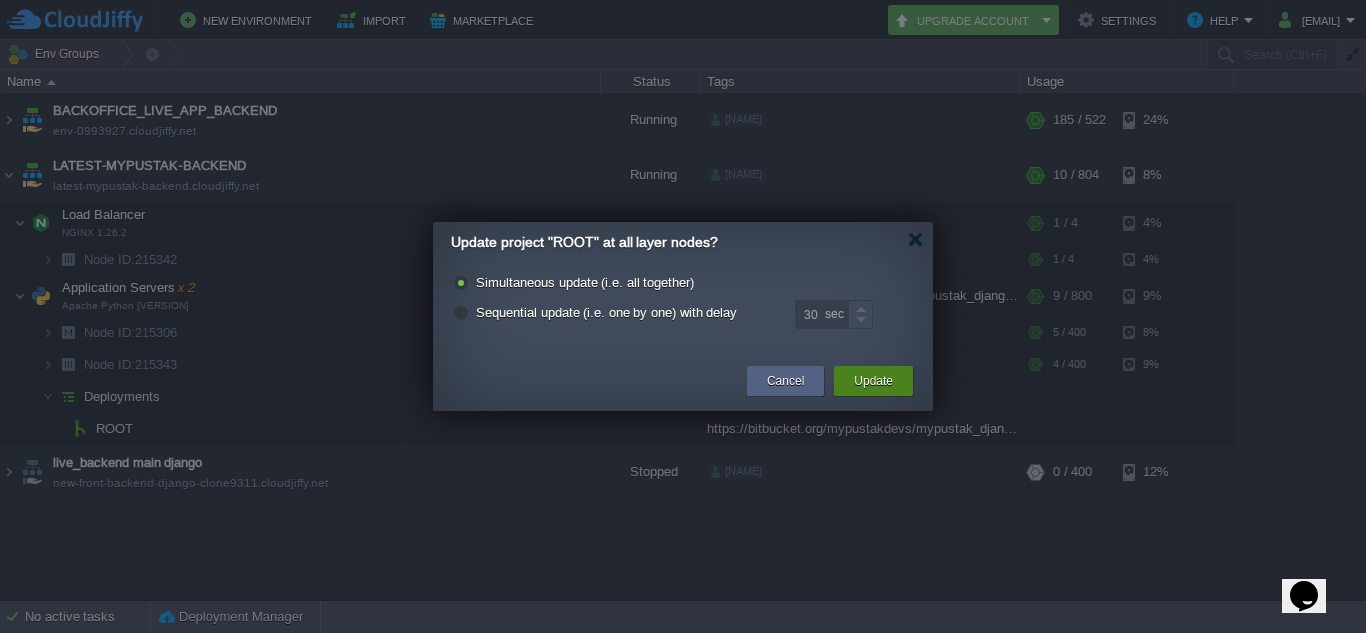 click on "Update" at bounding box center (873, 381) 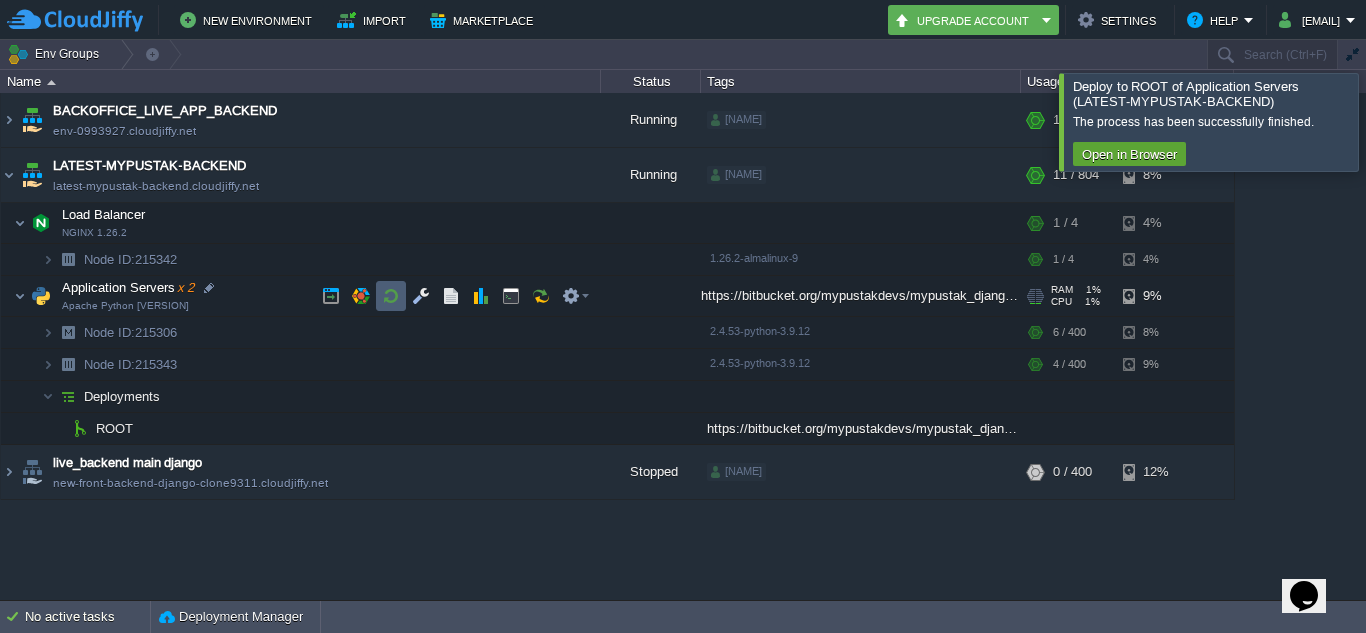 click at bounding box center (391, 296) 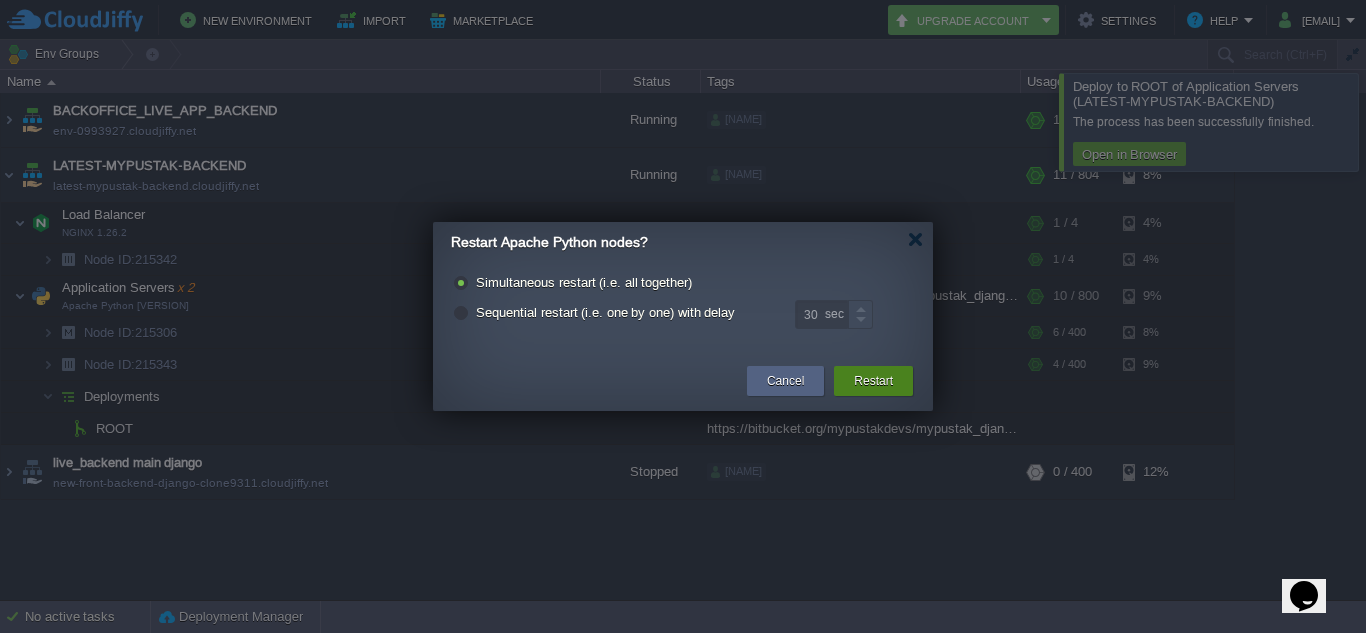 click on "Restart" at bounding box center (873, 381) 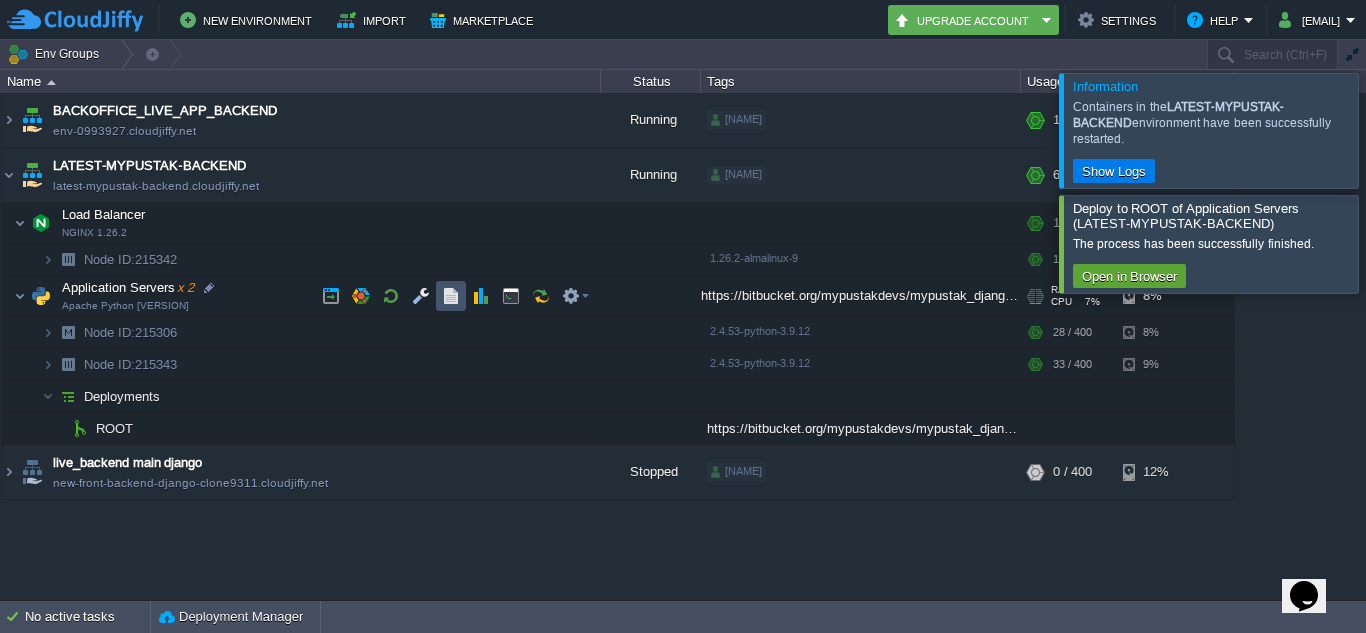 click at bounding box center [451, 296] 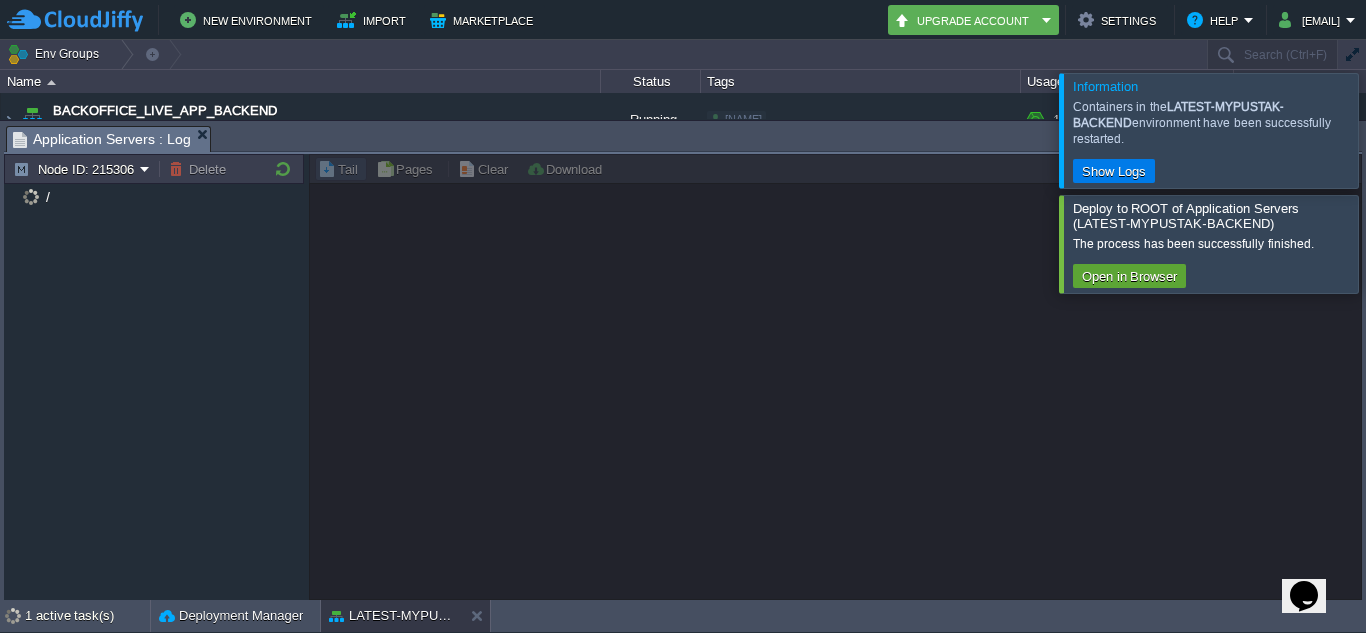 click at bounding box center (1390, 243) 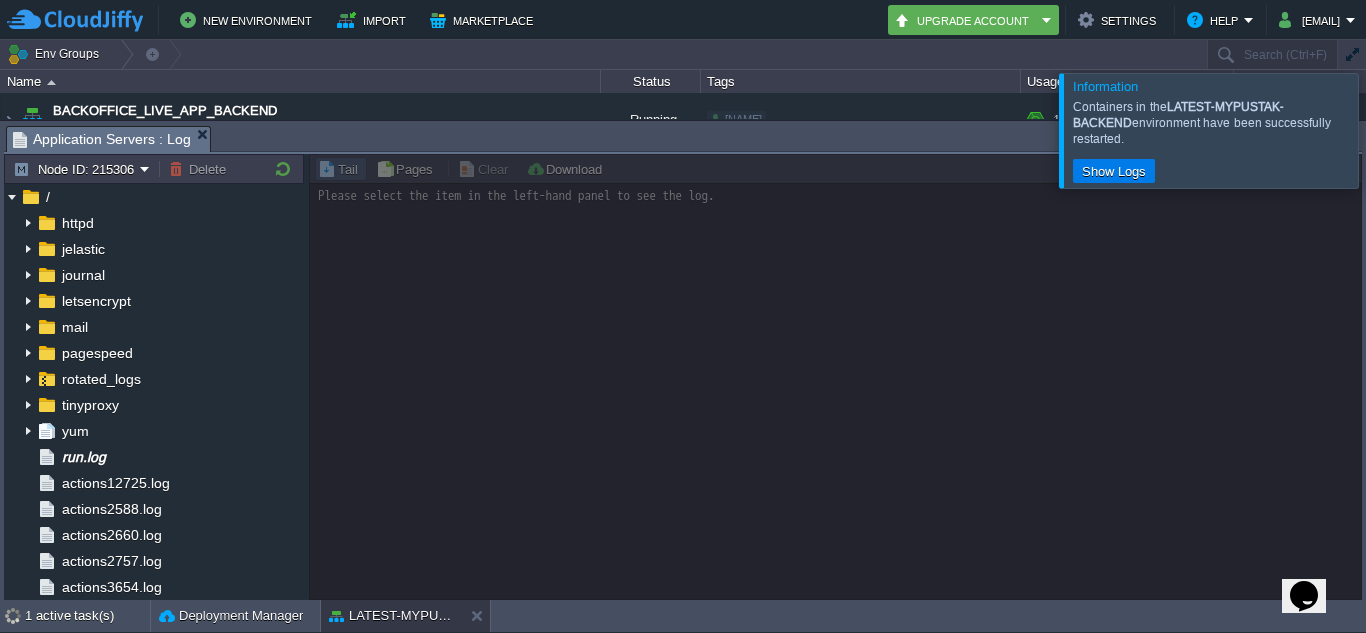 click at bounding box center [1390, 130] 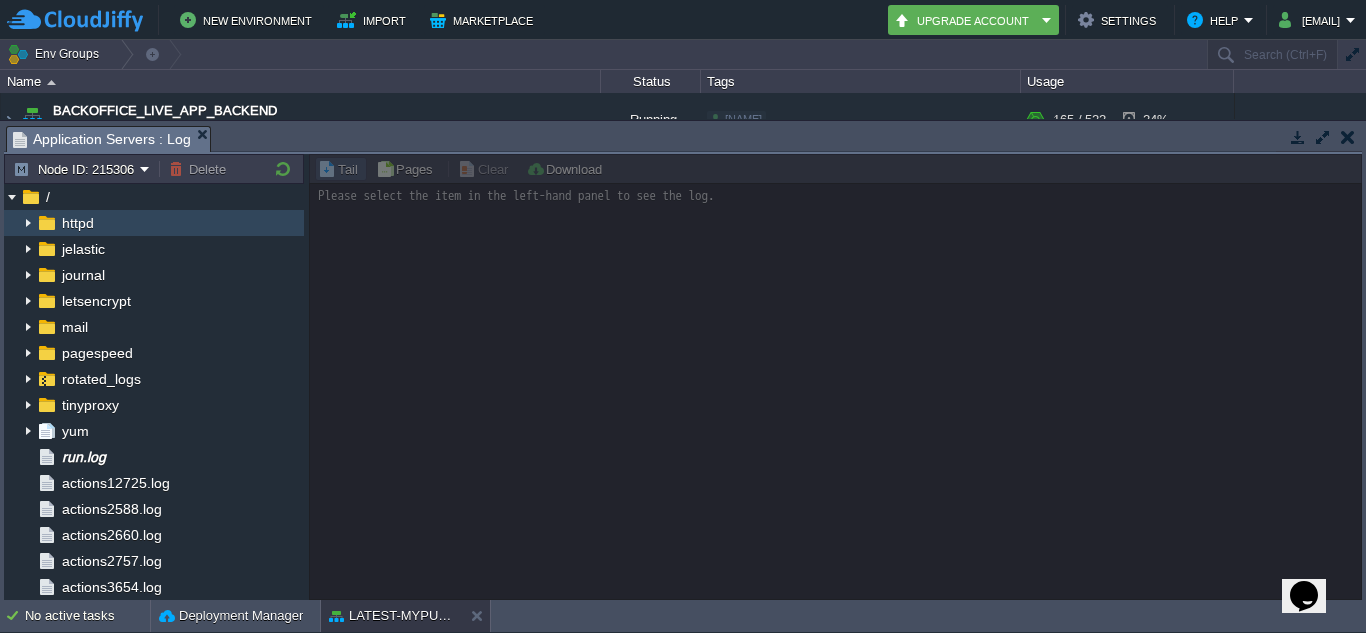 click at bounding box center (47, 223) 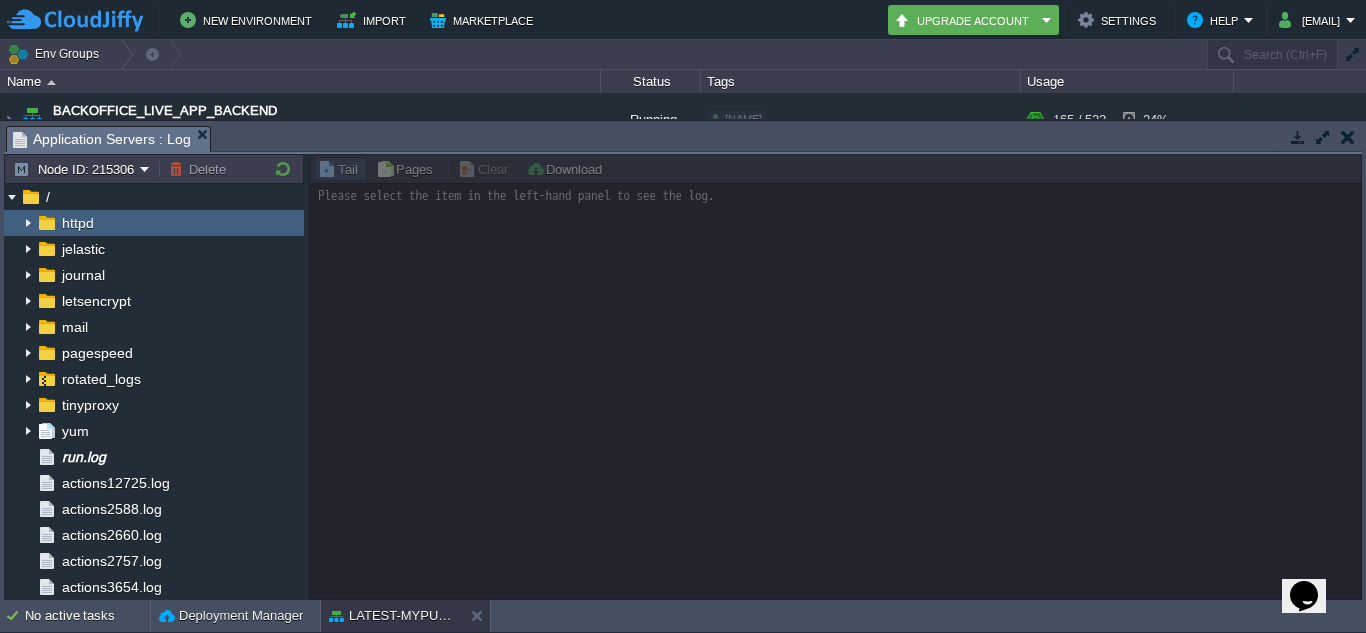 click at bounding box center [28, 223] 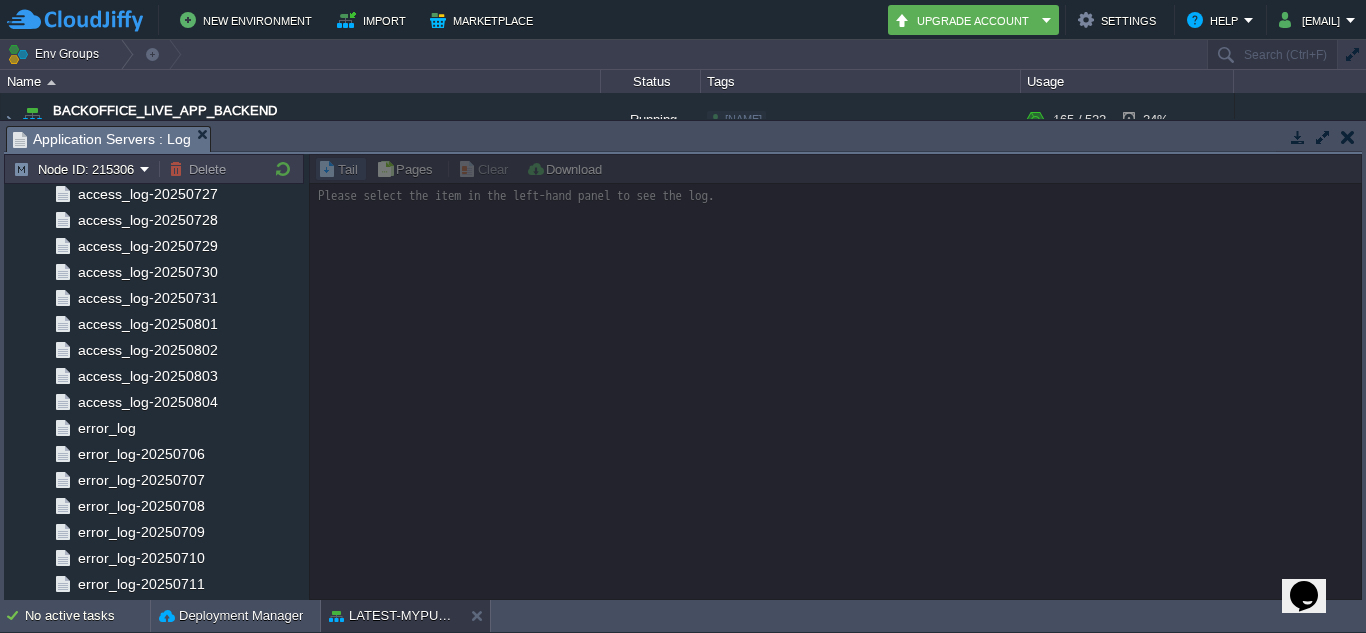 scroll, scrollTop: 836, scrollLeft: 0, axis: vertical 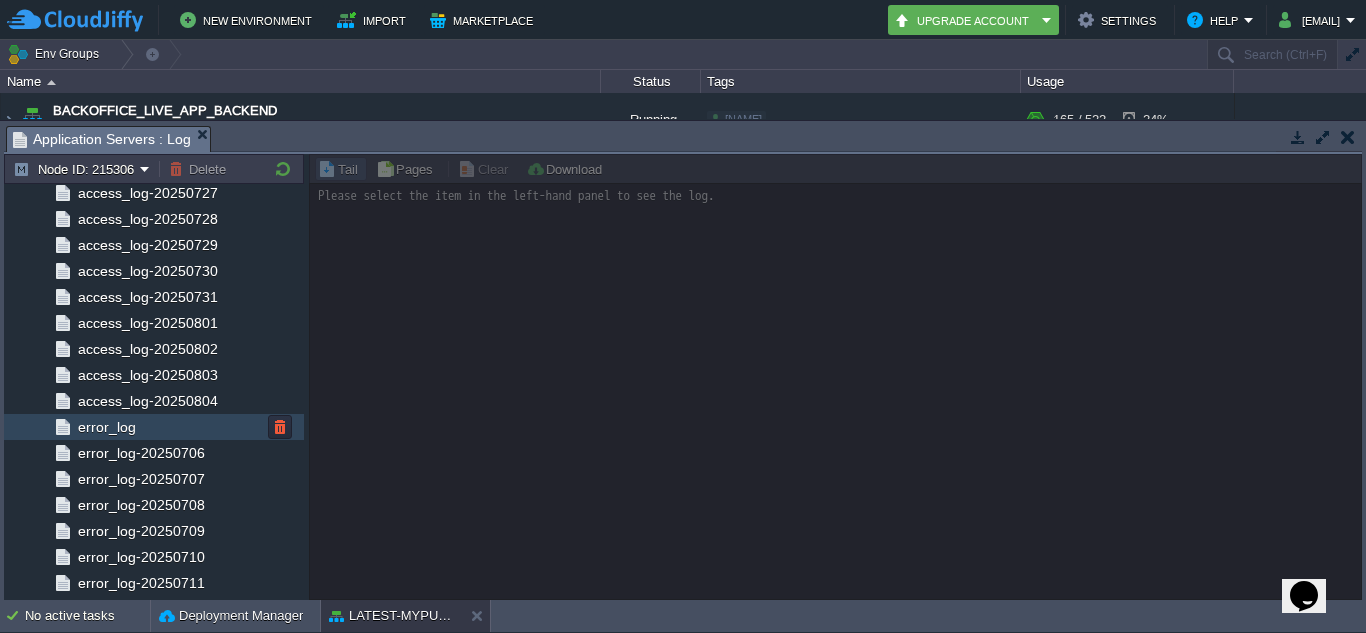 click on "error_log" at bounding box center (106, 427) 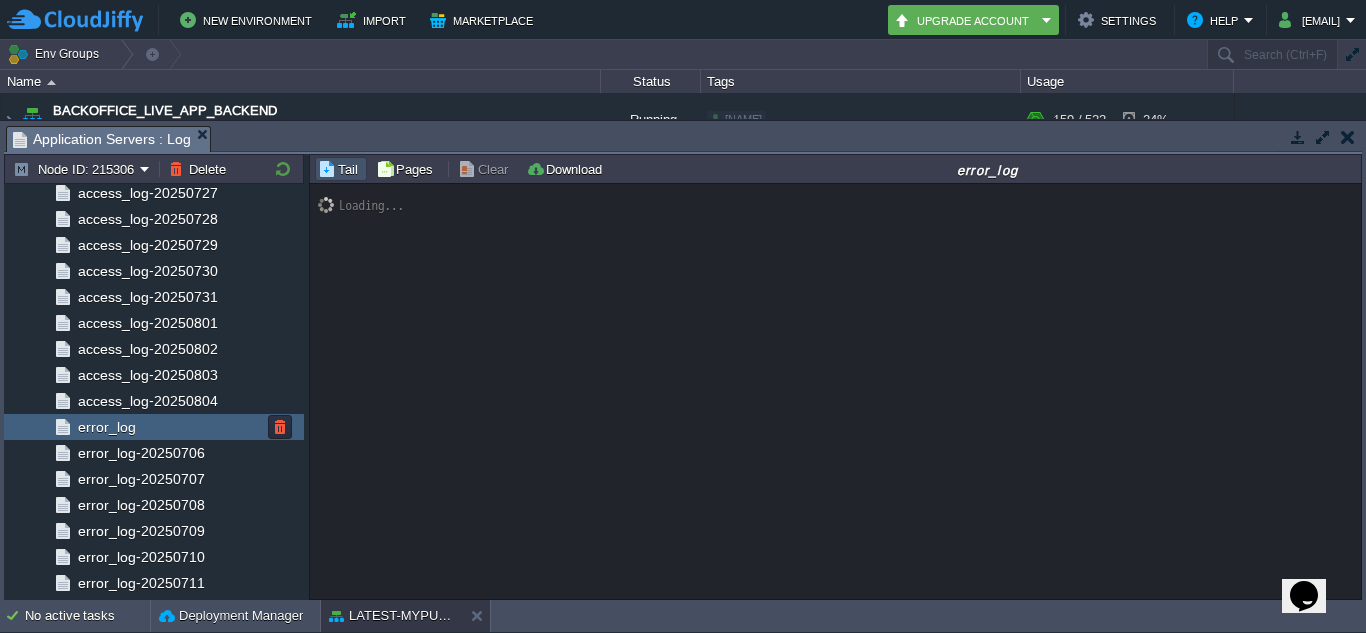 scroll, scrollTop: 24382, scrollLeft: 0, axis: vertical 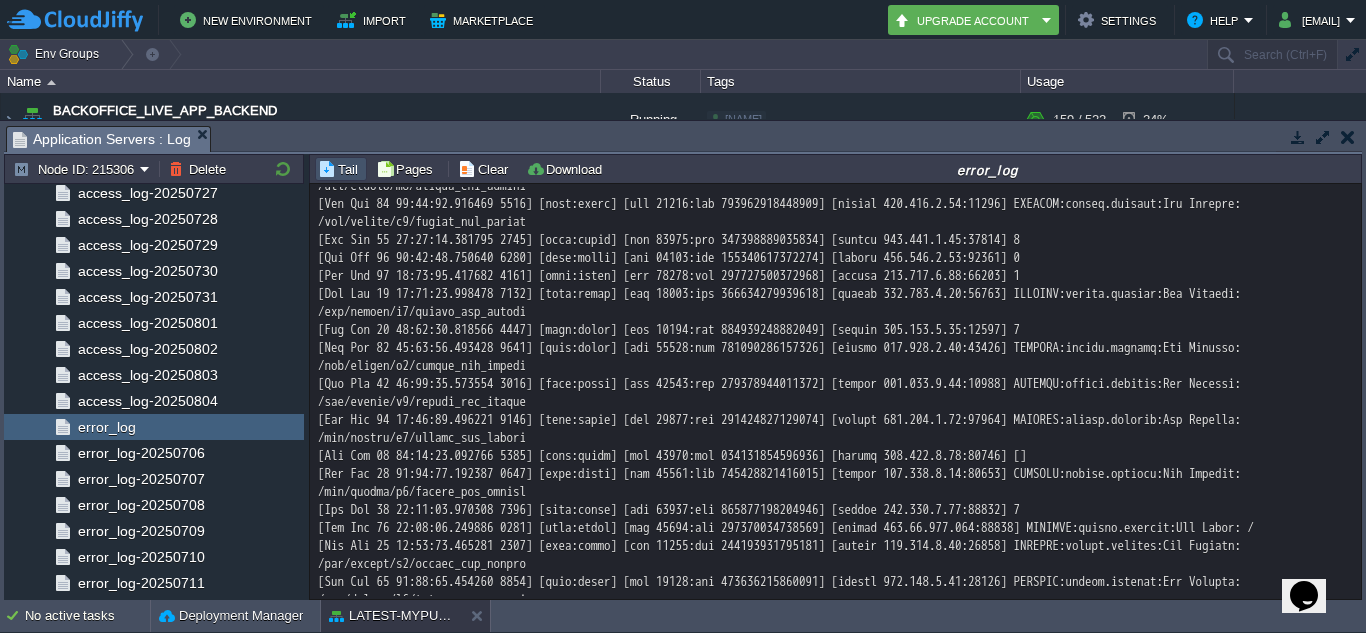 click at bounding box center [835, -9903] 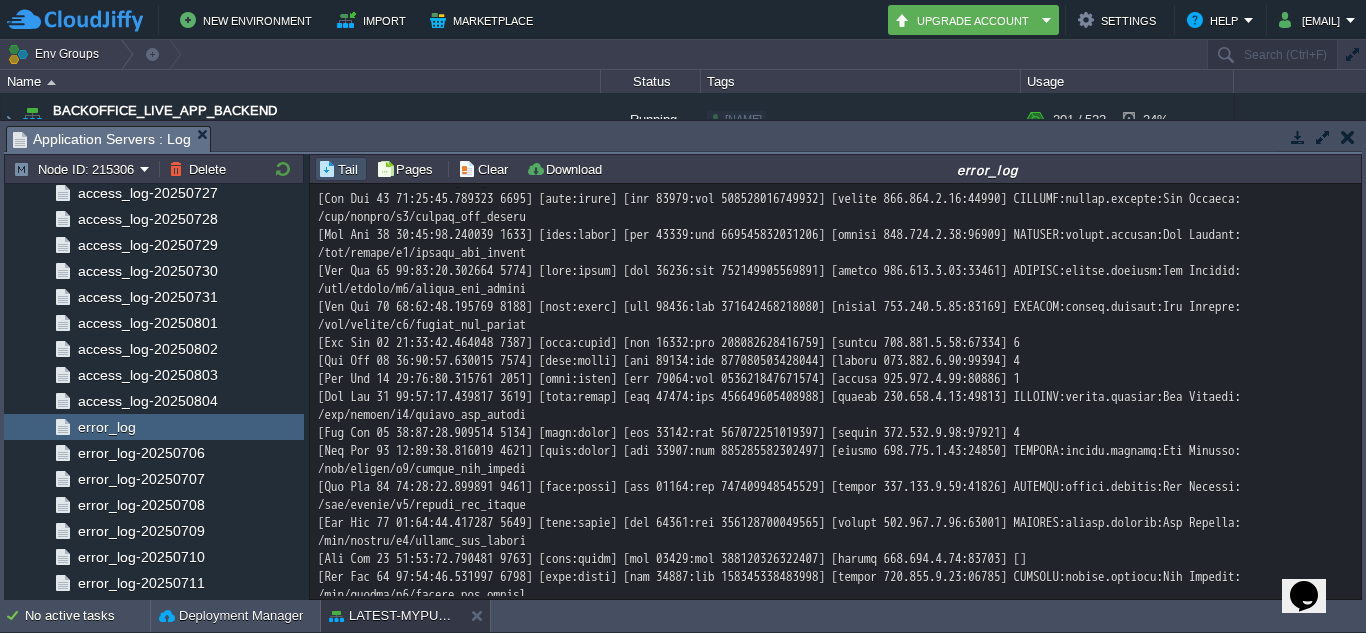 scroll, scrollTop: 24458, scrollLeft: 0, axis: vertical 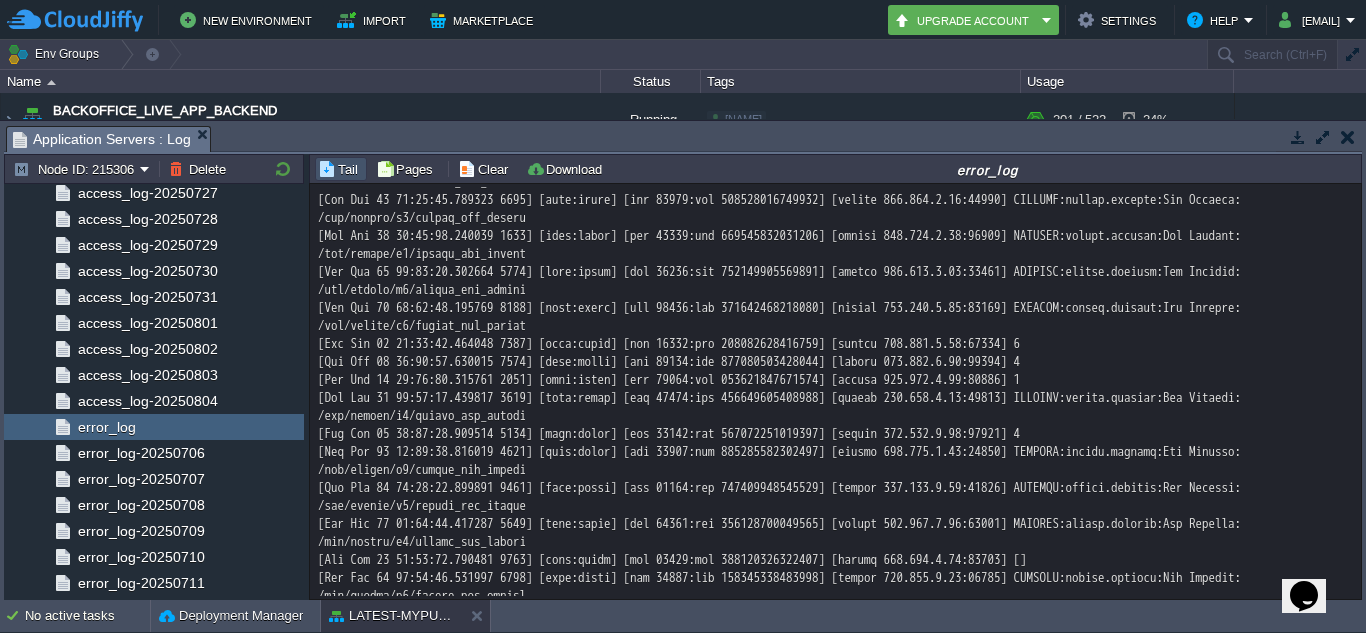 click at bounding box center [835, -5353] 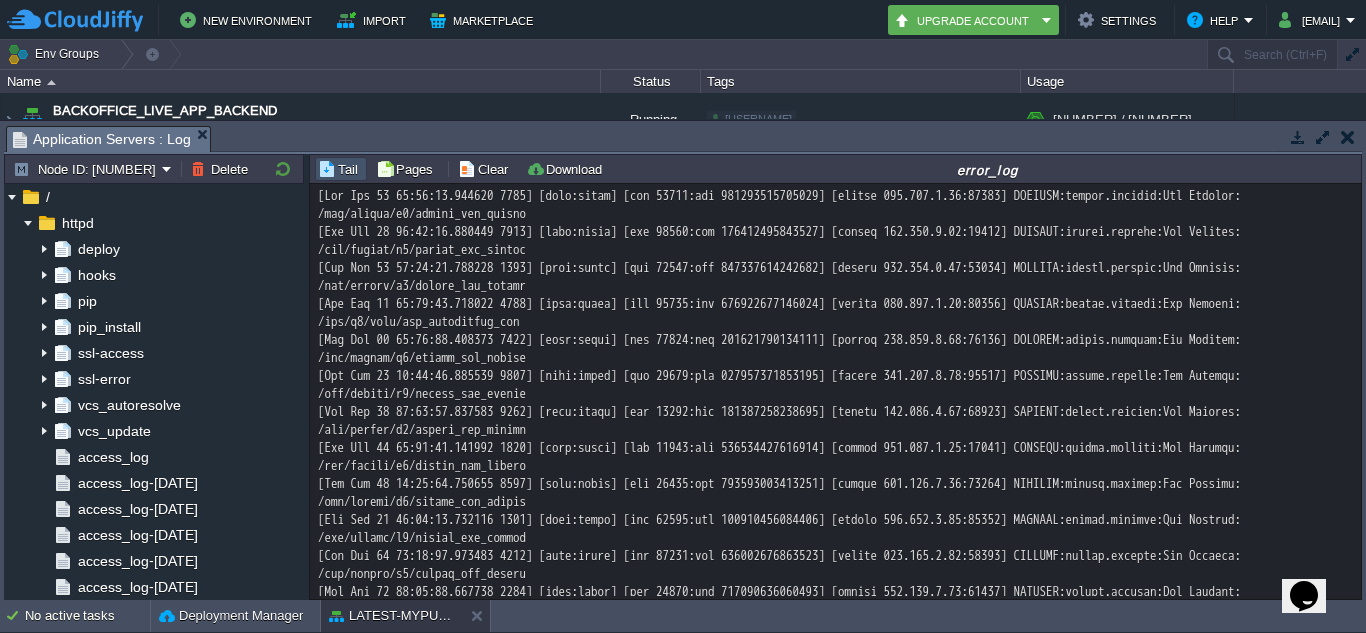 scroll, scrollTop: 0, scrollLeft: 0, axis: both 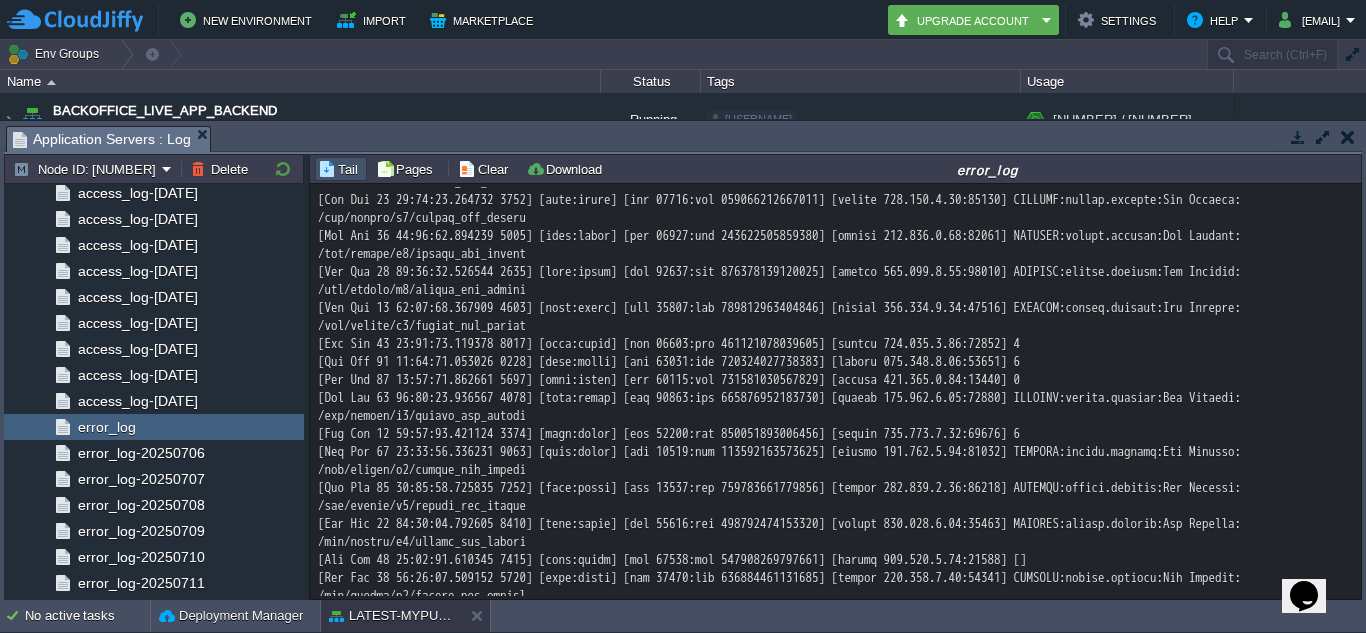 click at bounding box center [1298, 137] 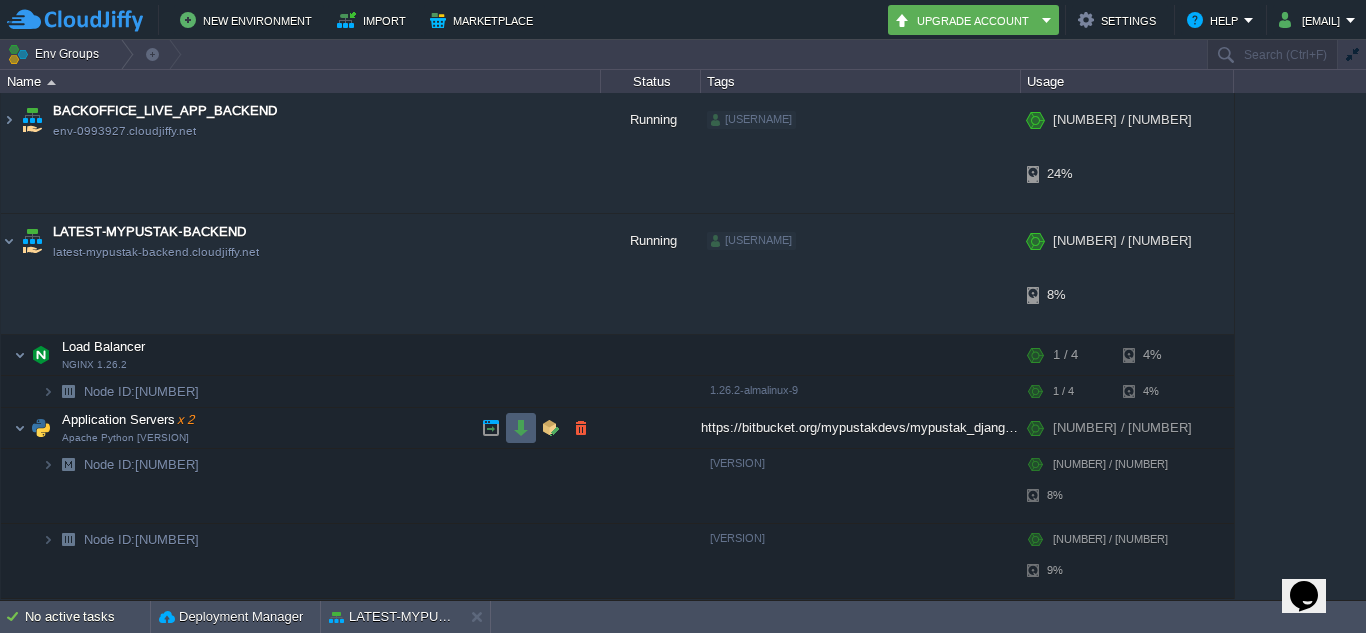 click at bounding box center (521, 428) 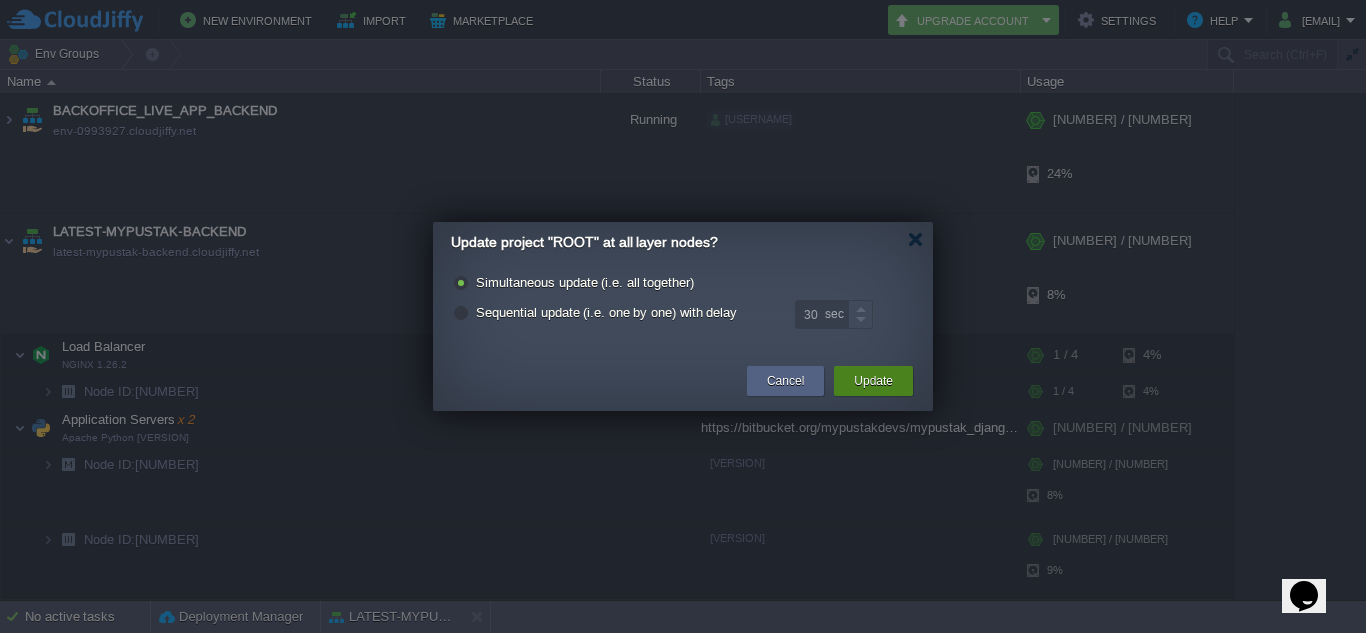 click on "Update" at bounding box center (873, 381) 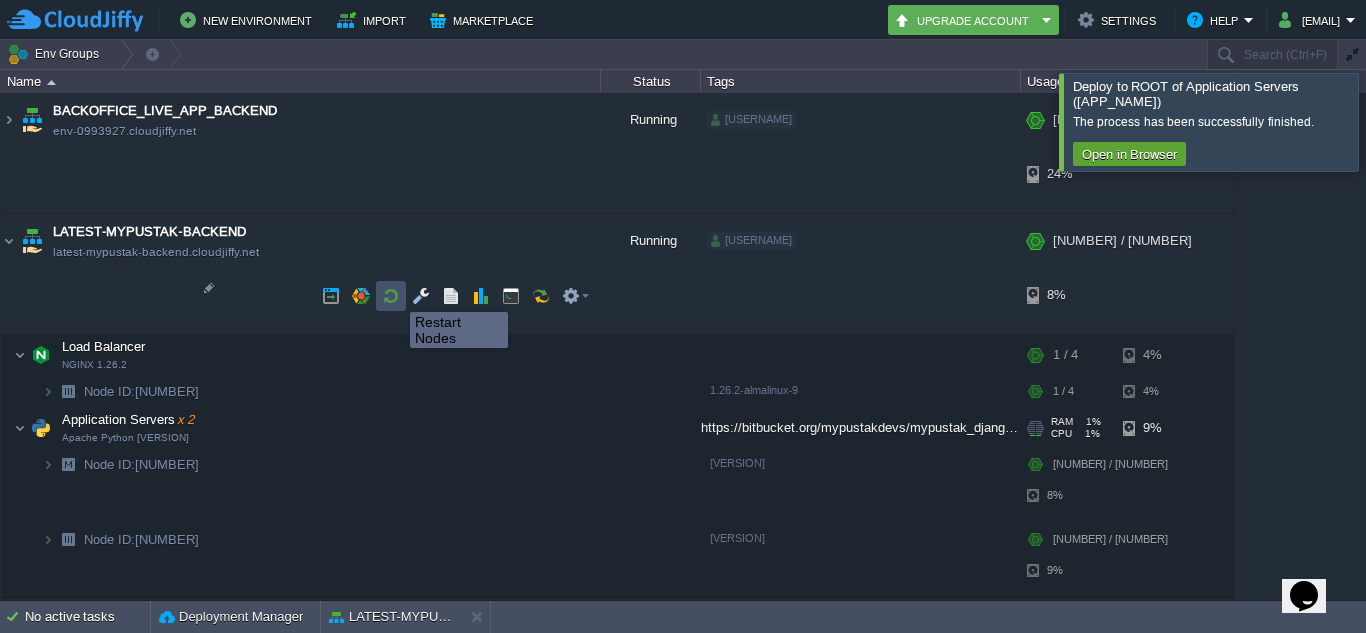 click at bounding box center (391, 296) 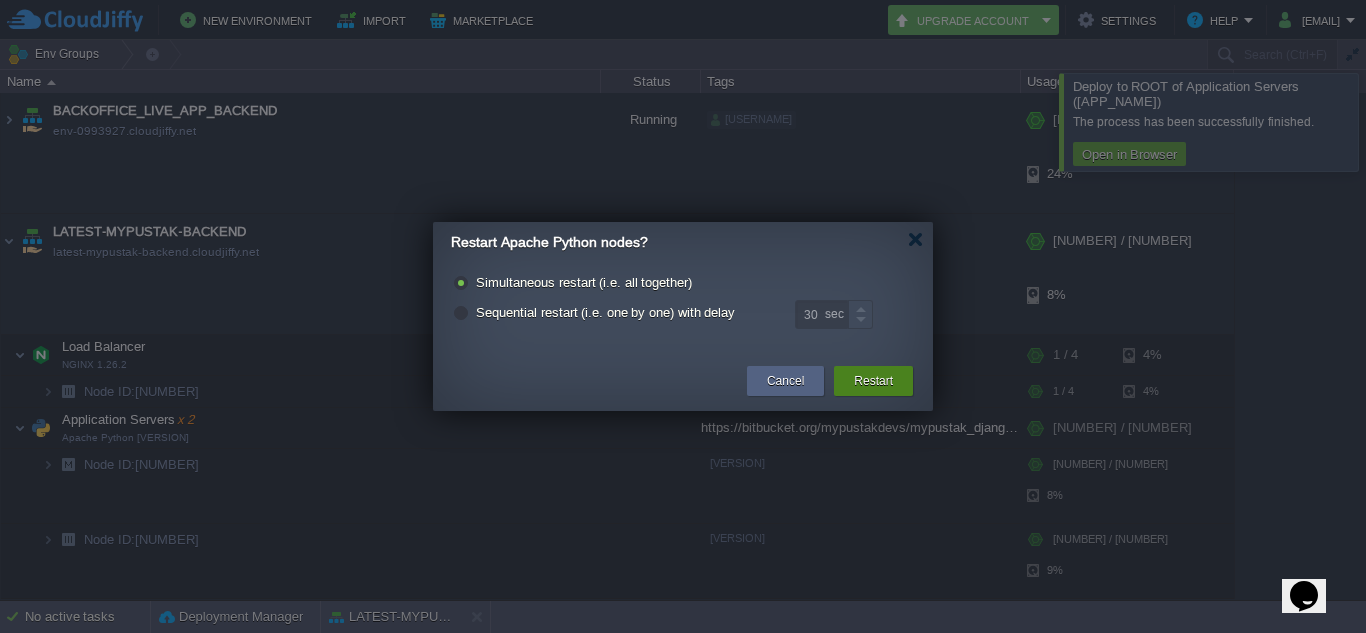 click on "Restart" at bounding box center [873, 381] 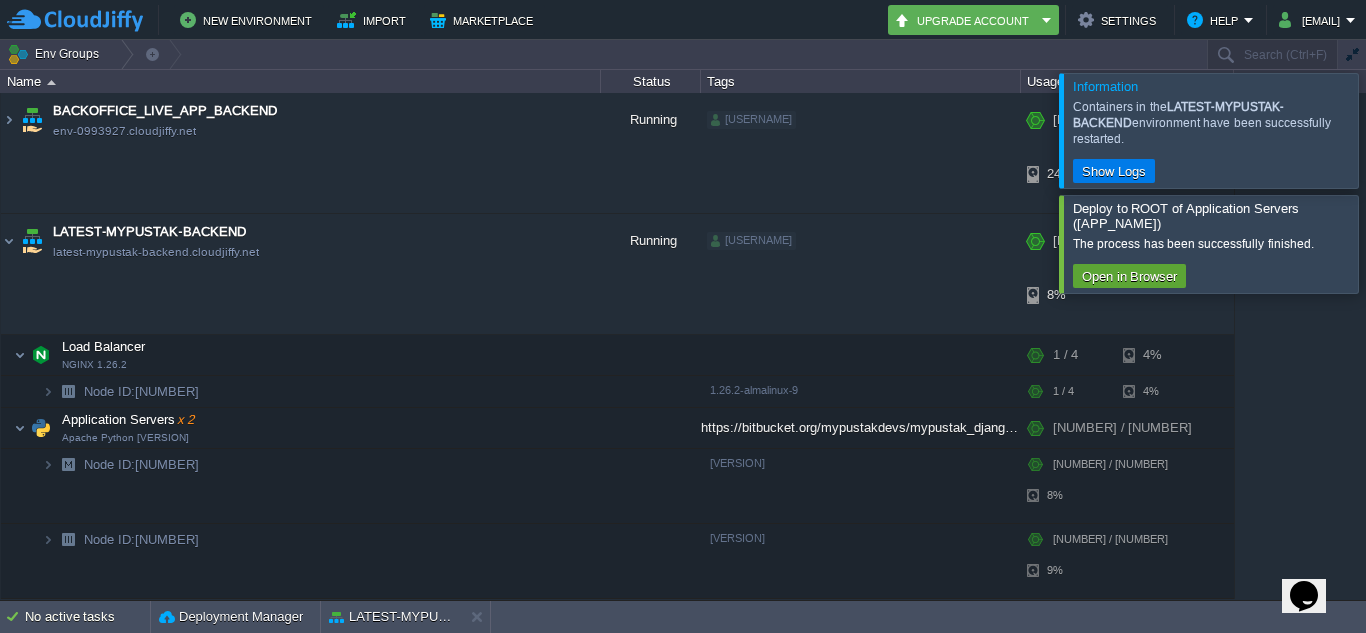 click at bounding box center [1390, 243] 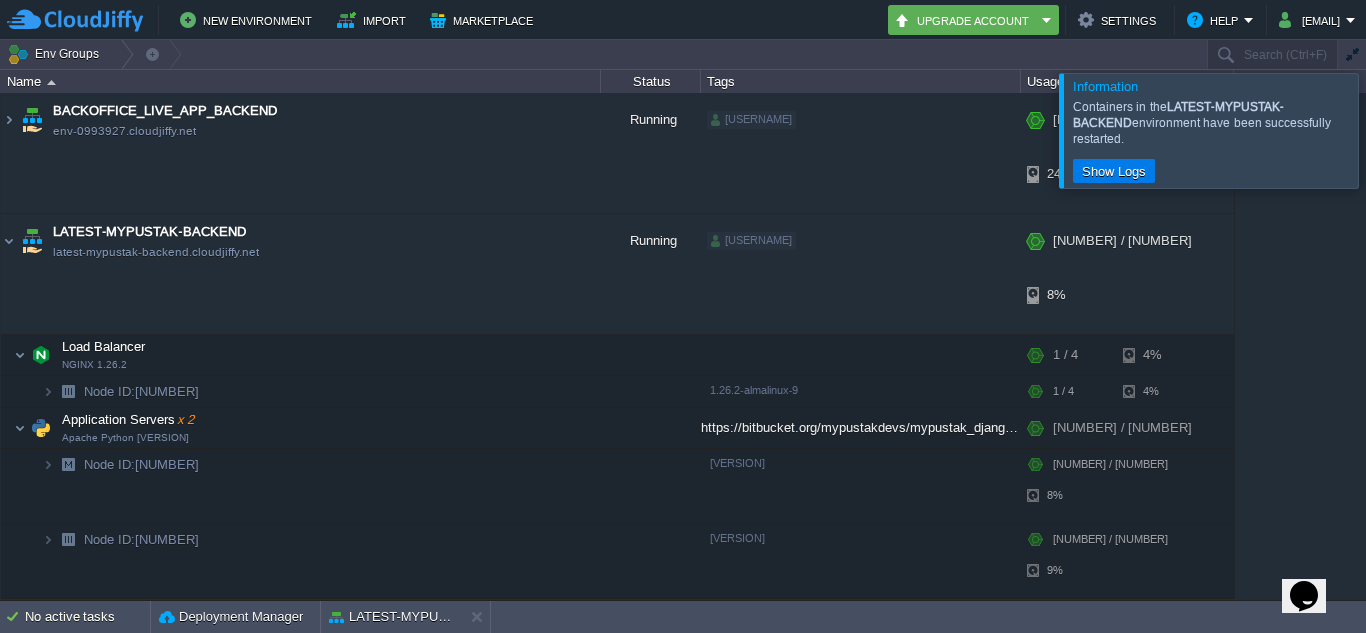 click at bounding box center [1390, 130] 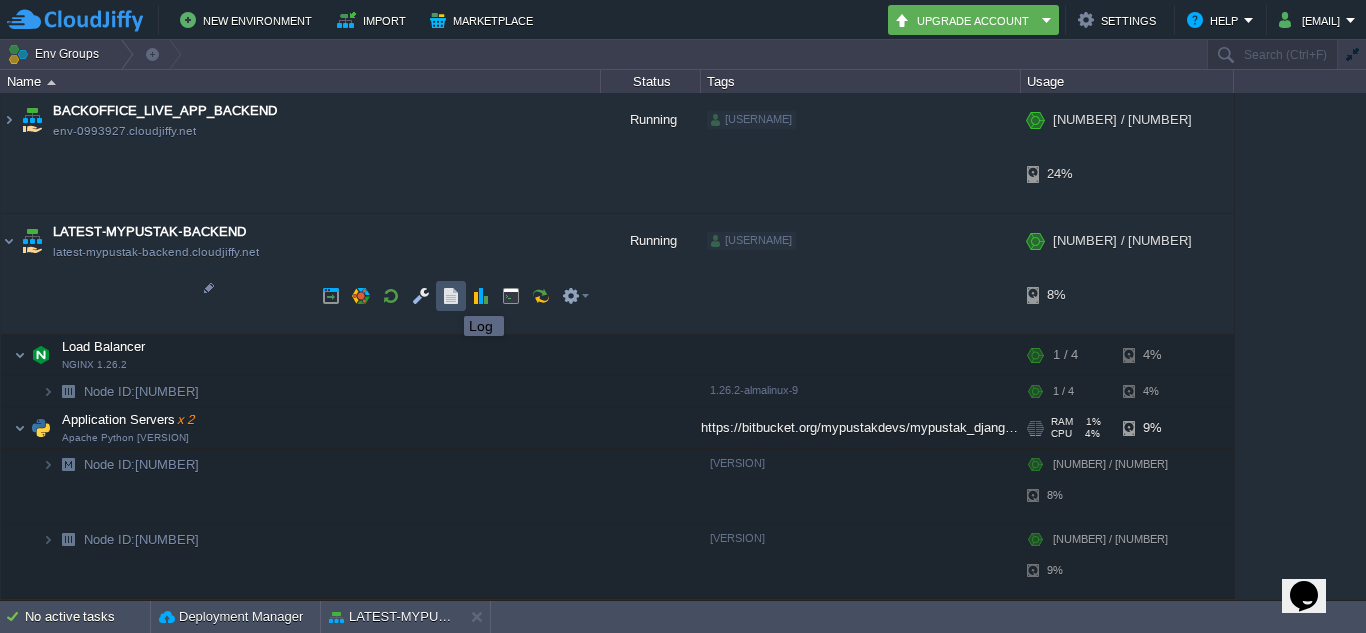 click at bounding box center (451, 296) 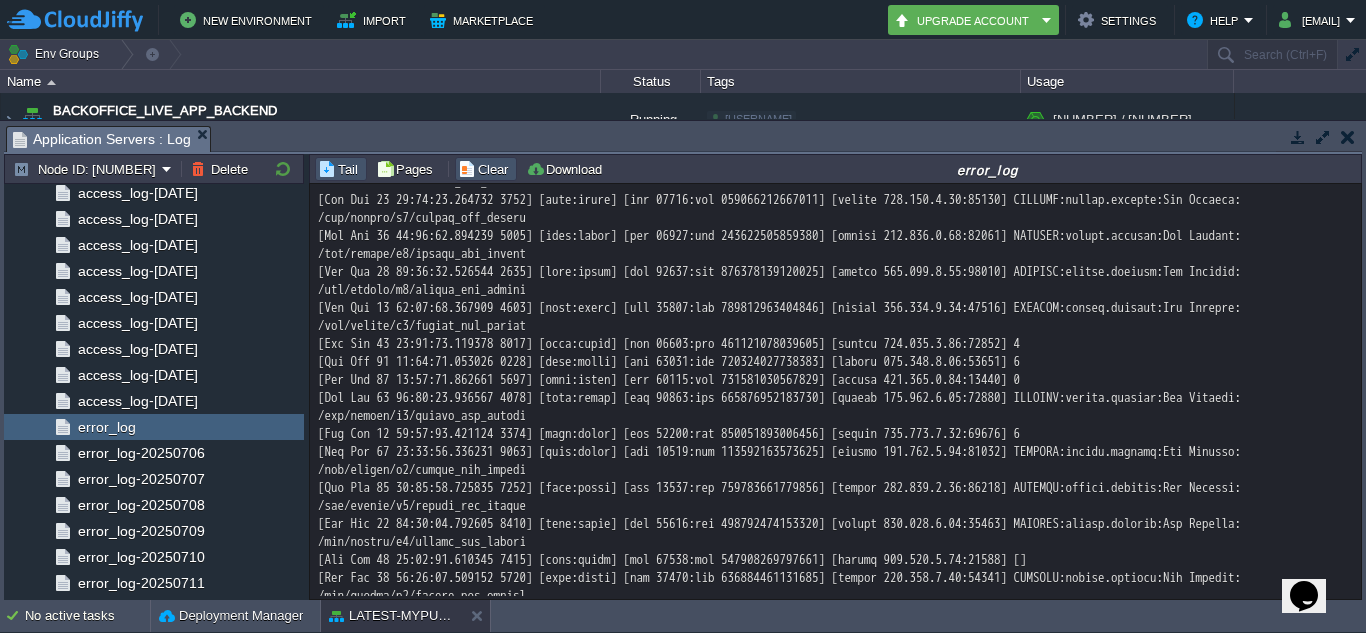 click on "Clear" at bounding box center [486, 169] 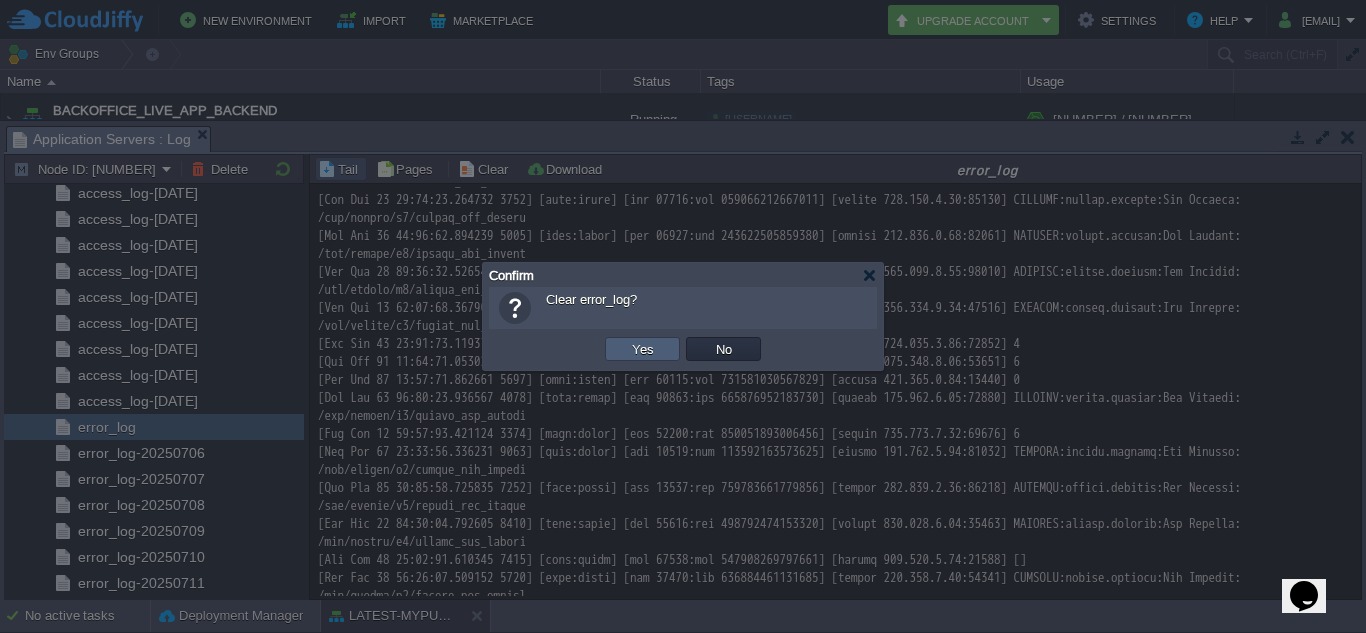 click on "Yes" at bounding box center [642, 349] 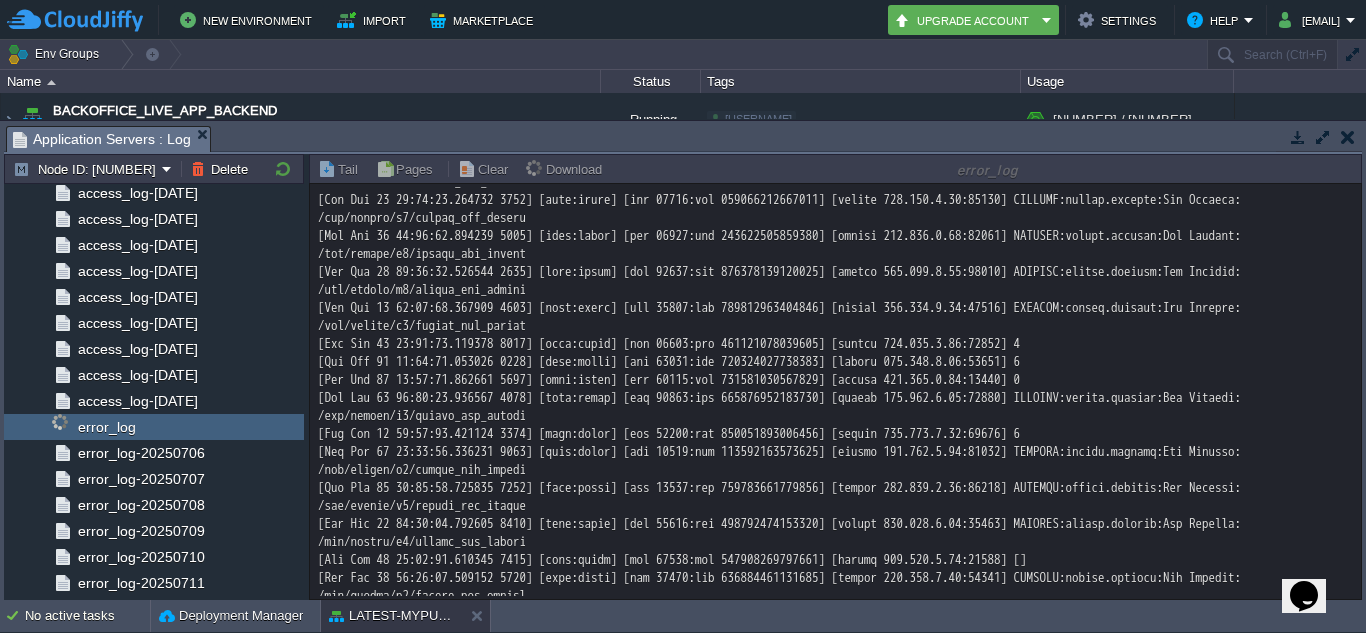 scroll, scrollTop: 0, scrollLeft: 0, axis: both 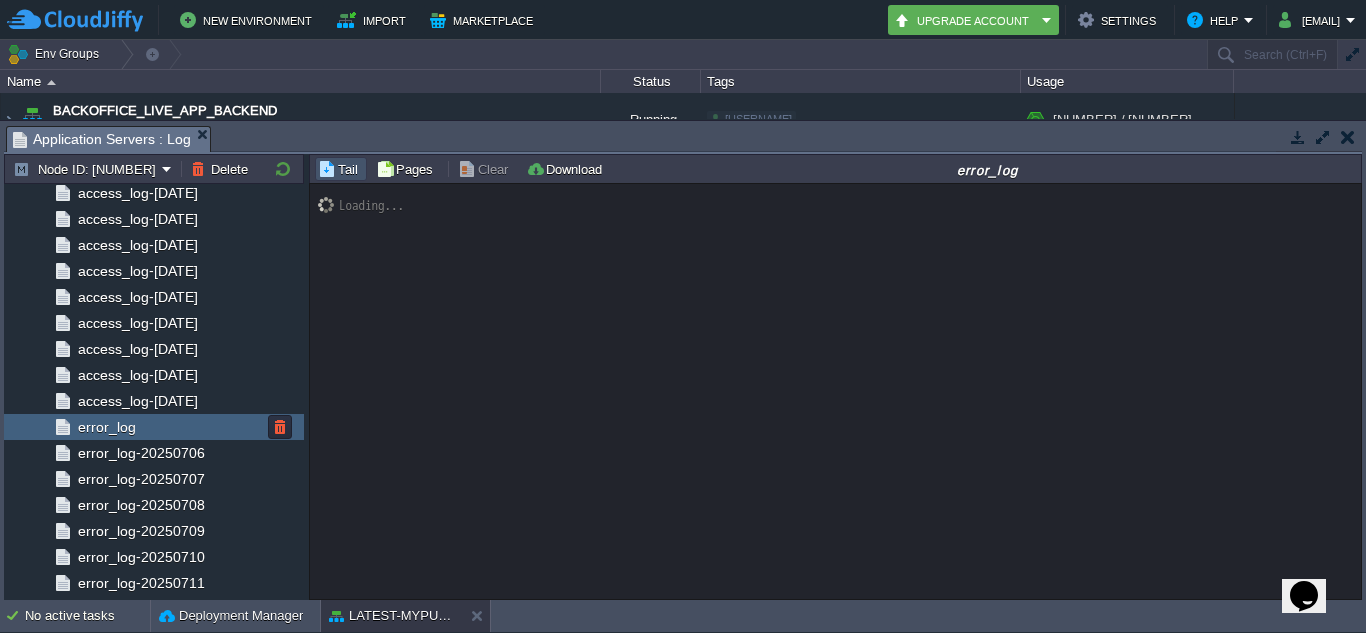 click on "error_log" at bounding box center (106, 427) 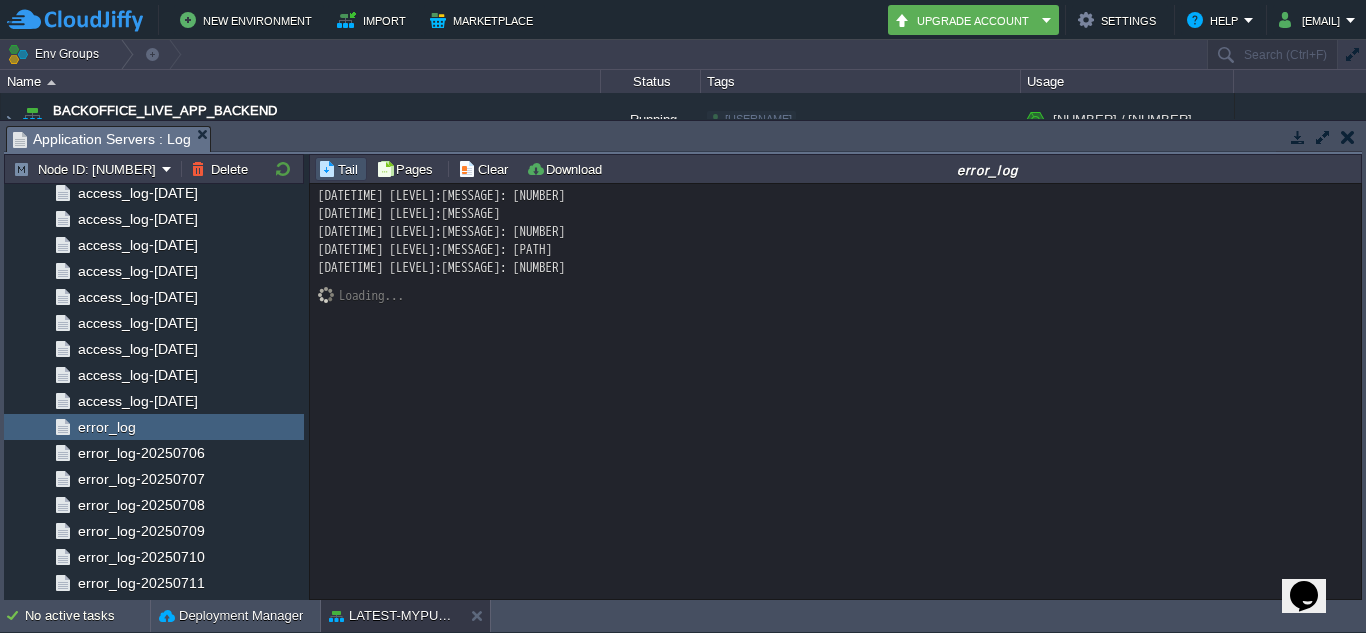 click on "[DATETIME] [LEVEL]:[MESSAGE]: [NUMBER]
[DATETIME] [LEVEL]:[MESSAGE]
[DATETIME] [LEVEL]:[MESSAGE]: [NUMBER]
[DATETIME] [LEVEL]:[MESSAGE]: [PATH]
[DATETIME] [LEVEL]:[MESSAGE]: [NUMBER]" at bounding box center (835, 232) 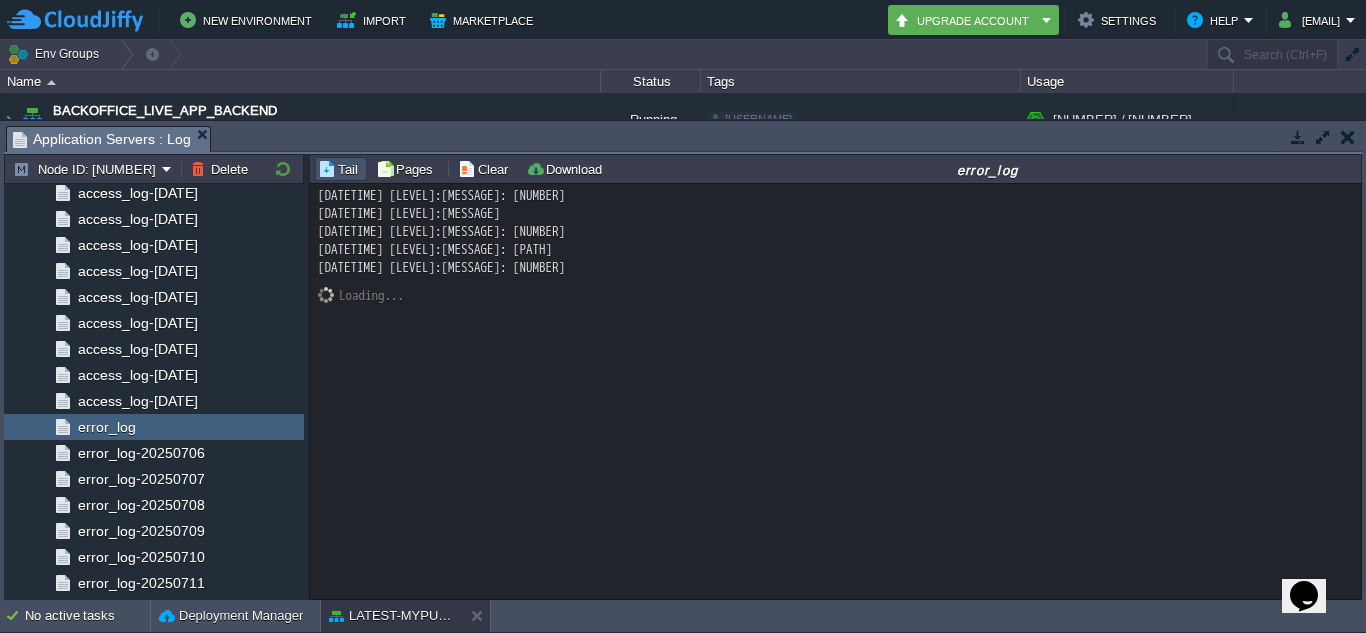 click on "[DATETIME] [LEVEL]:[MESSAGE]: [NUMBER]
[DATETIME] [LEVEL]:[MESSAGE]
[DATETIME] [LEVEL]:[MESSAGE]: [NUMBER]
[DATETIME] [LEVEL]:[MESSAGE]: [PATH]
[DATETIME] [LEVEL]:[MESSAGE]: [NUMBER]" at bounding box center [835, 232] 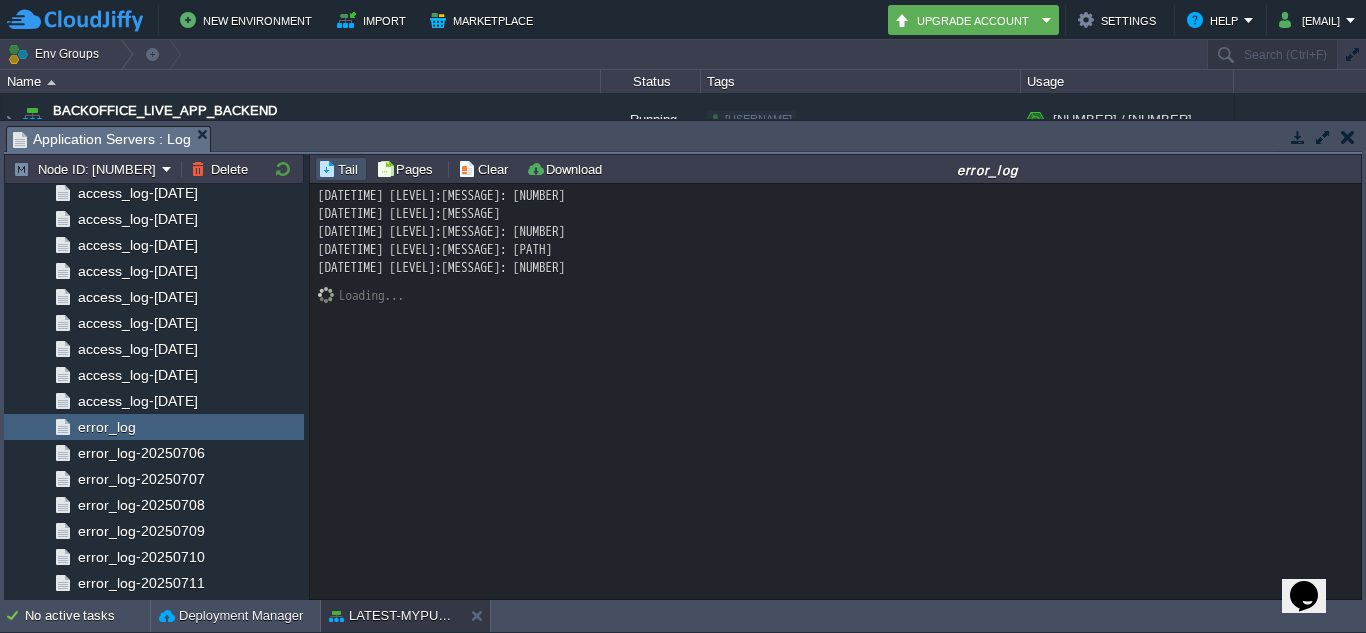 copy on "ANDROID" 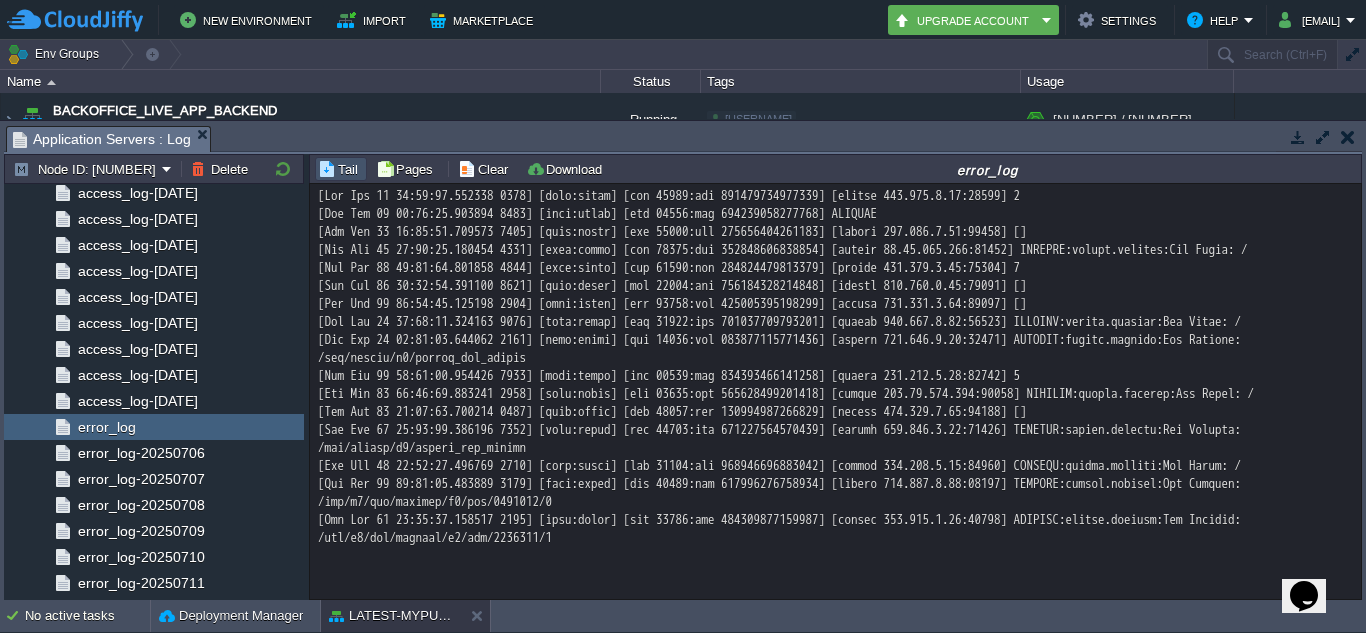 click at bounding box center [835, 367] 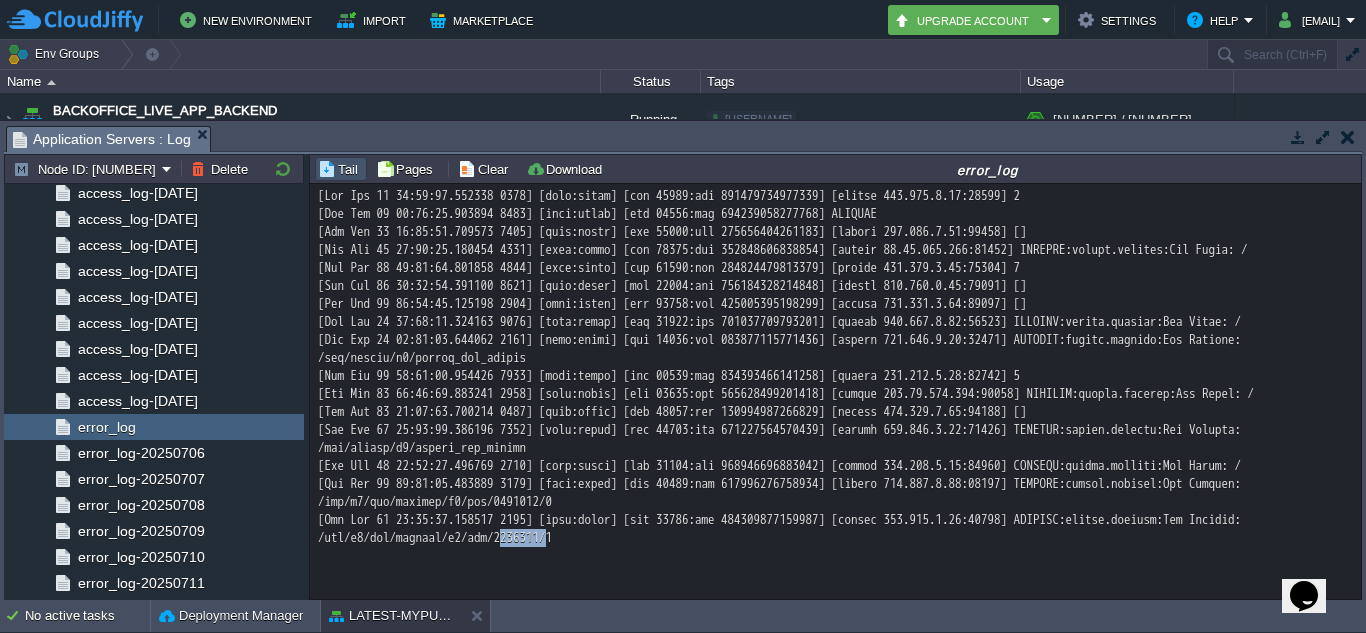 click at bounding box center (835, 367) 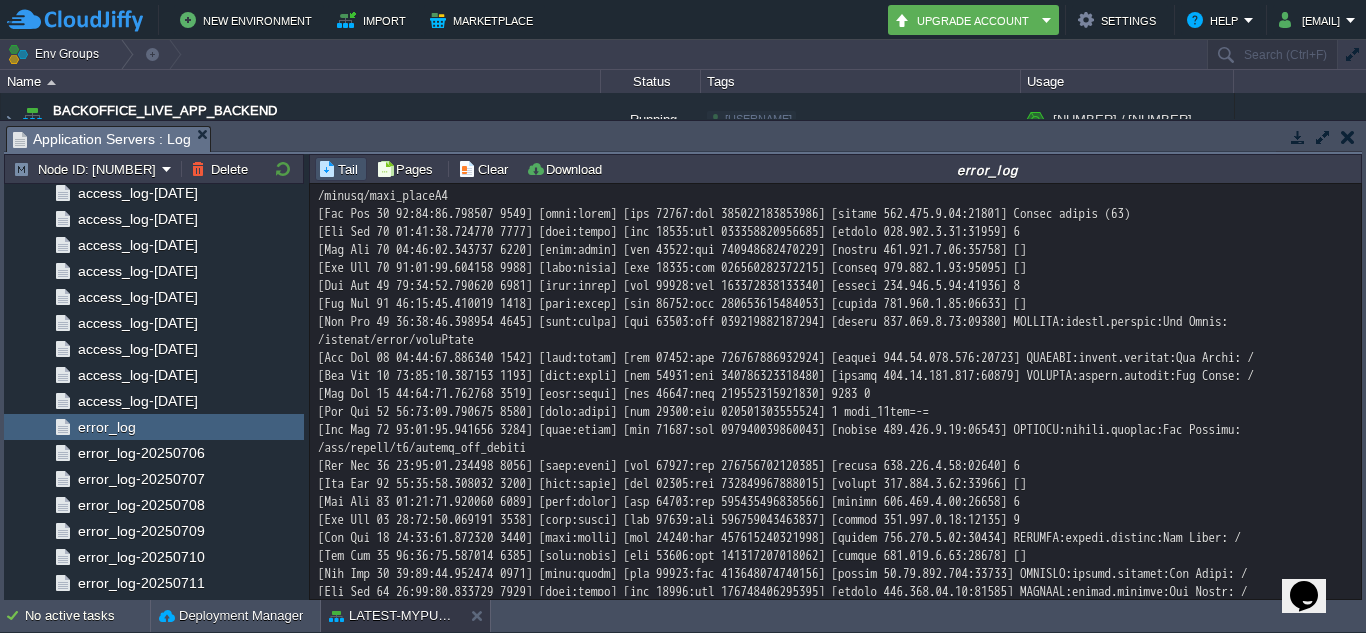 scroll, scrollTop: 1660, scrollLeft: 0, axis: vertical 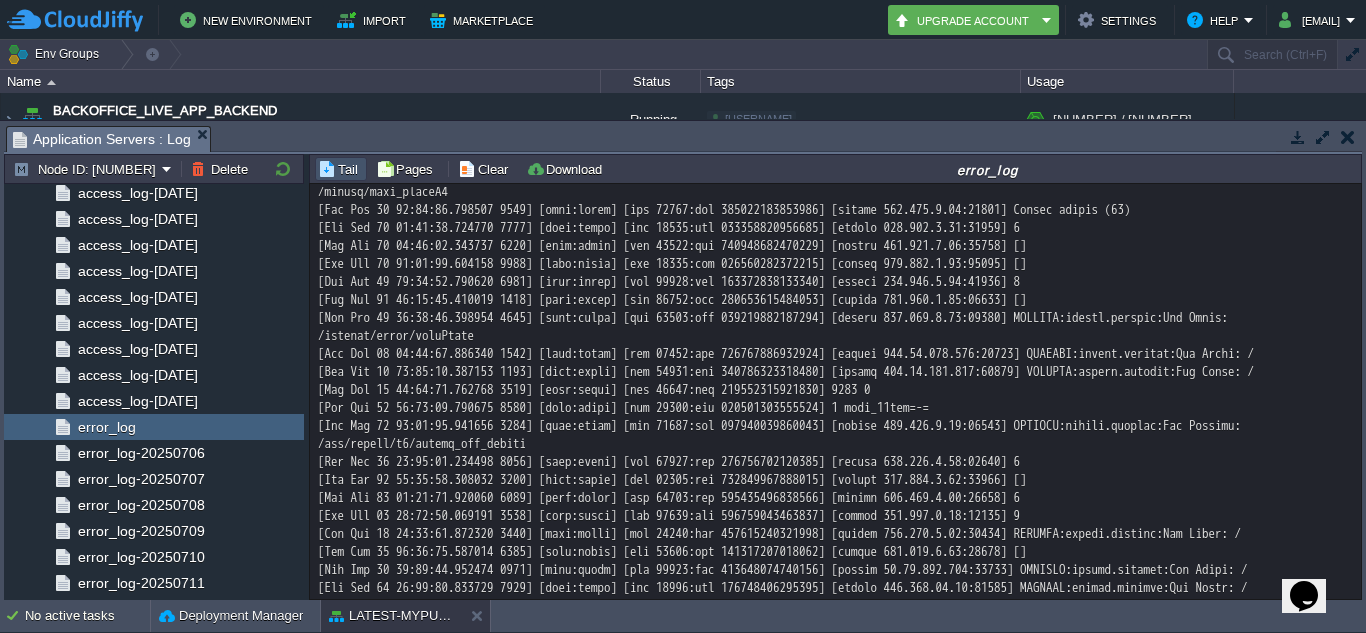 click at bounding box center (835, 75) 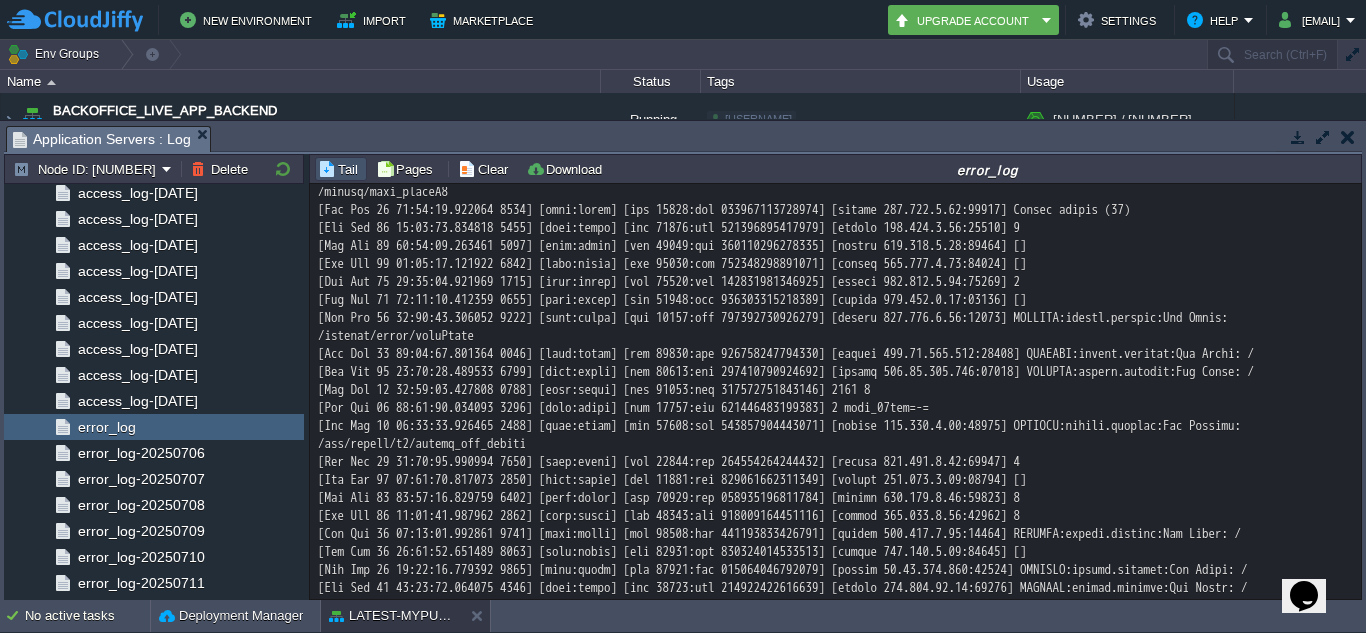 click at bounding box center (835, 174) 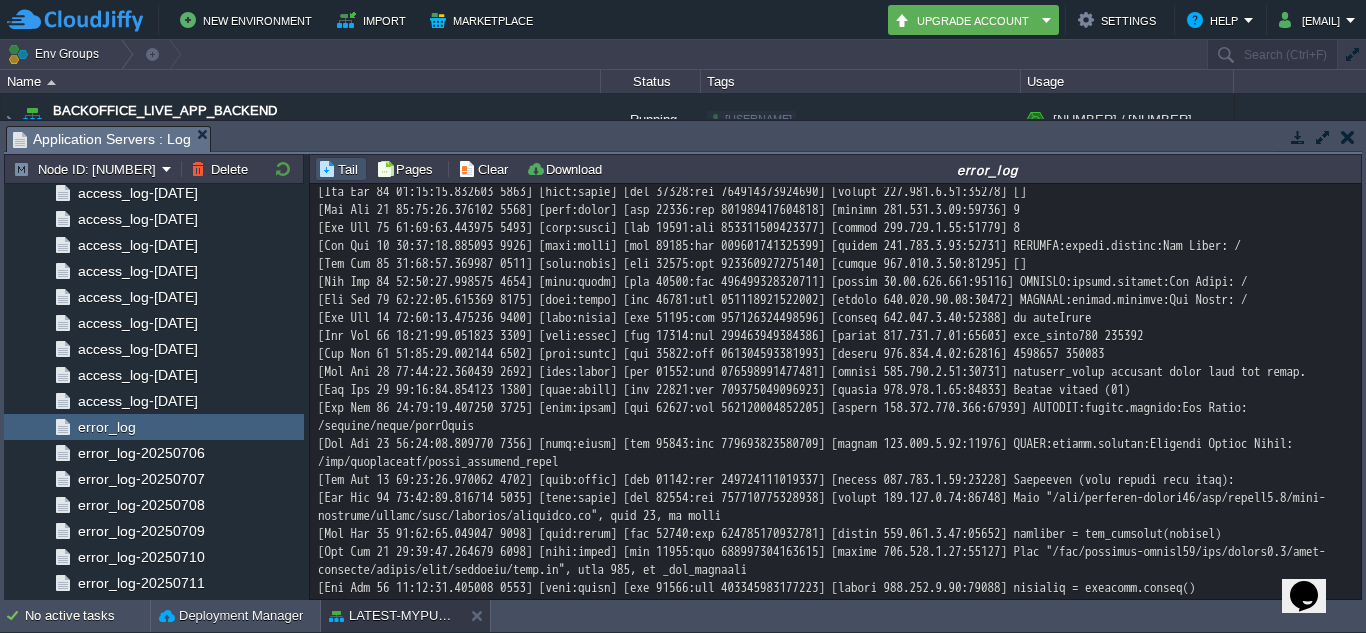 scroll, scrollTop: 1947, scrollLeft: 0, axis: vertical 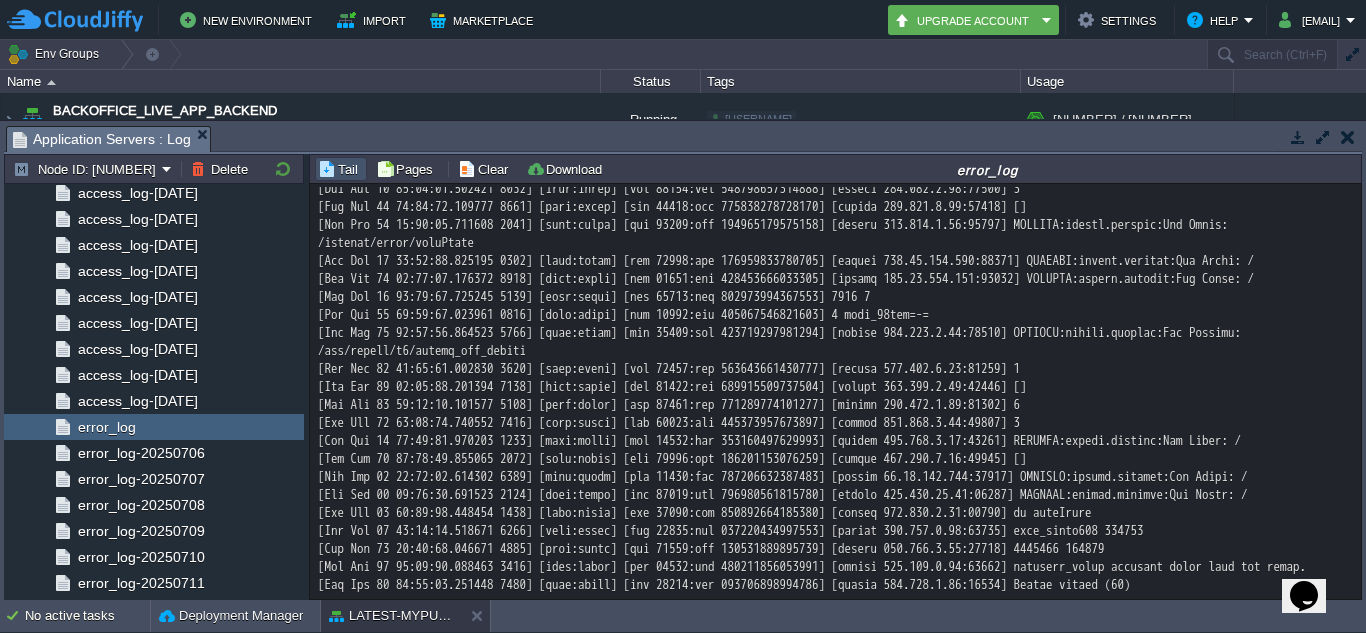 click at bounding box center [835, 171] 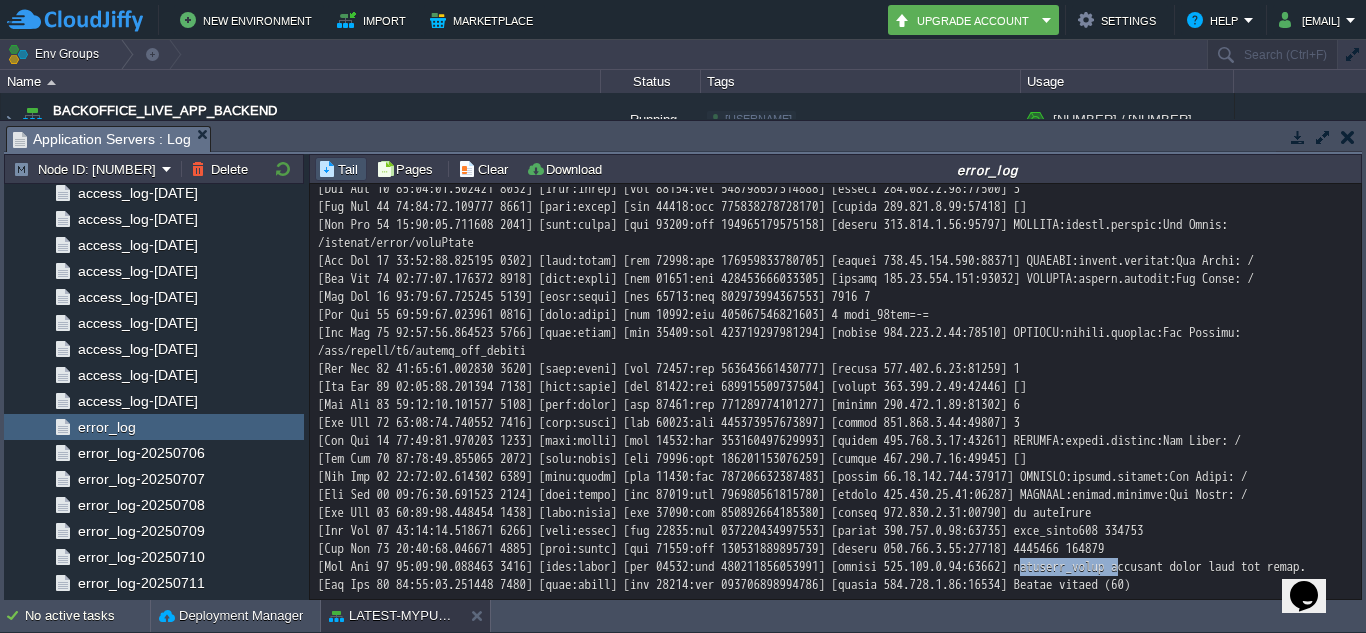 click at bounding box center (835, 171) 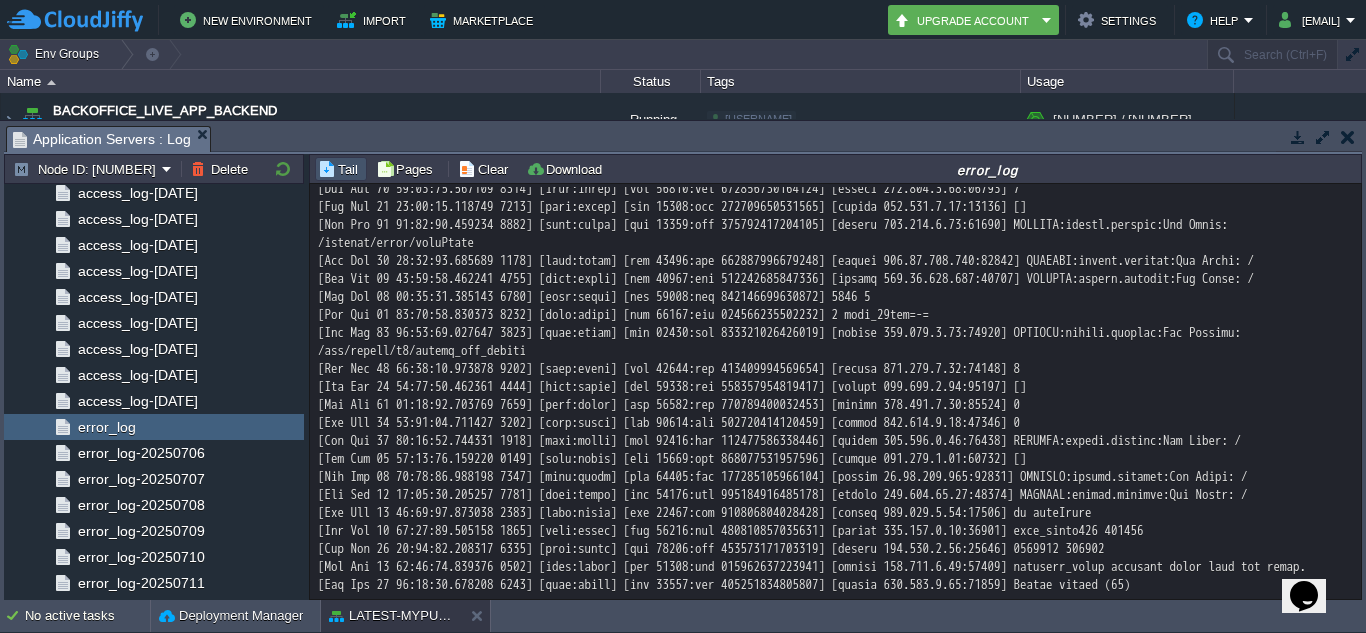 click at bounding box center (1298, 137) 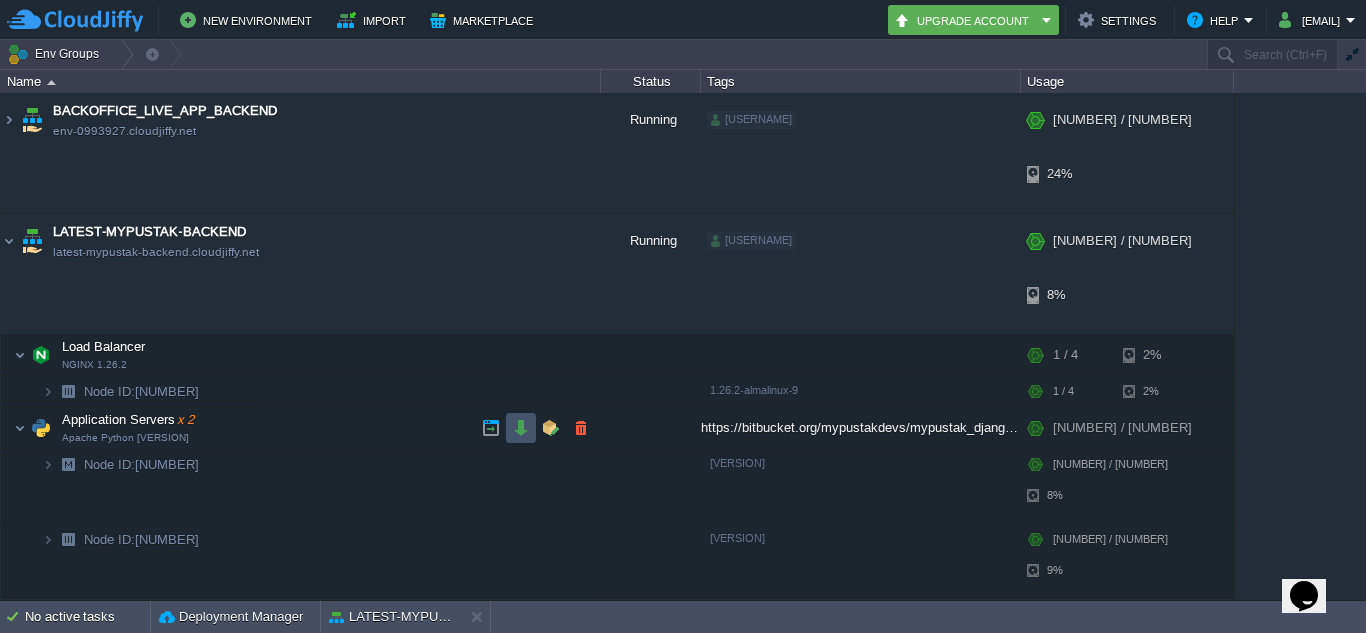 click at bounding box center [521, 428] 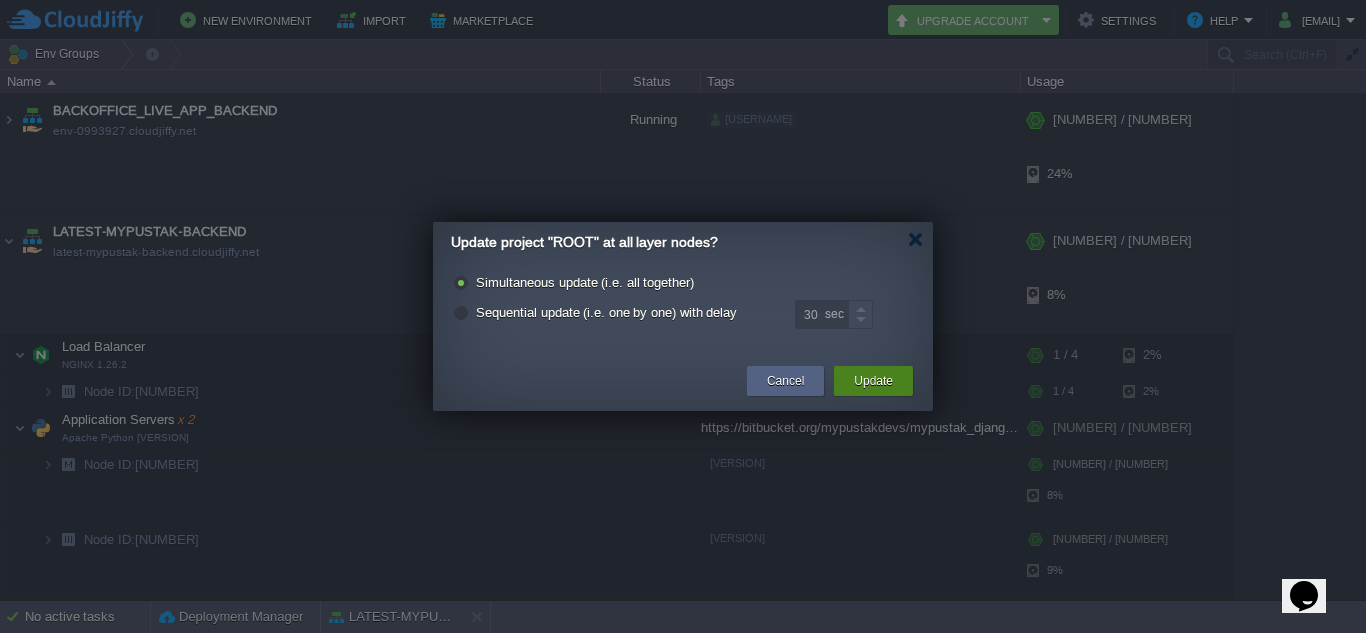 click on "Update" at bounding box center (873, 381) 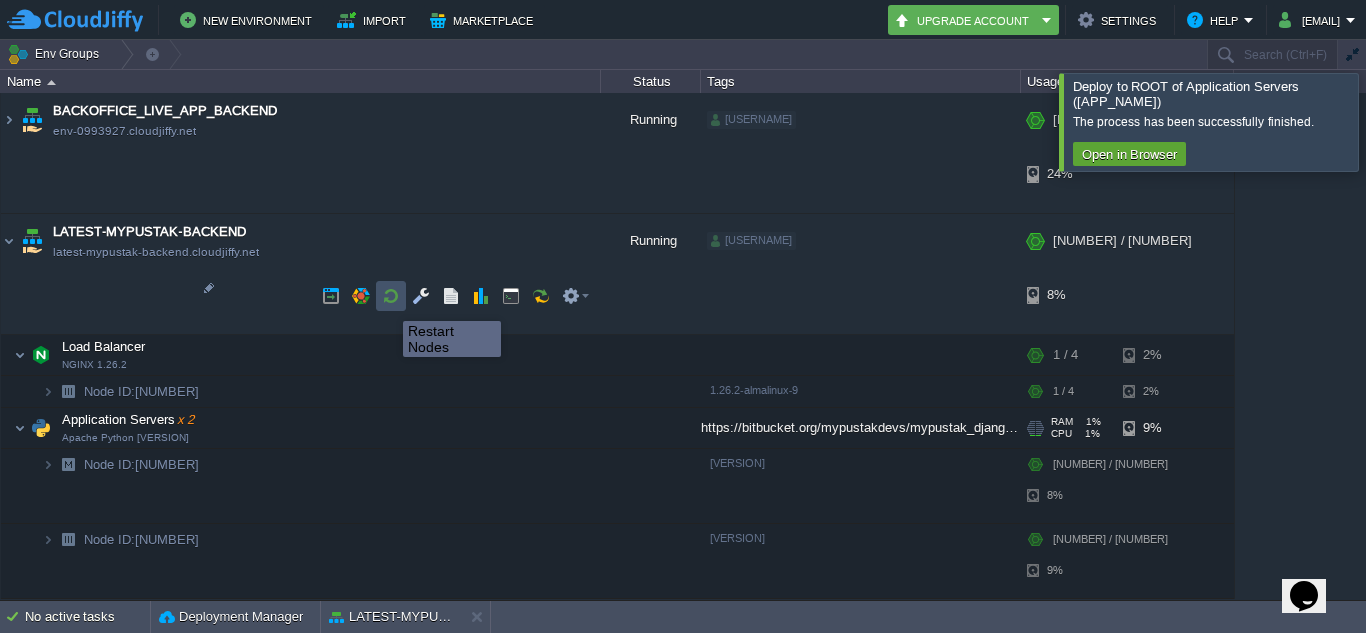 click at bounding box center [391, 296] 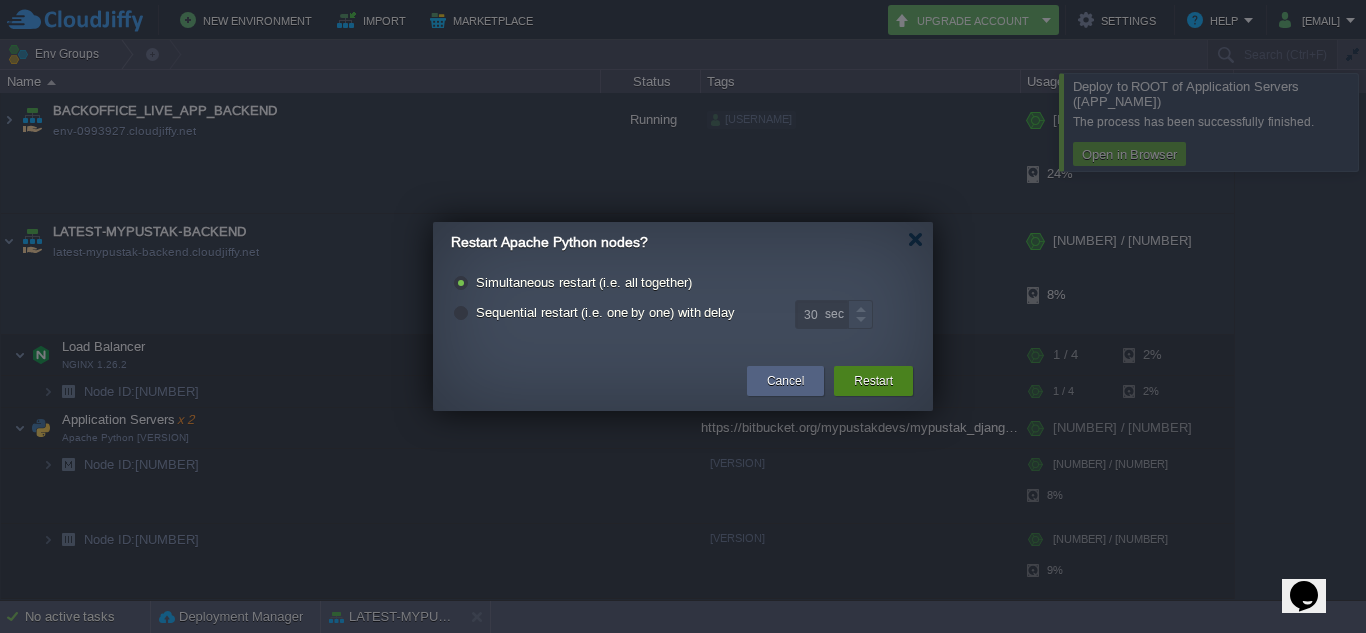 click on "Restart" at bounding box center [873, 381] 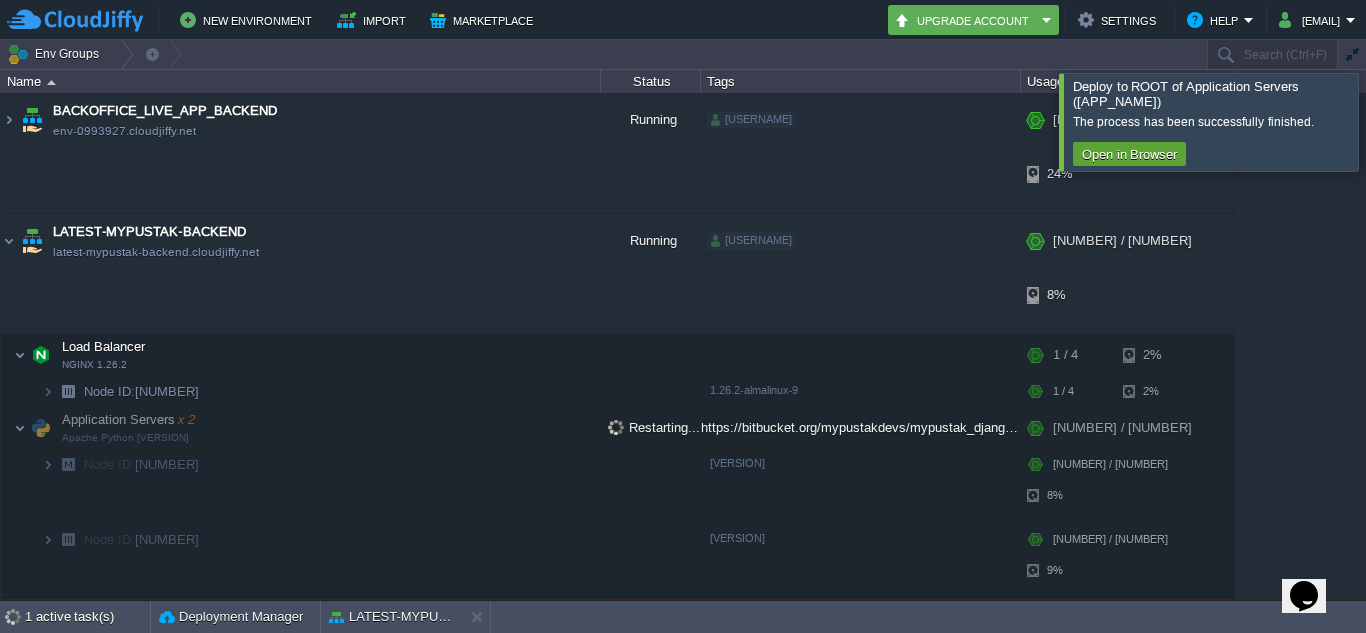 click at bounding box center [1390, 121] 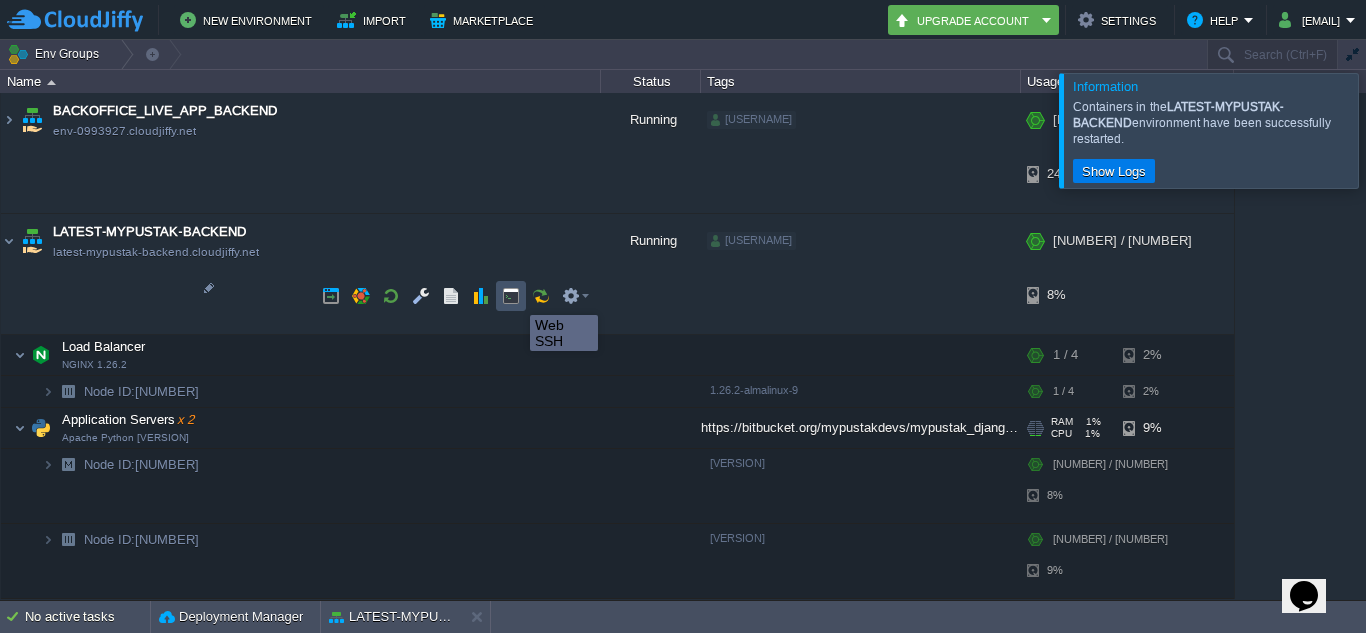 click at bounding box center [511, 296] 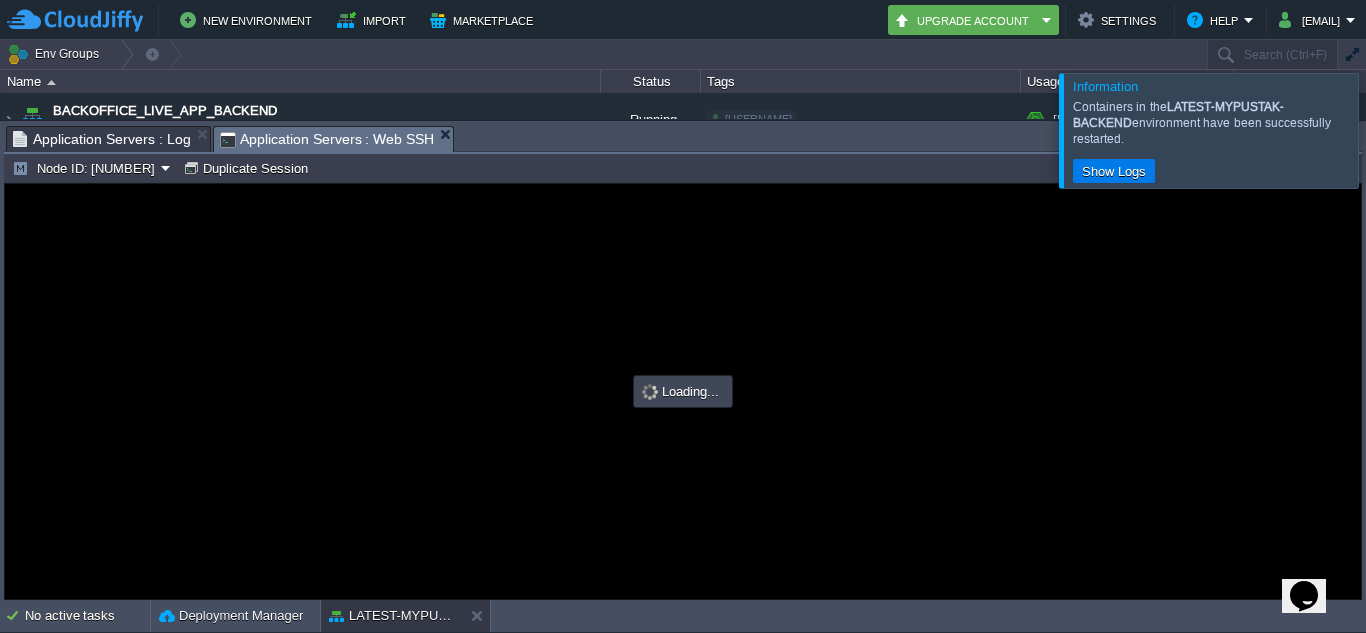 scroll, scrollTop: 0, scrollLeft: 0, axis: both 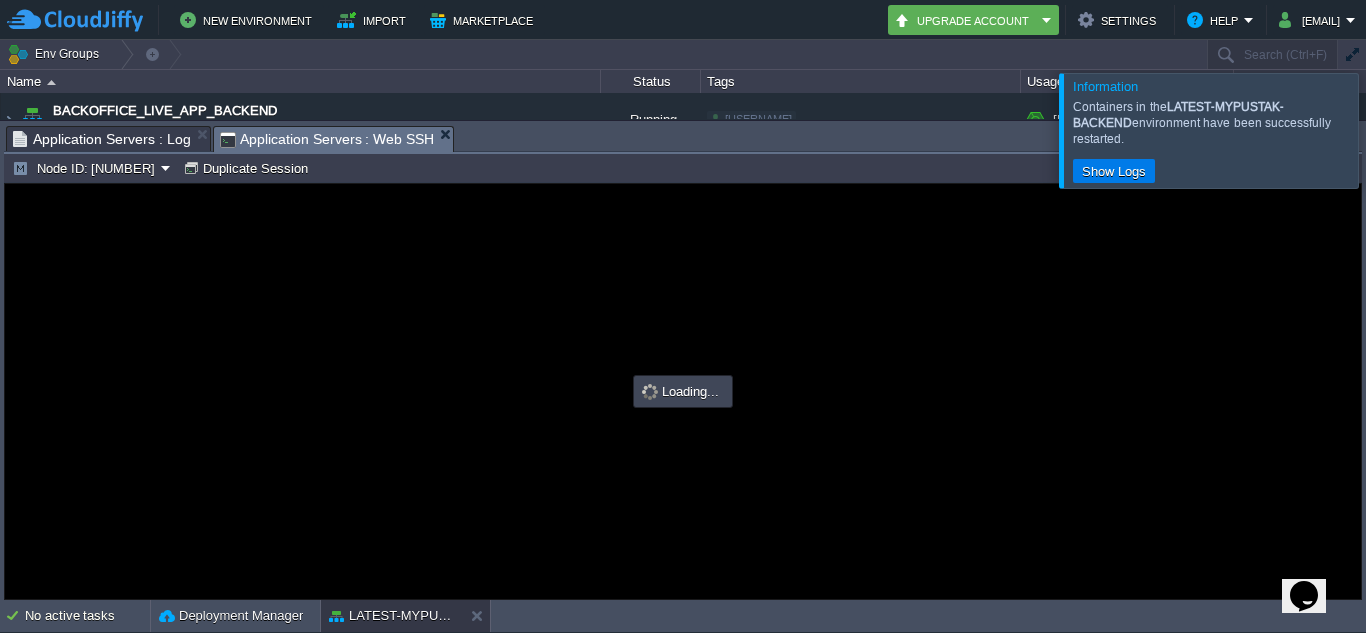 type on "#000000" 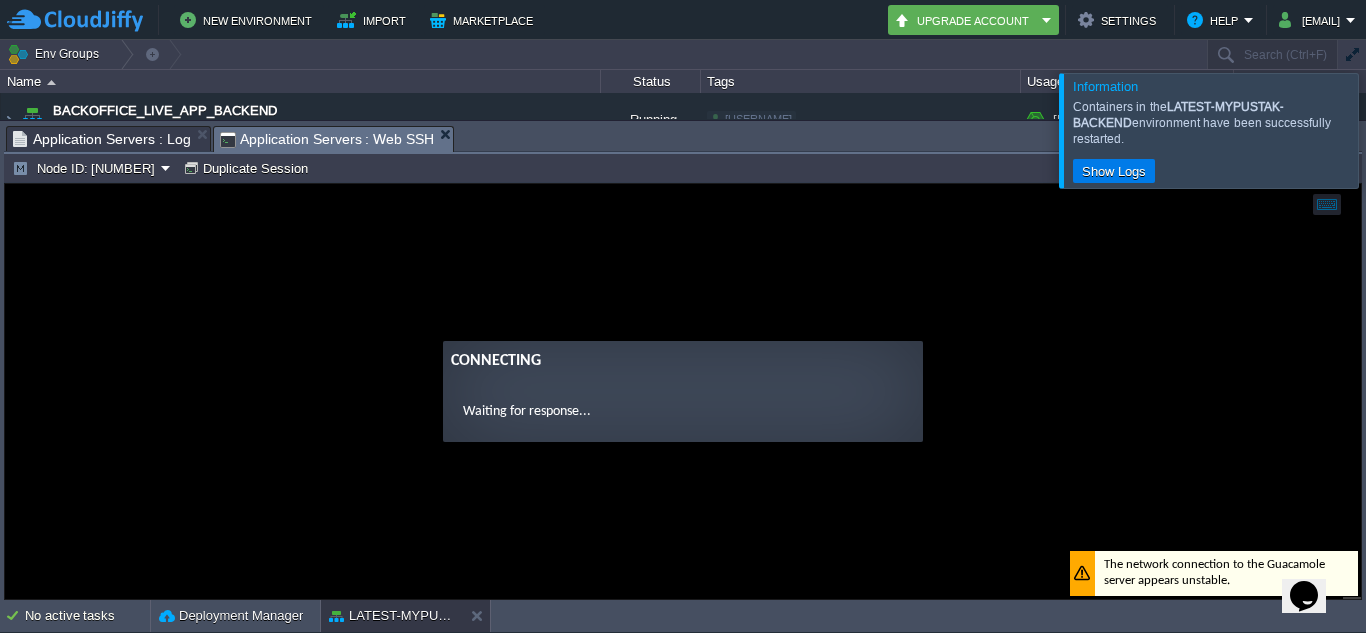 click at bounding box center [1390, 130] 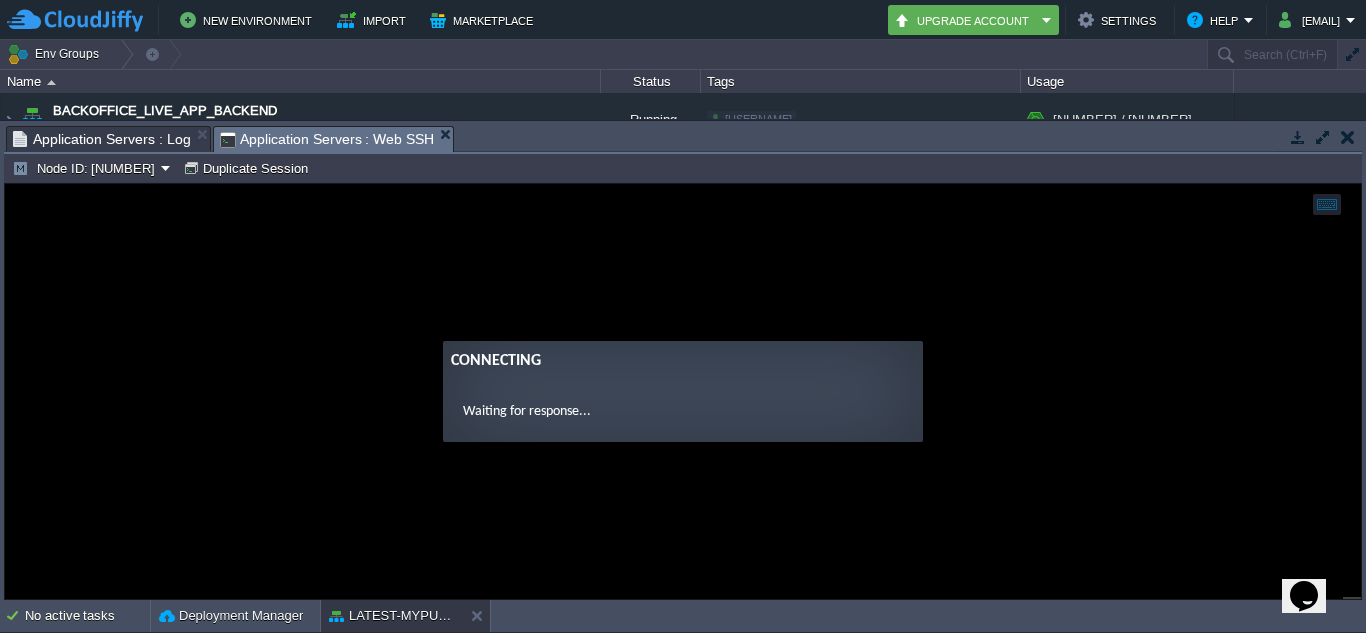 click at bounding box center [1348, 137] 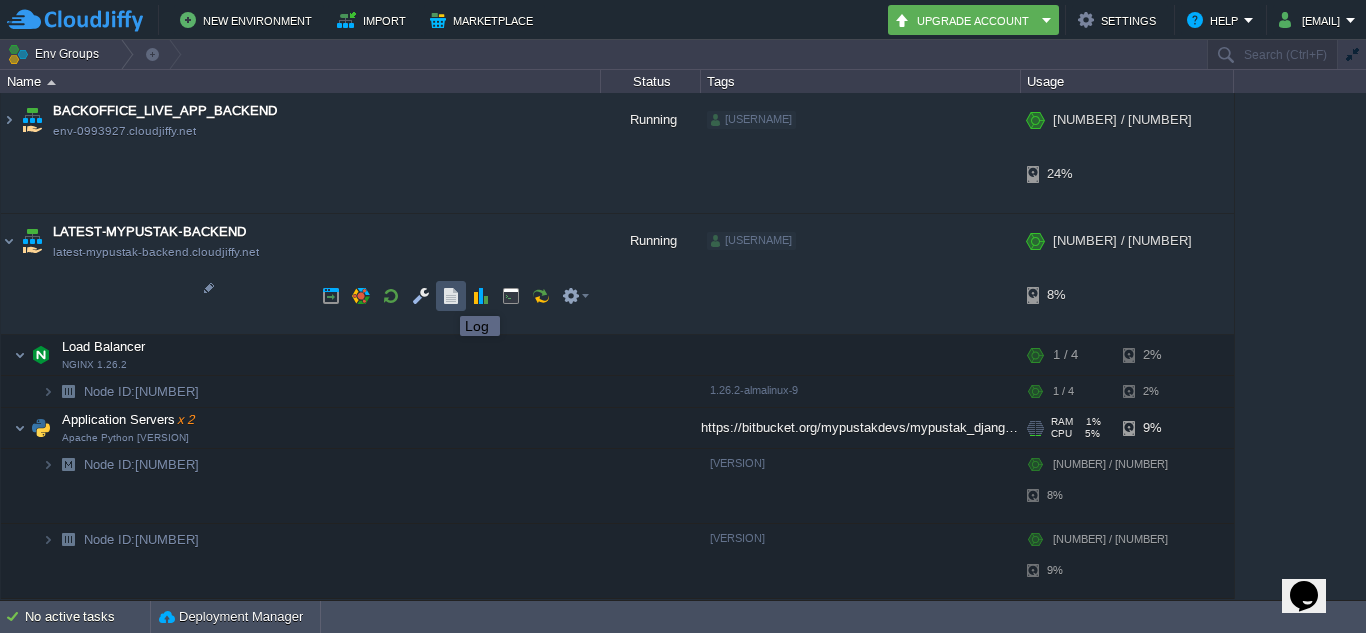 click at bounding box center [451, 296] 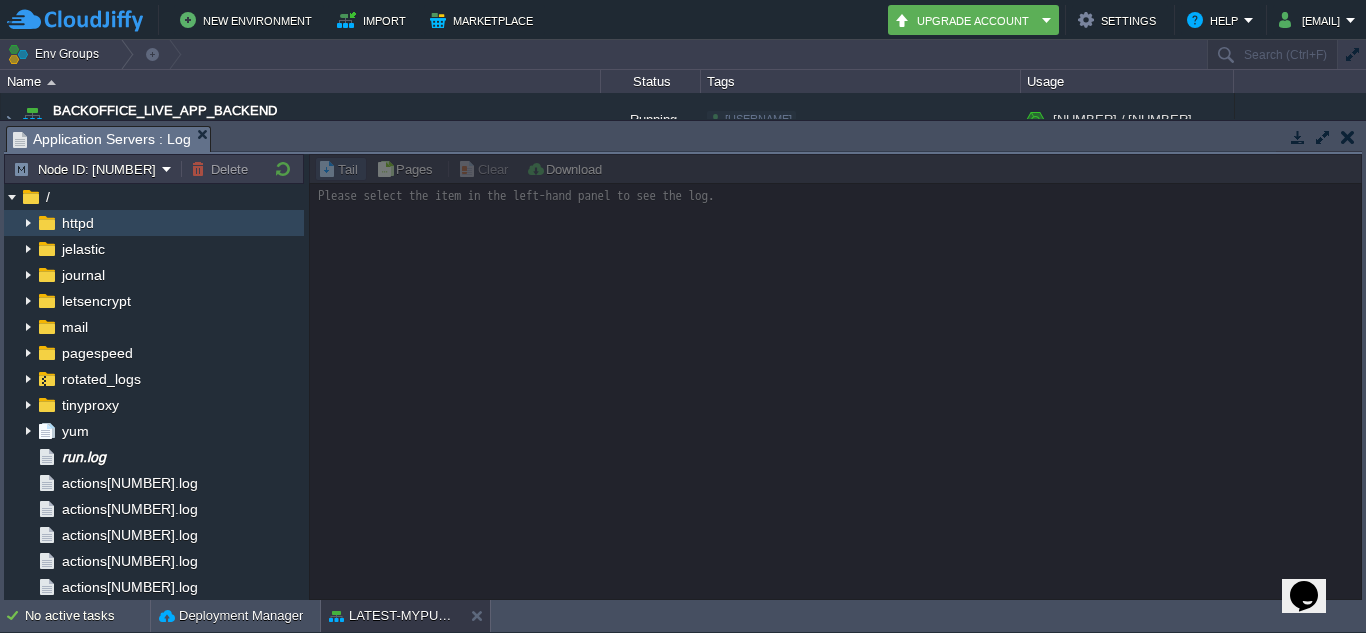 click at bounding box center [28, 223] 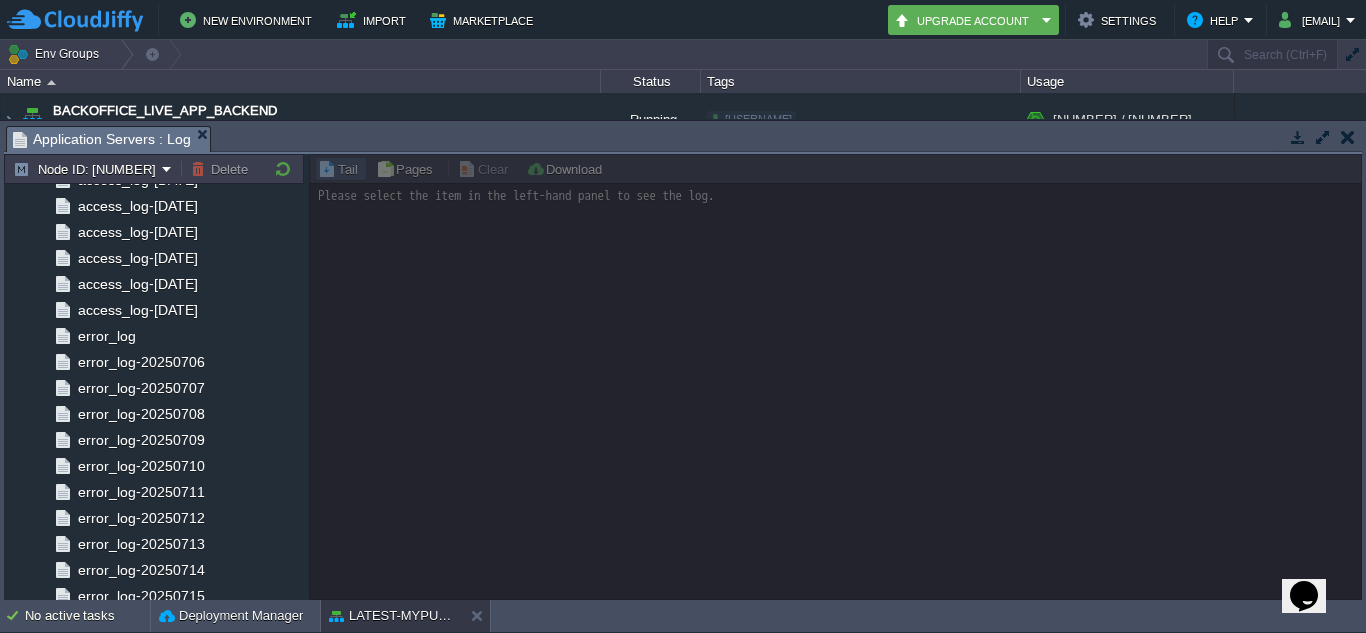 scroll, scrollTop: 940, scrollLeft: 0, axis: vertical 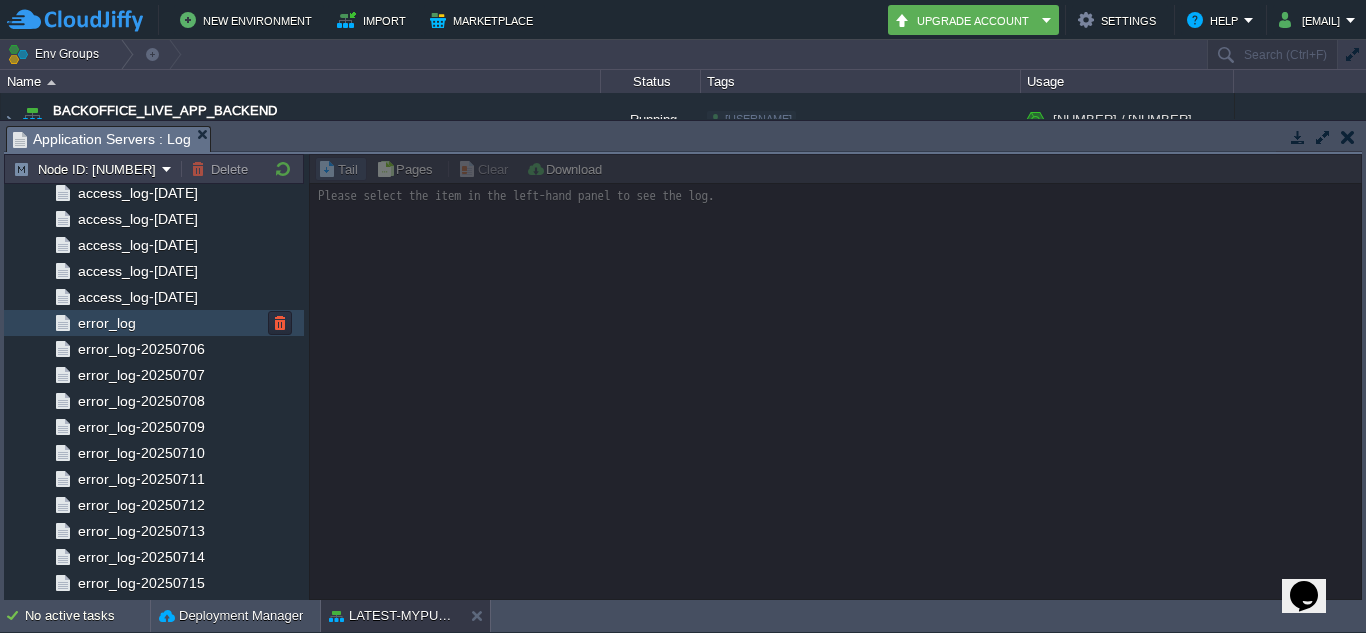 click on "error_log" at bounding box center [106, 323] 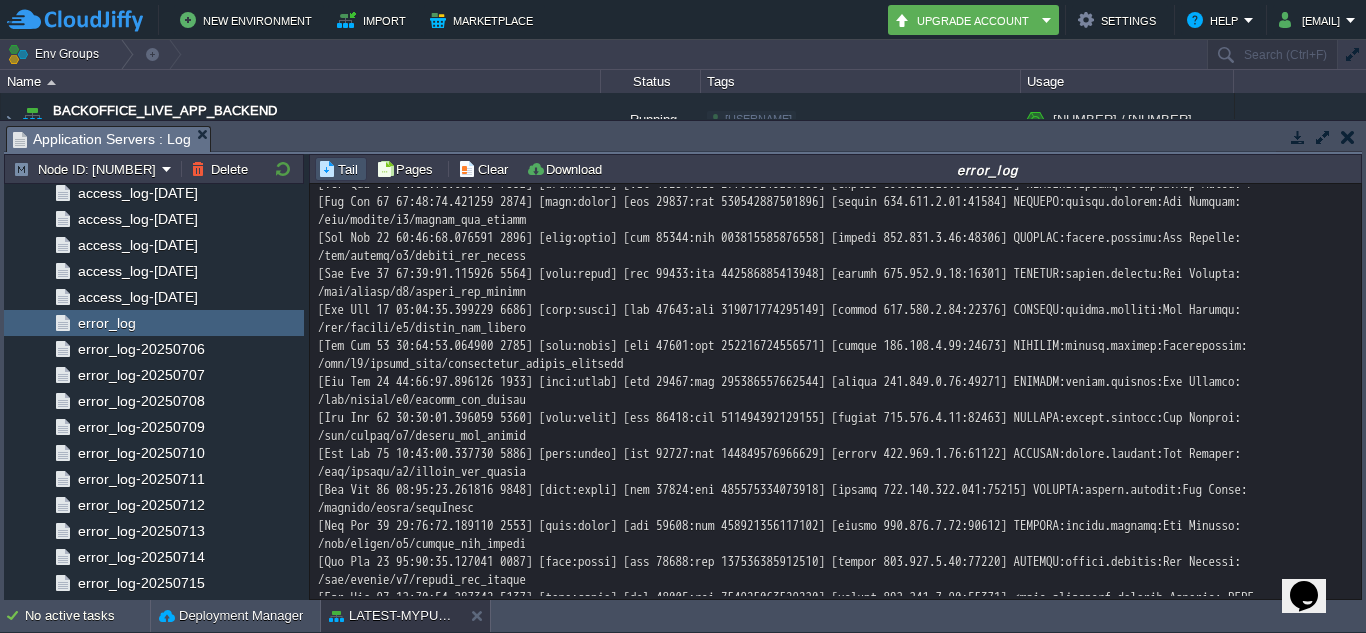 scroll, scrollTop: 8090, scrollLeft: 0, axis: vertical 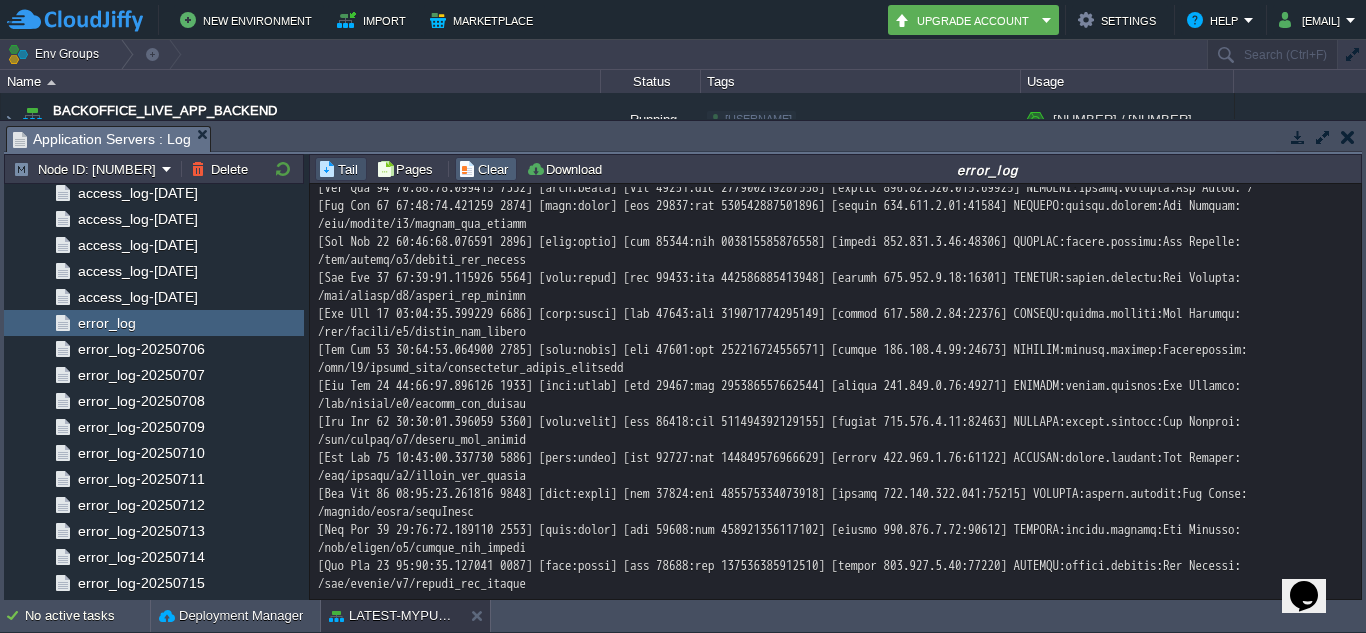 click on "Clear" at bounding box center [486, 169] 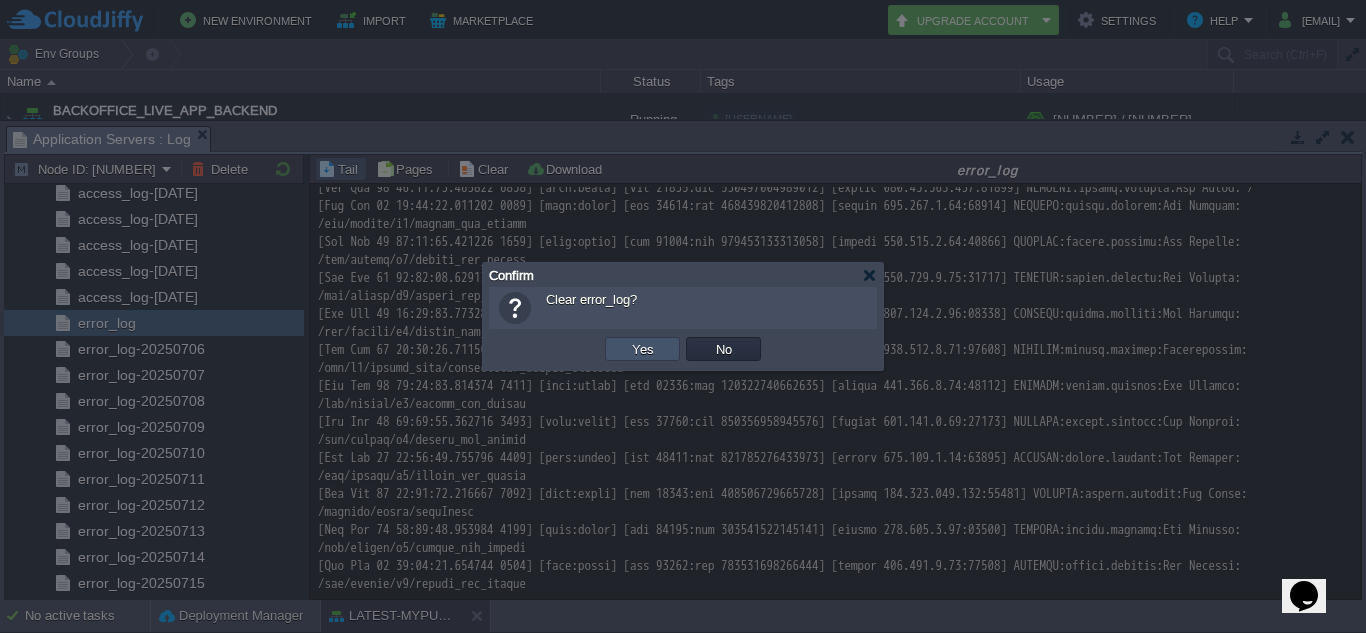 click on "Yes" at bounding box center [643, 349] 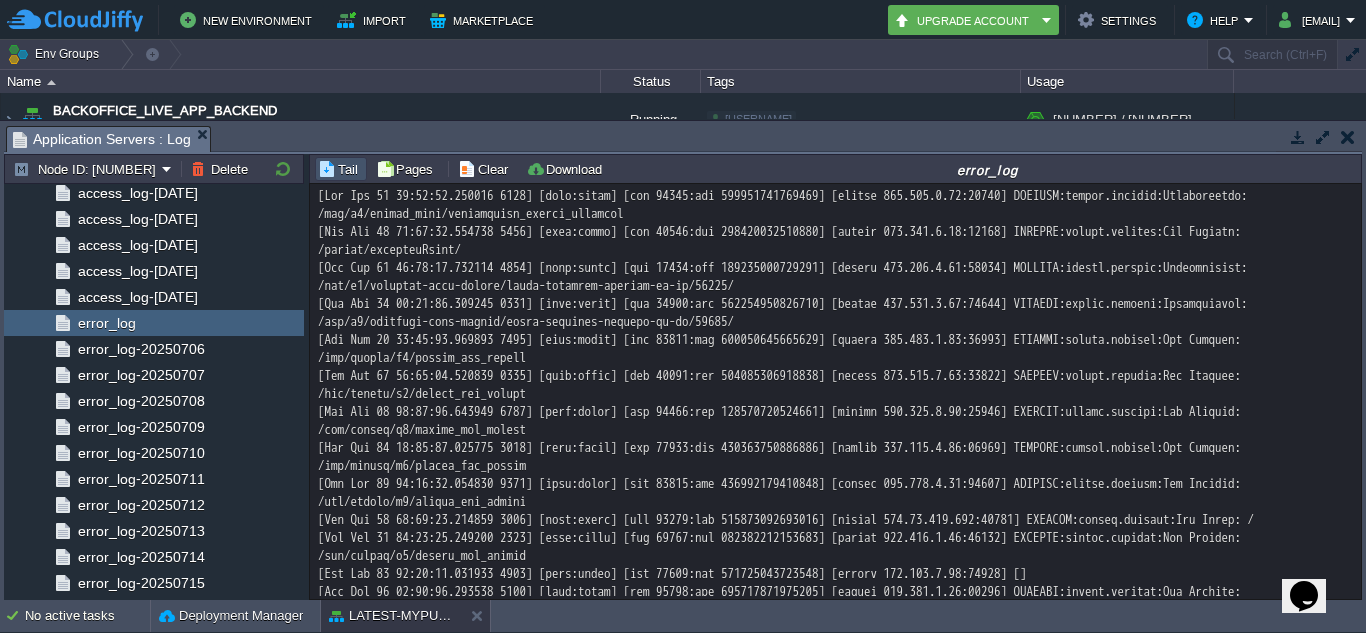 scroll, scrollTop: 187, scrollLeft: 0, axis: vertical 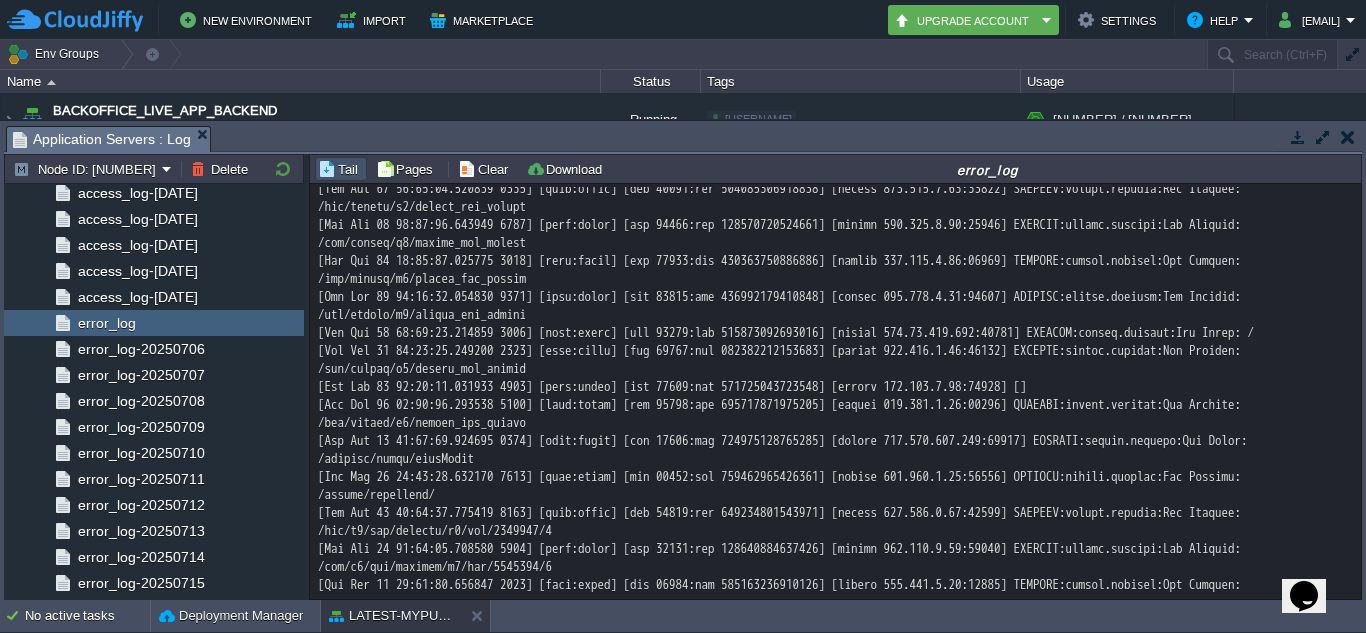click at bounding box center [835, 324] 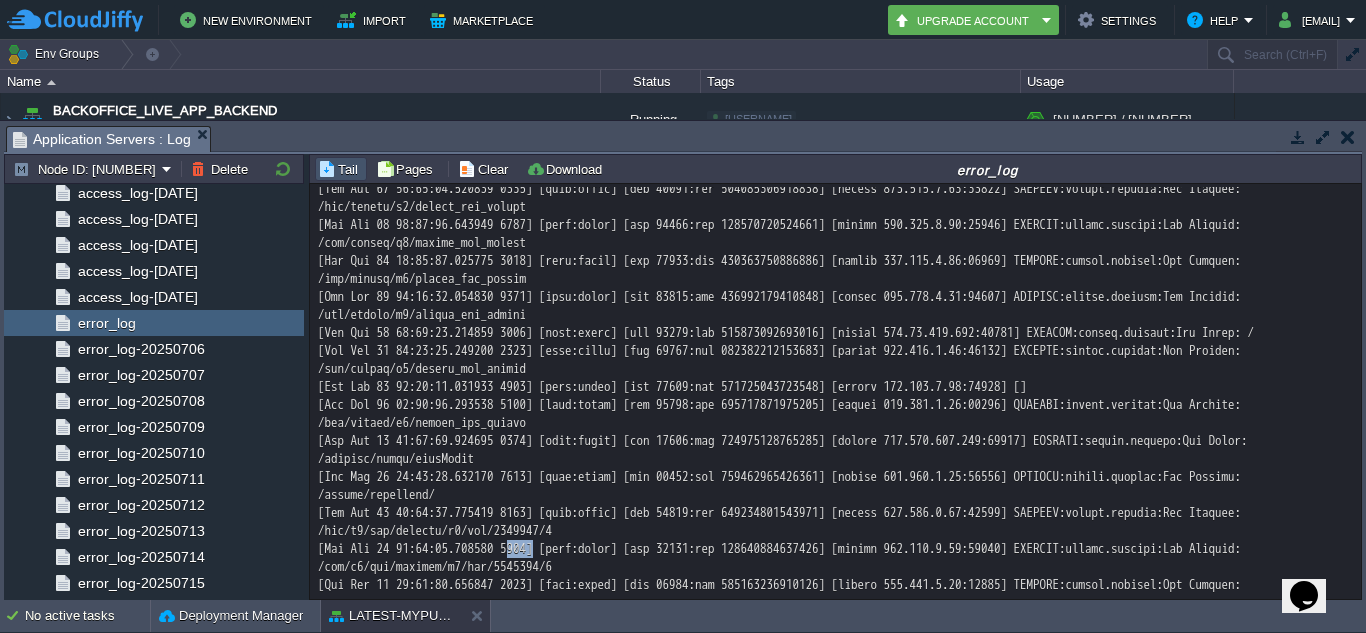 click at bounding box center [835, 324] 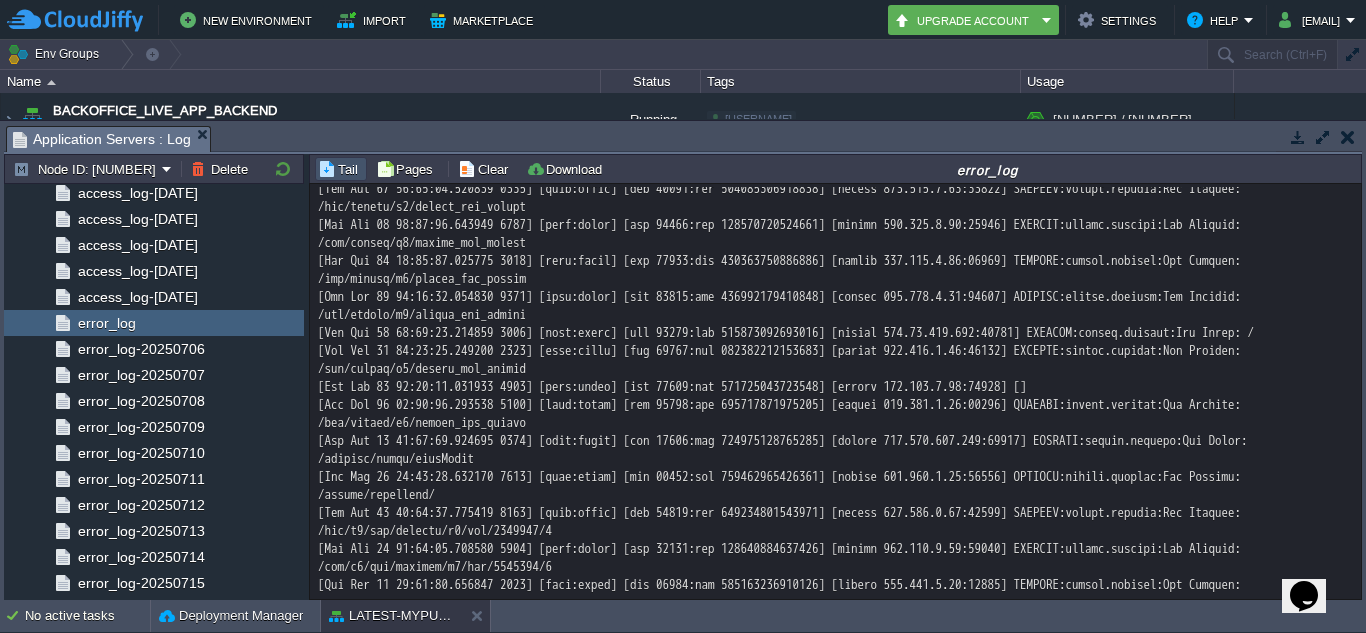 click at bounding box center (835, 324) 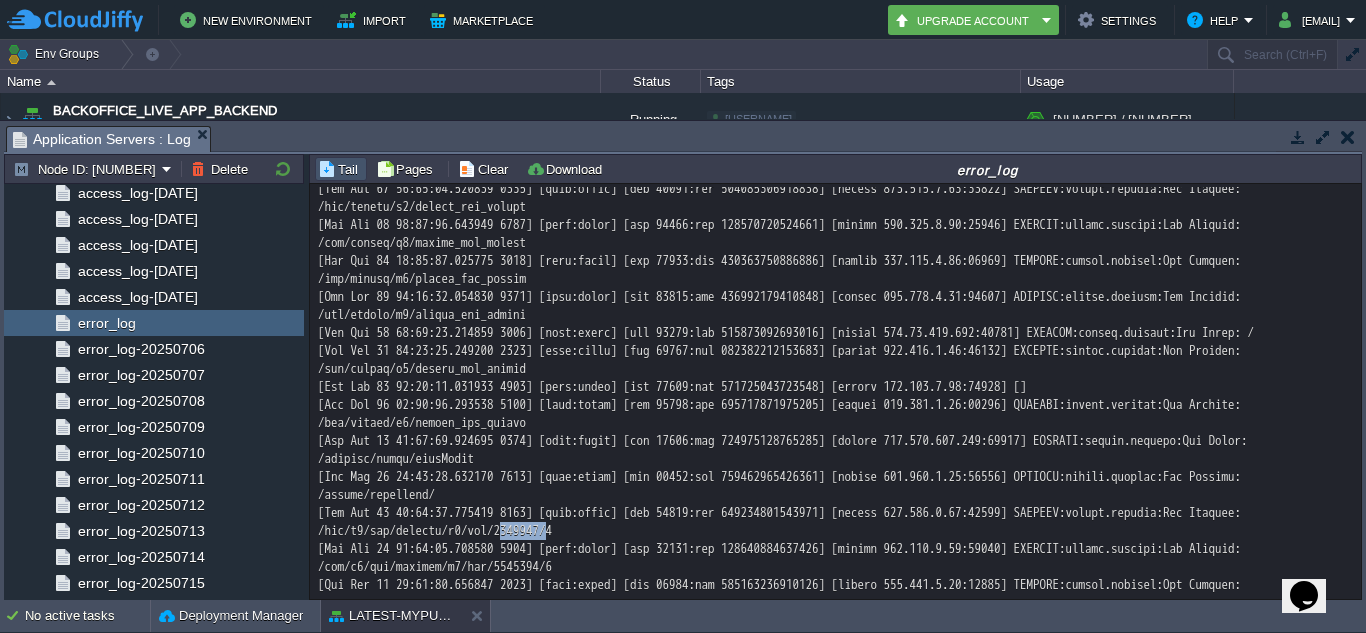 click at bounding box center [835, 324] 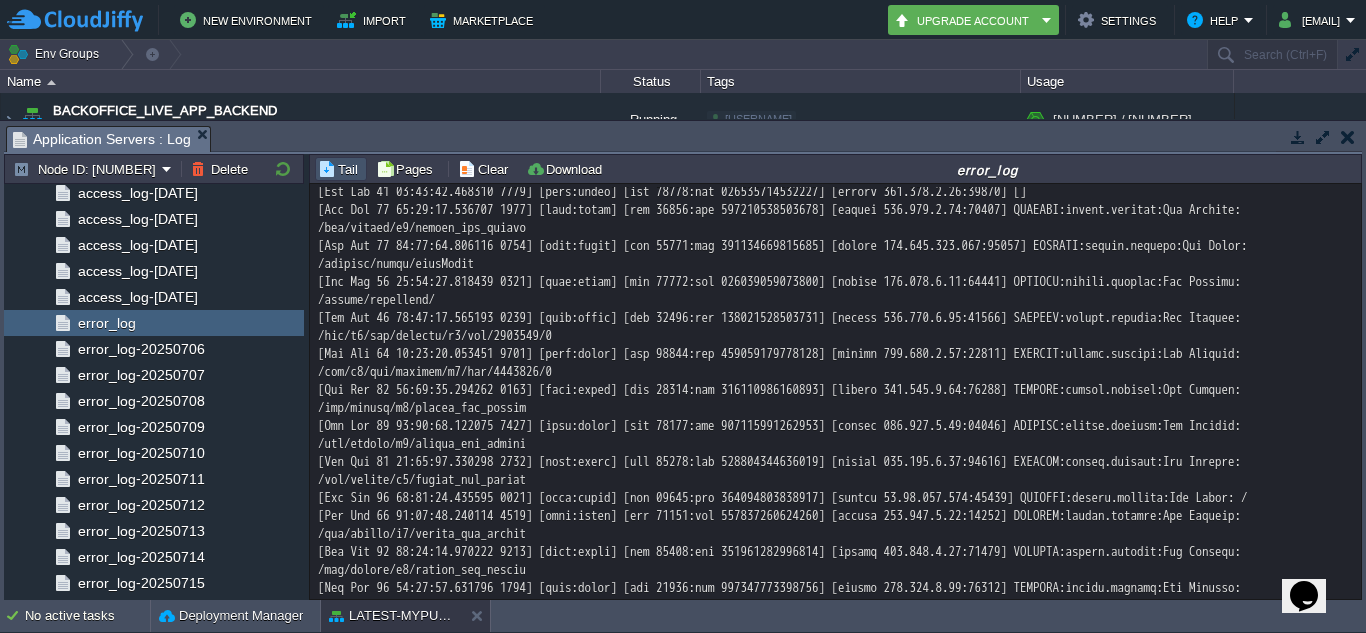 scroll, scrollTop: 742, scrollLeft: 0, axis: vertical 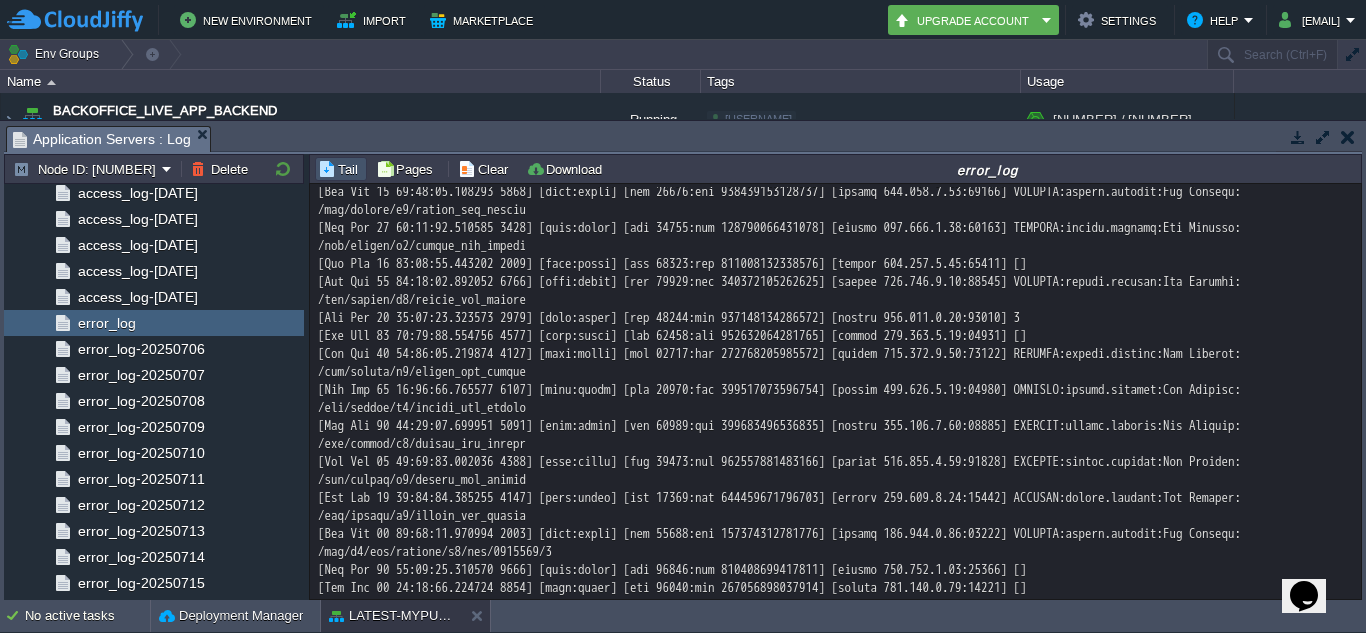 click at bounding box center (835, 84) 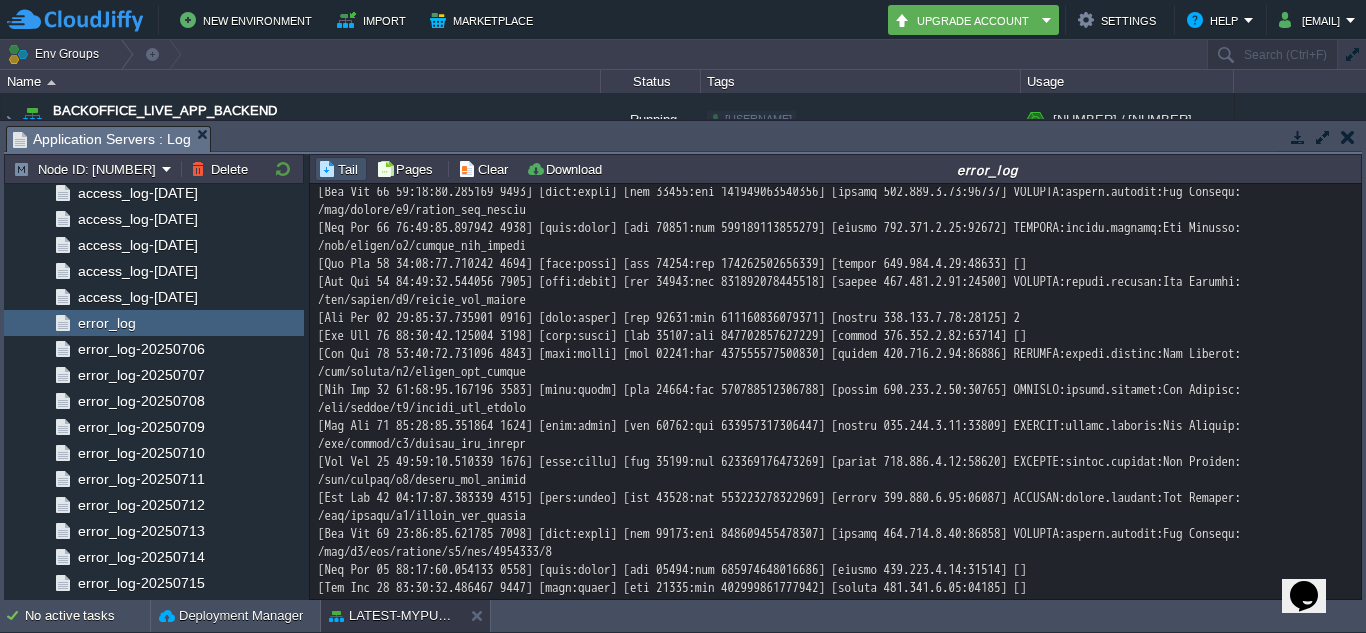 scroll, scrollTop: 1312, scrollLeft: 0, axis: vertical 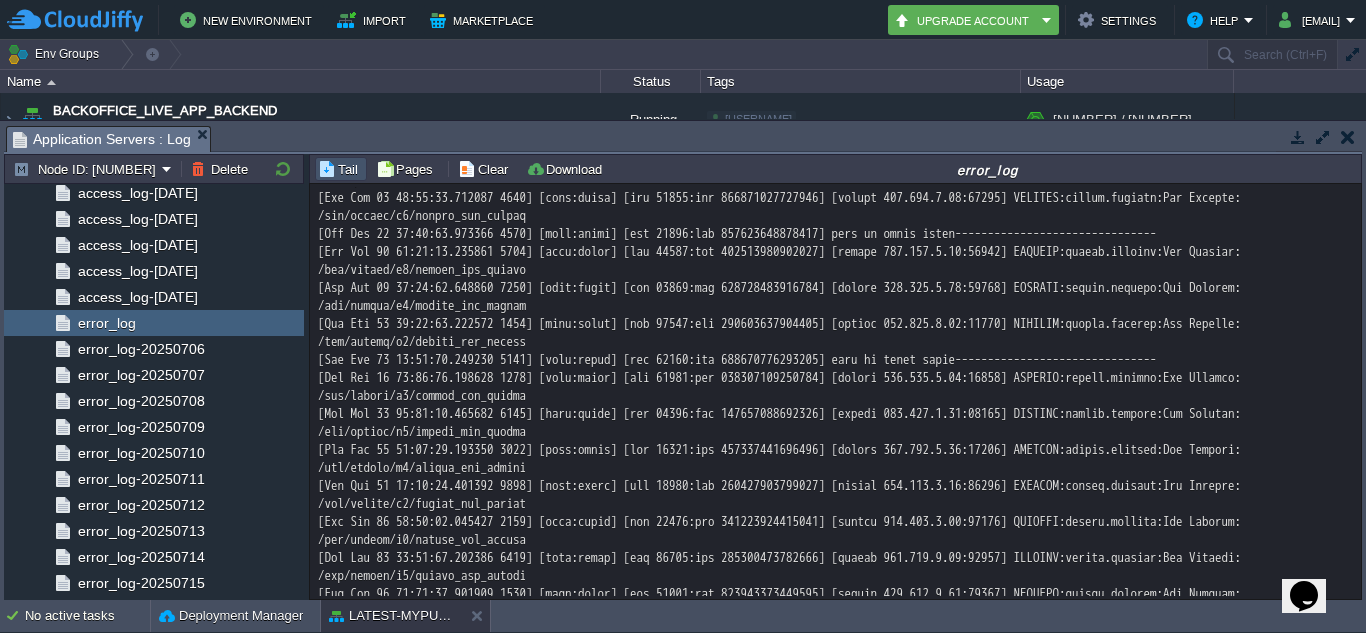click at bounding box center [835, -144] 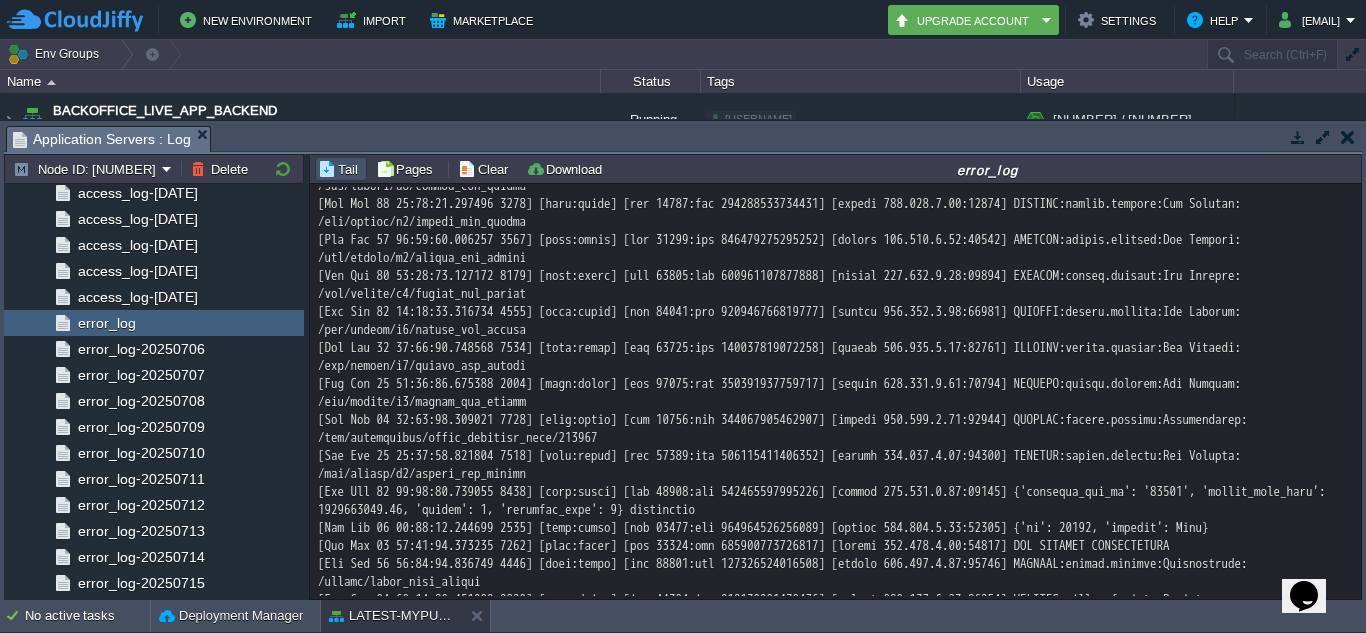 drag, startPoint x: 1252, startPoint y: 502, endPoint x: 1085, endPoint y: 504, distance: 167.01198 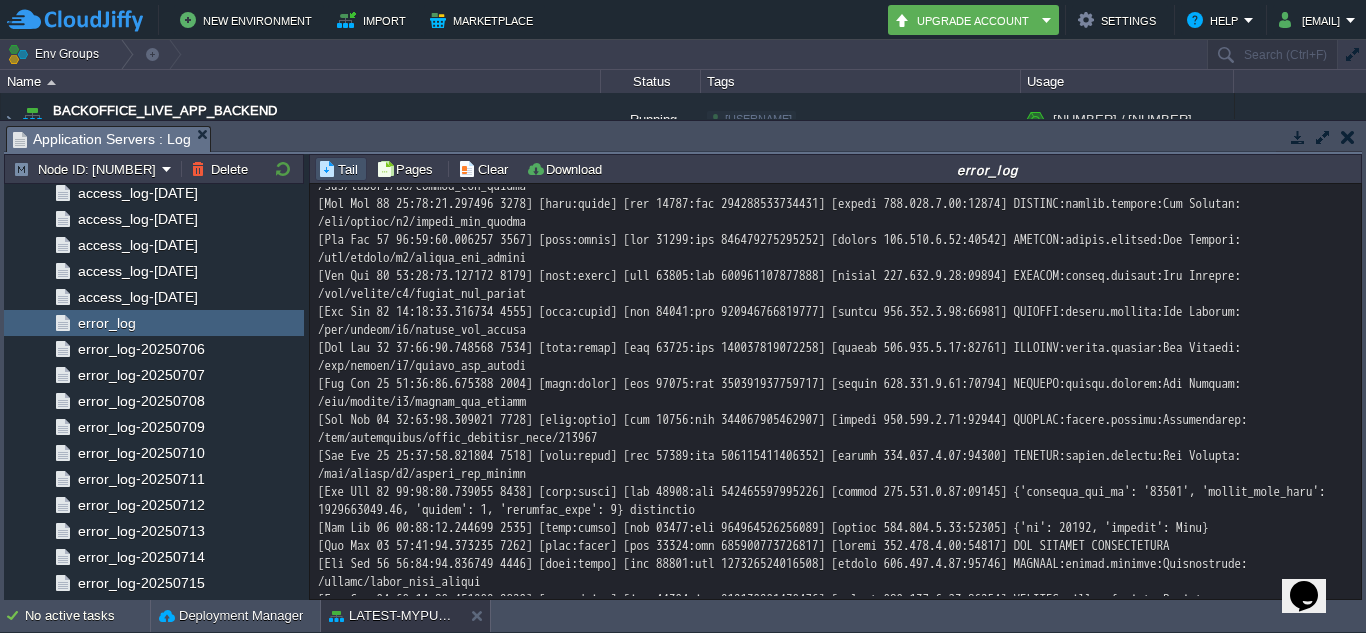 click at bounding box center [835, -228] 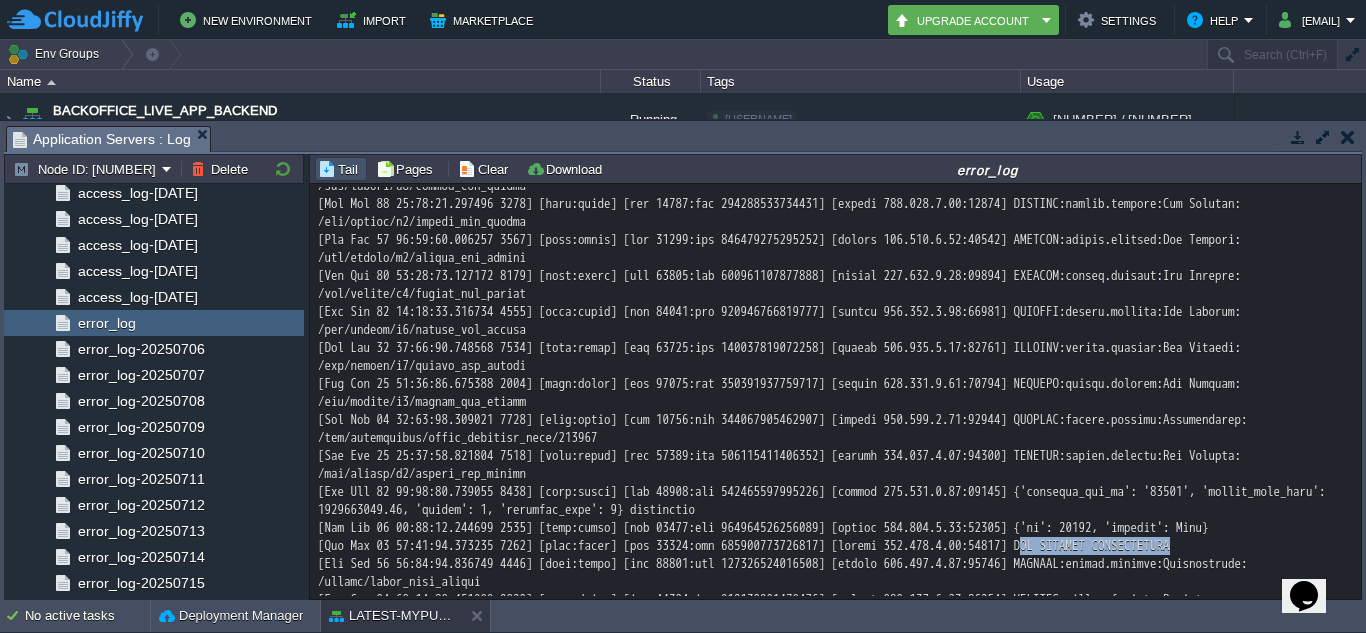 drag, startPoint x: 1250, startPoint y: 296, endPoint x: 1084, endPoint y: 296, distance: 166 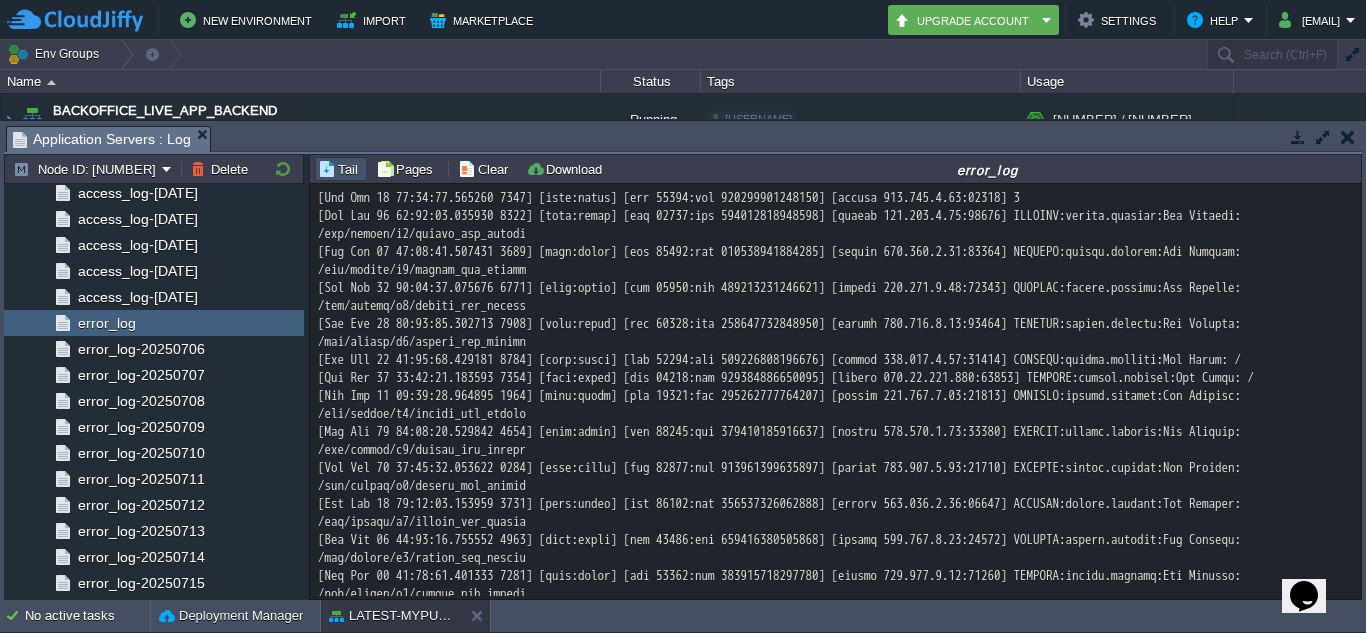 scroll, scrollTop: 3922, scrollLeft: 0, axis: vertical 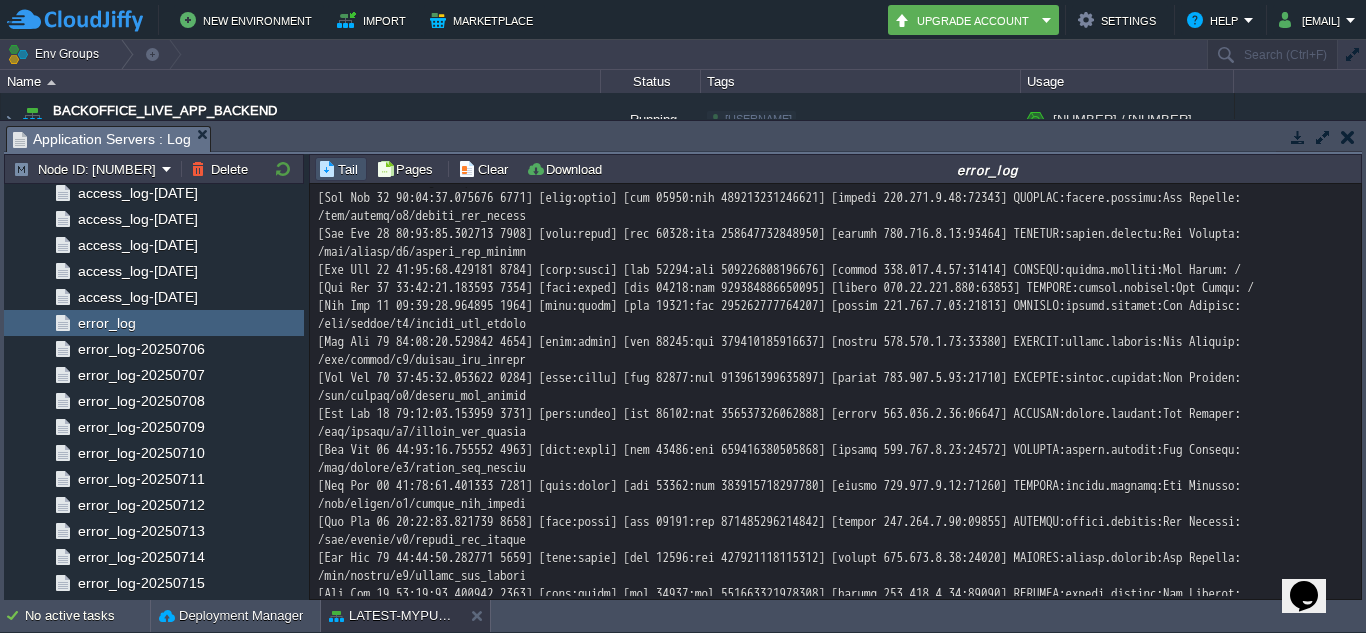 drag, startPoint x: 553, startPoint y: 558, endPoint x: 316, endPoint y: 560, distance: 237.00844 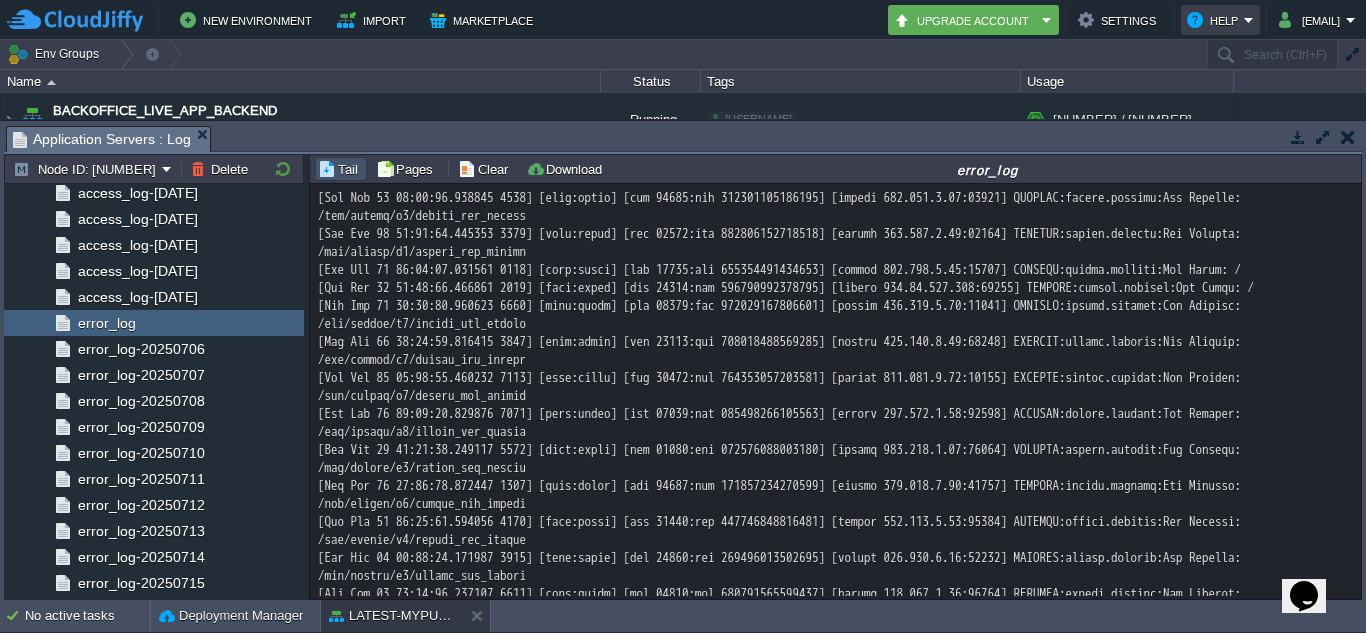 scroll, scrollTop: 4597, scrollLeft: 0, axis: vertical 